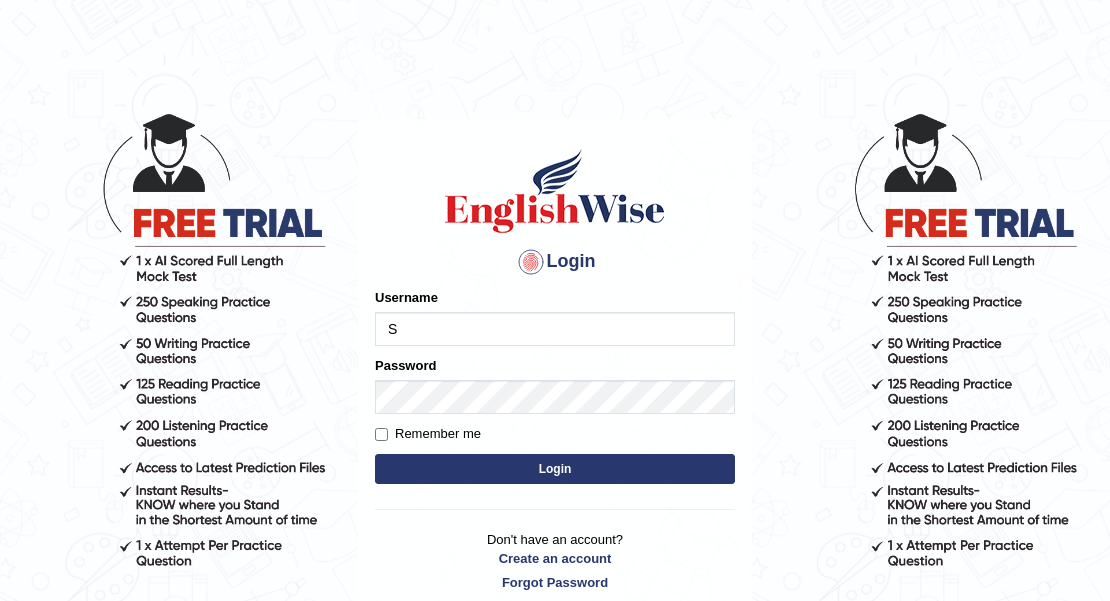 scroll, scrollTop: 0, scrollLeft: 0, axis: both 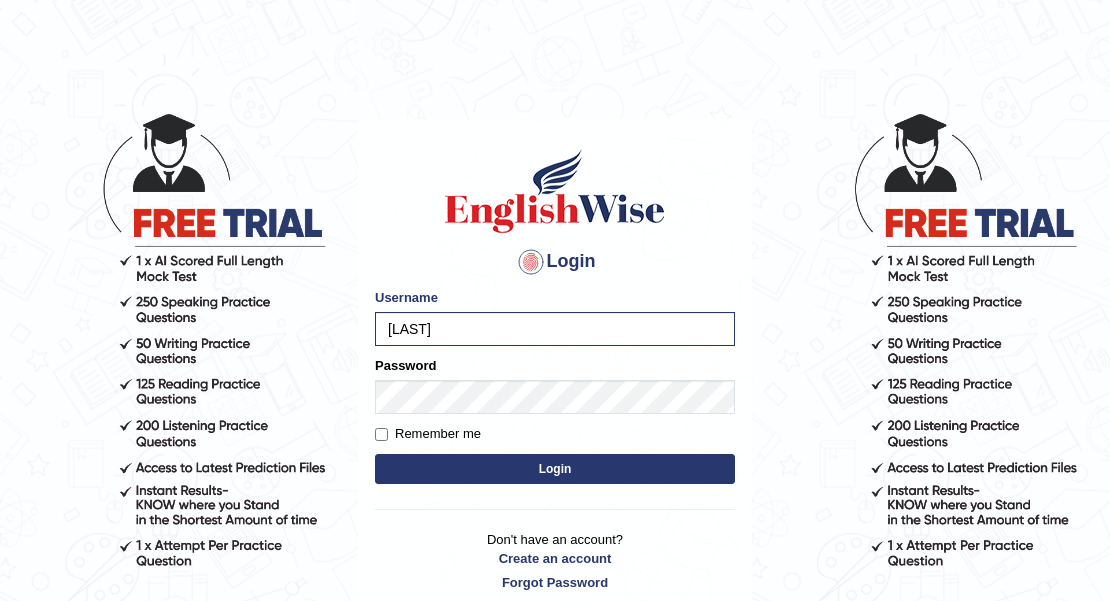 click on "Login" at bounding box center [555, 469] 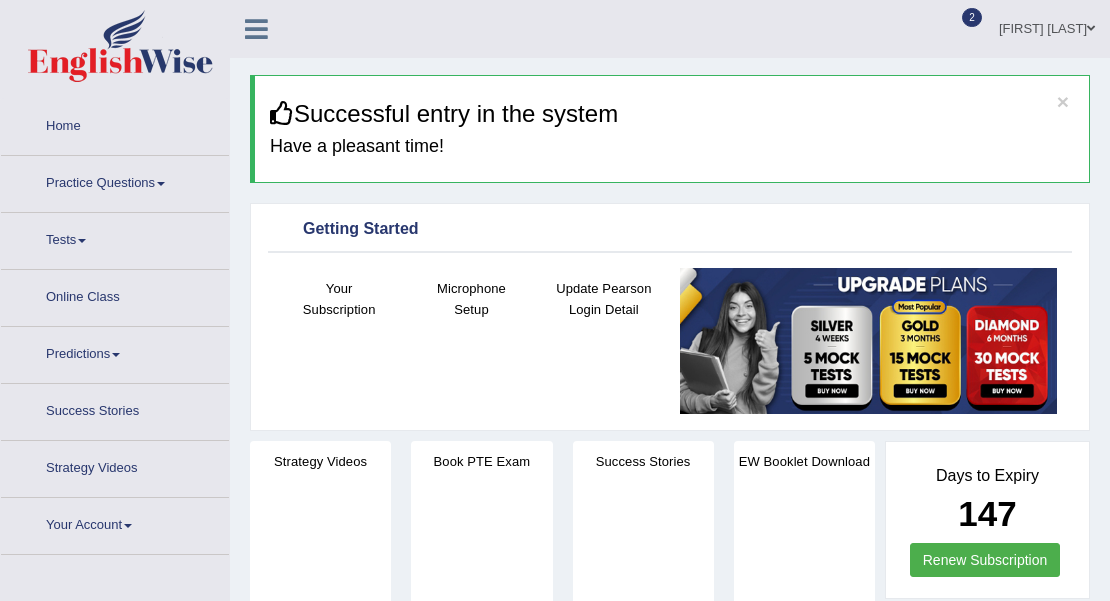 scroll, scrollTop: 0, scrollLeft: 0, axis: both 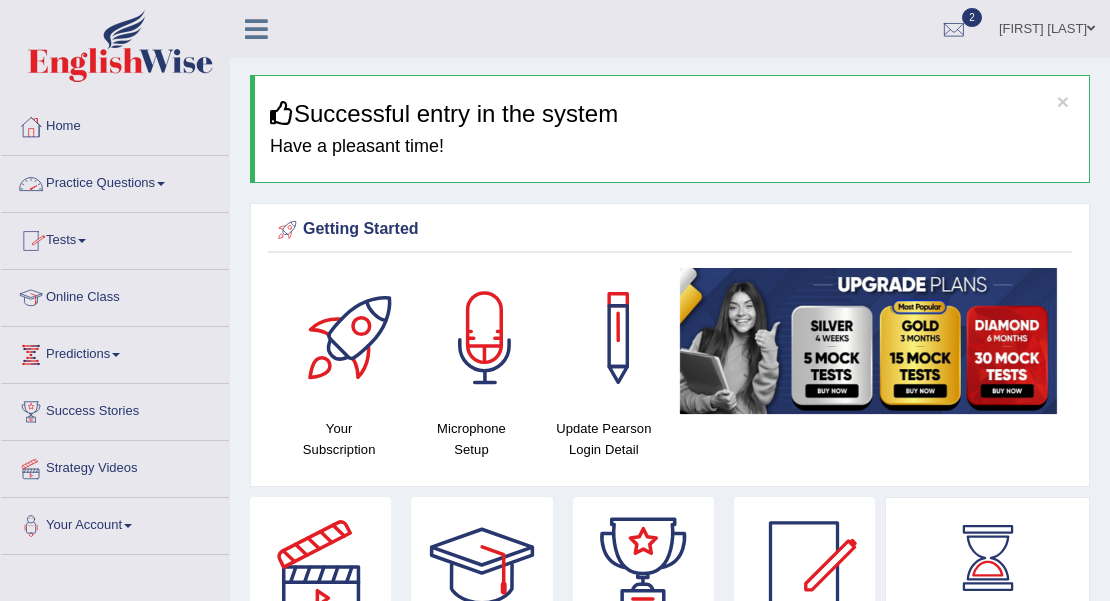 click on "Practice Questions" at bounding box center (115, 181) 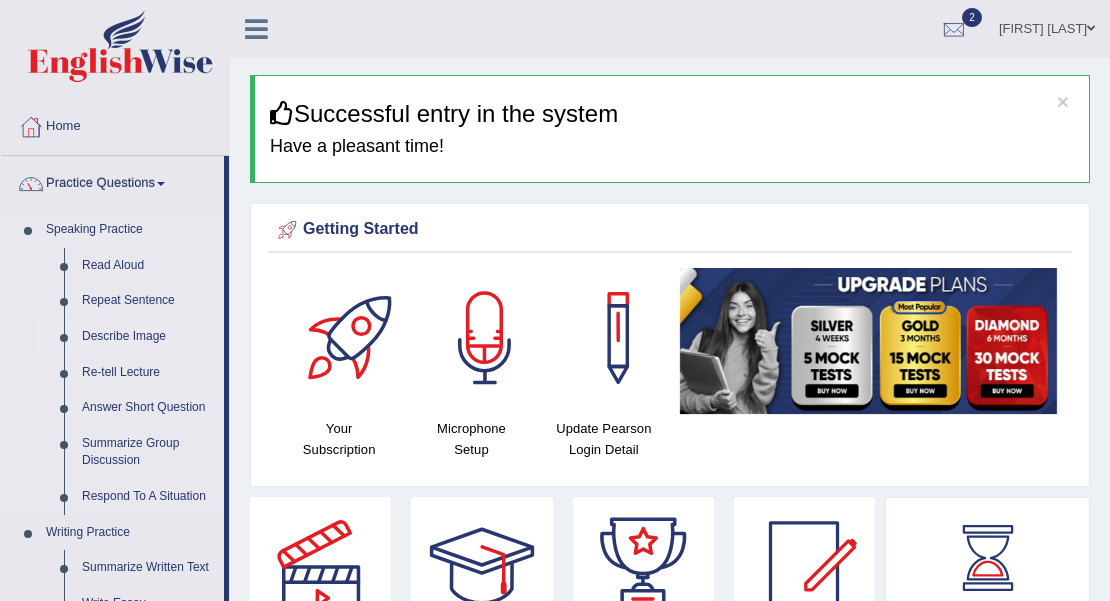 click on "Describe Image" at bounding box center [148, 337] 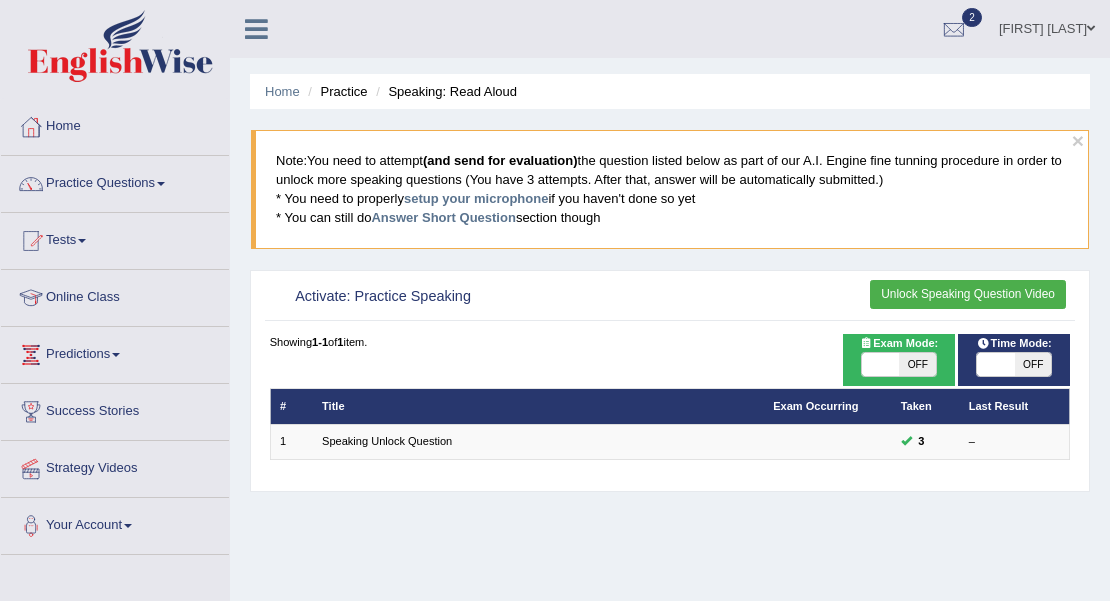 scroll, scrollTop: 266, scrollLeft: 0, axis: vertical 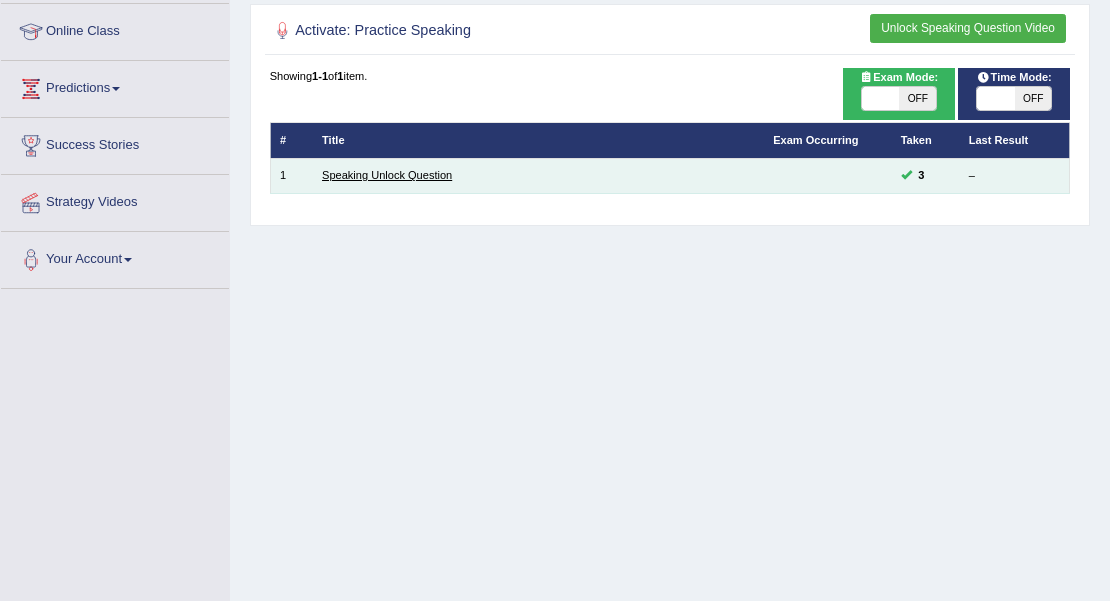 click on "Speaking Unlock Question" at bounding box center (387, 175) 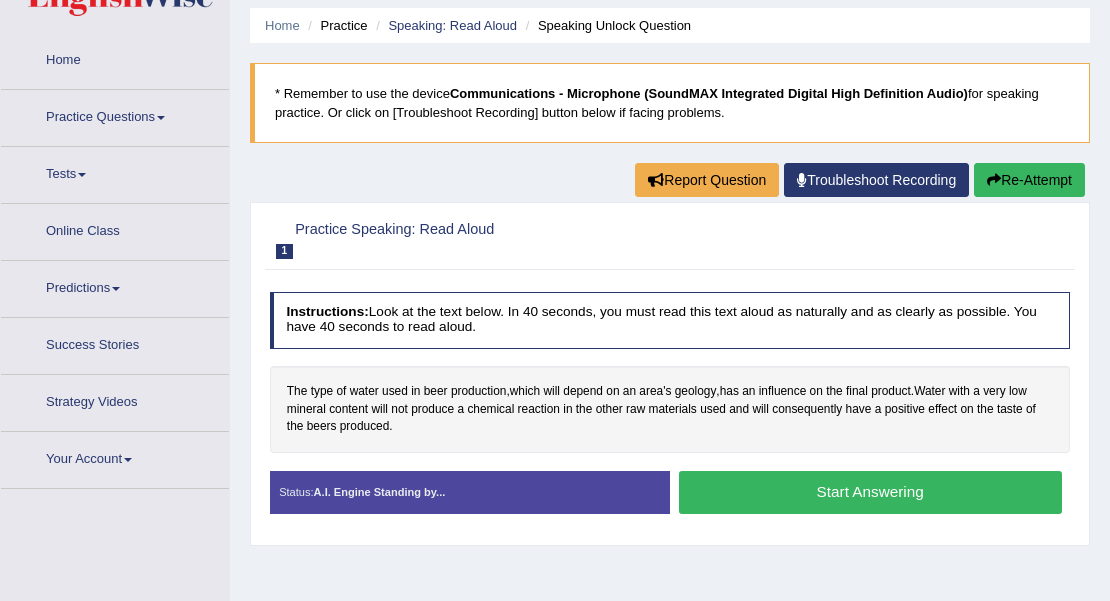 scroll, scrollTop: 66, scrollLeft: 0, axis: vertical 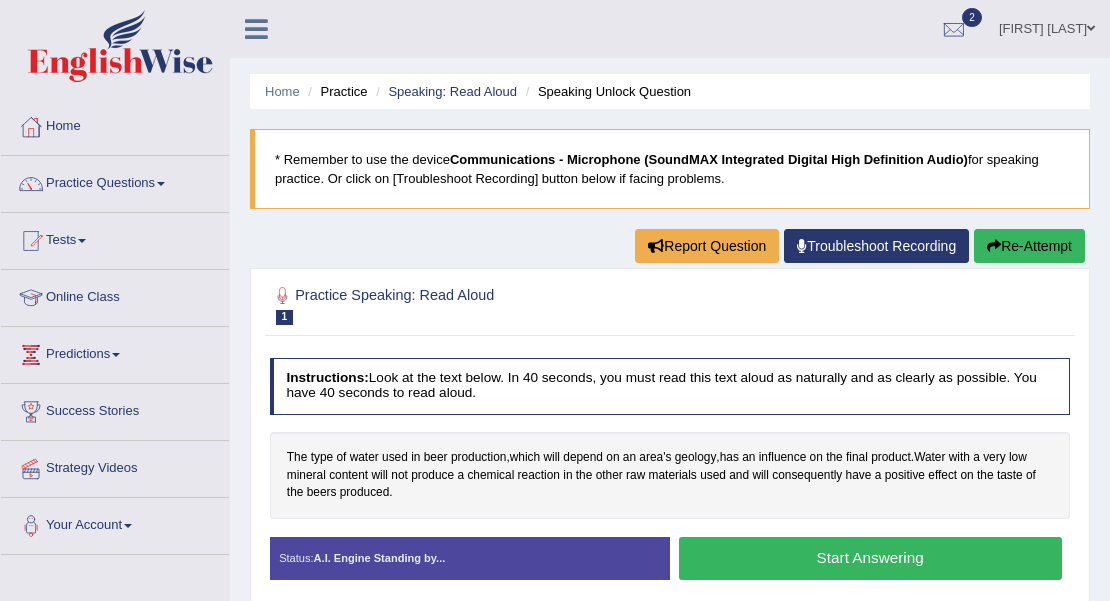 click on "Start Answering" at bounding box center (870, 558) 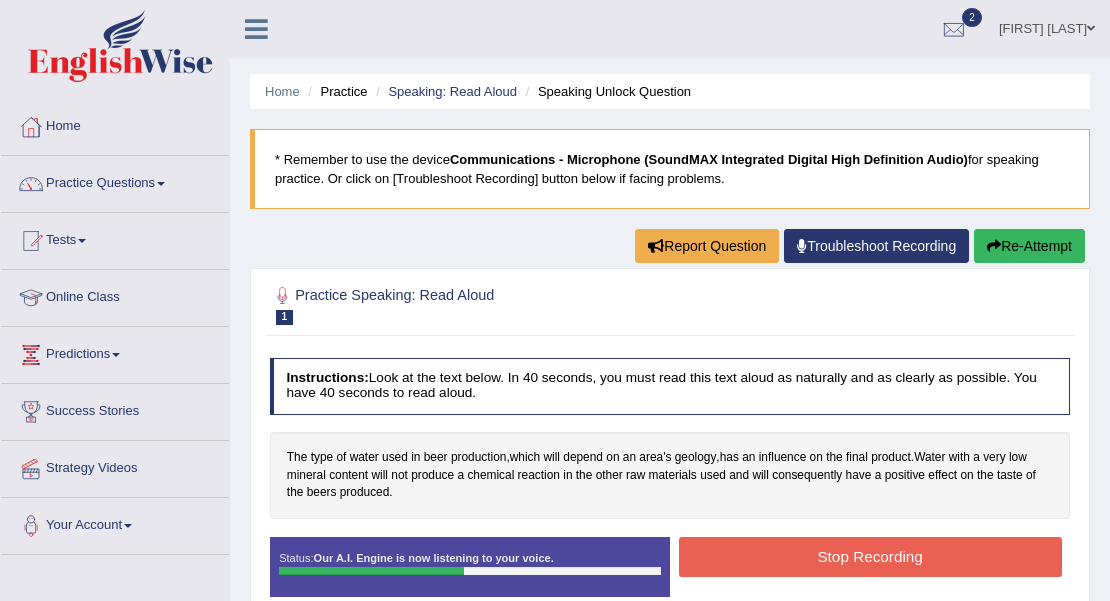 click on "Stop Recording" at bounding box center [870, 556] 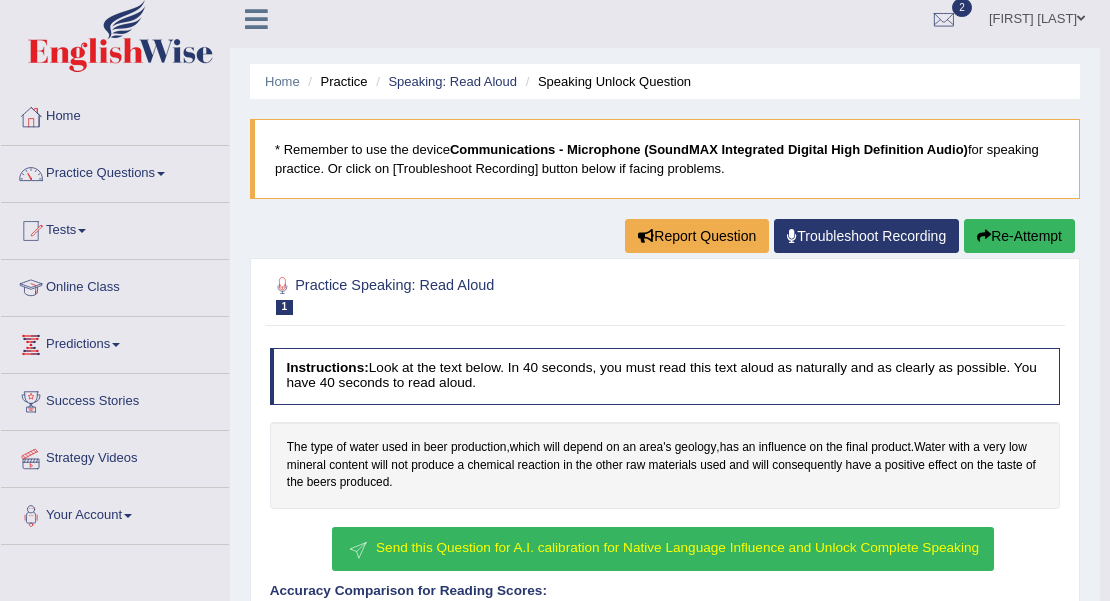 scroll, scrollTop: 0, scrollLeft: 0, axis: both 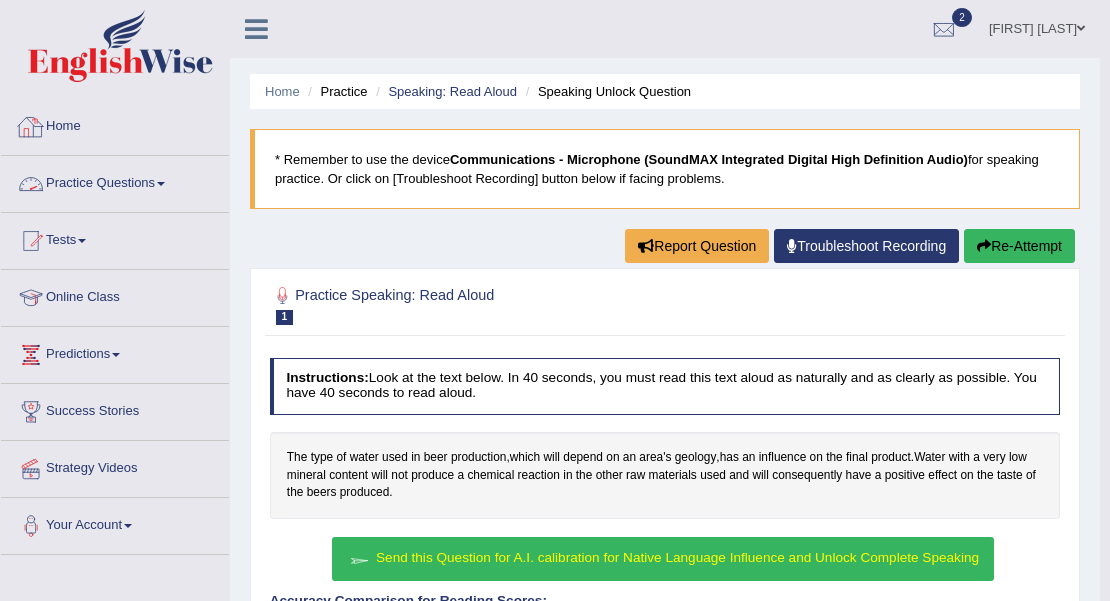 click on "Practice Questions" at bounding box center (115, 181) 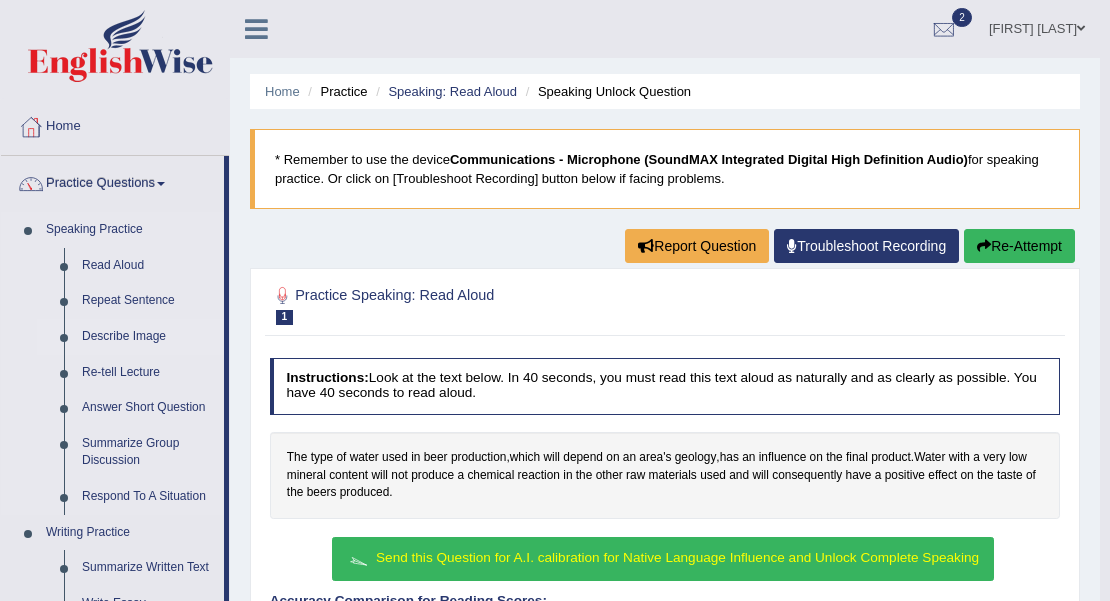click on "Describe Image" at bounding box center [148, 337] 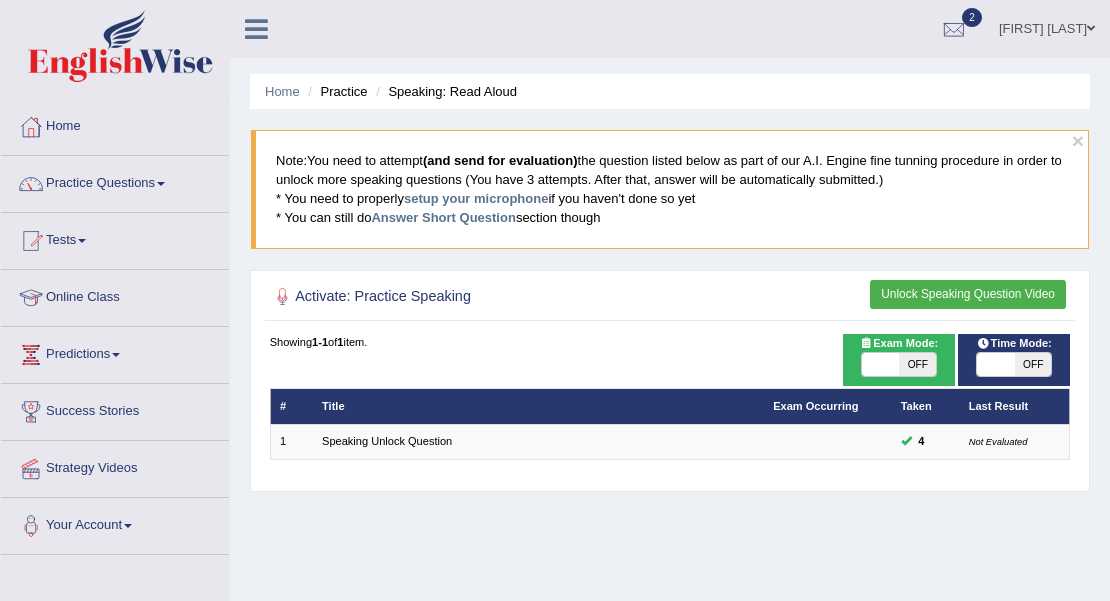 scroll, scrollTop: 0, scrollLeft: 0, axis: both 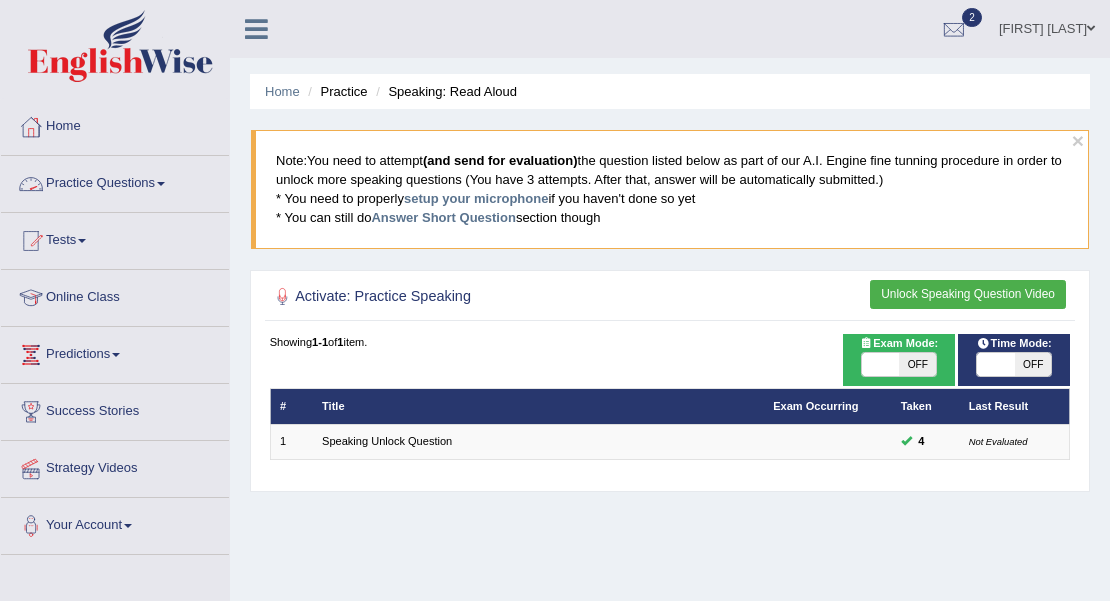 click at bounding box center (161, 184) 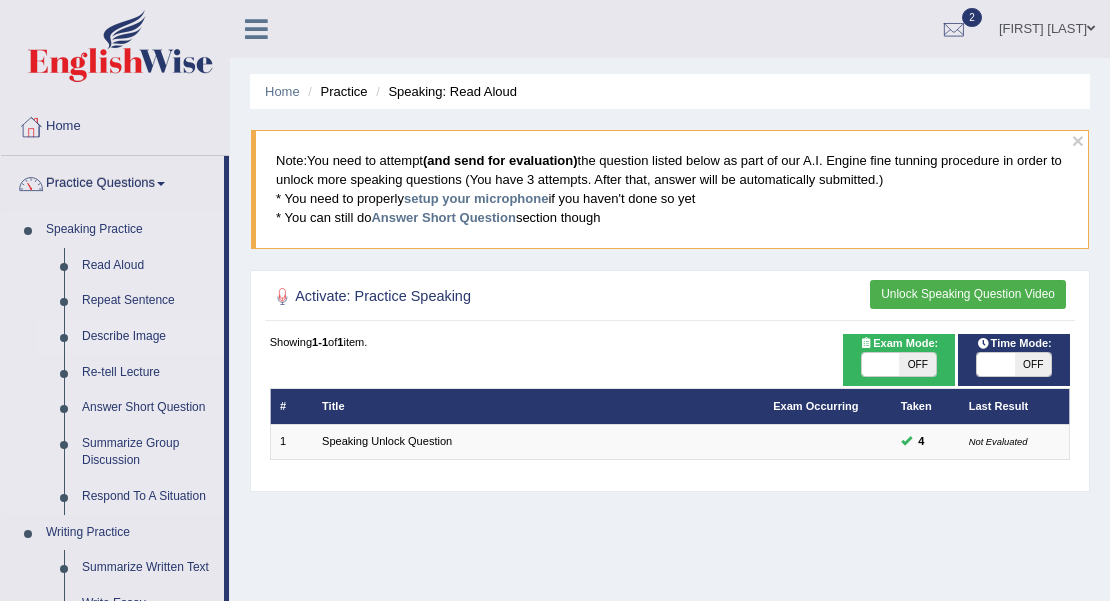 click on "Describe Image" at bounding box center (148, 337) 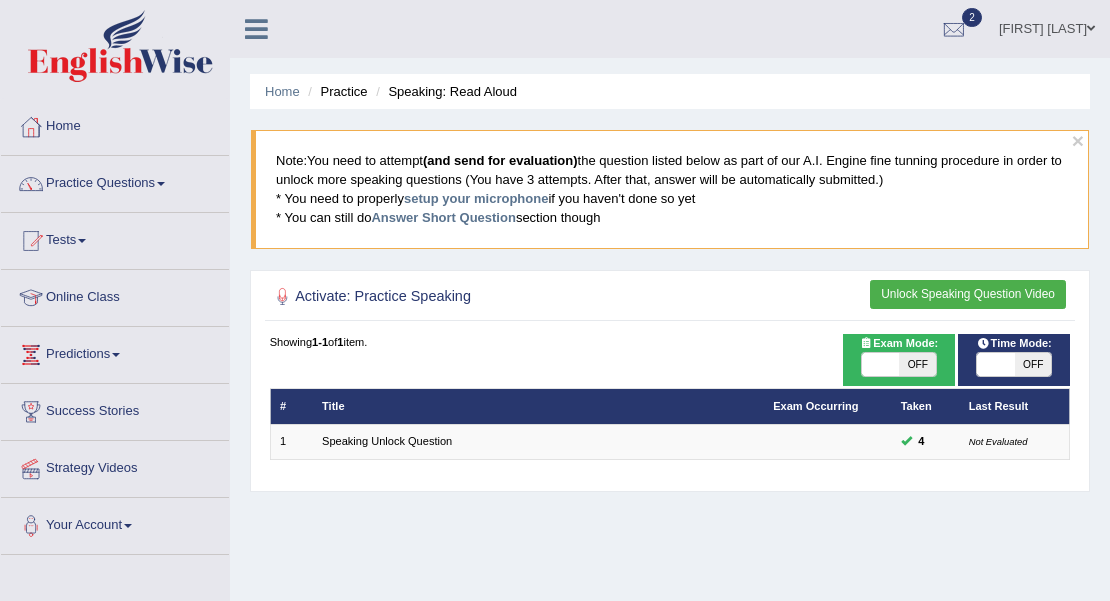 scroll, scrollTop: 0, scrollLeft: 0, axis: both 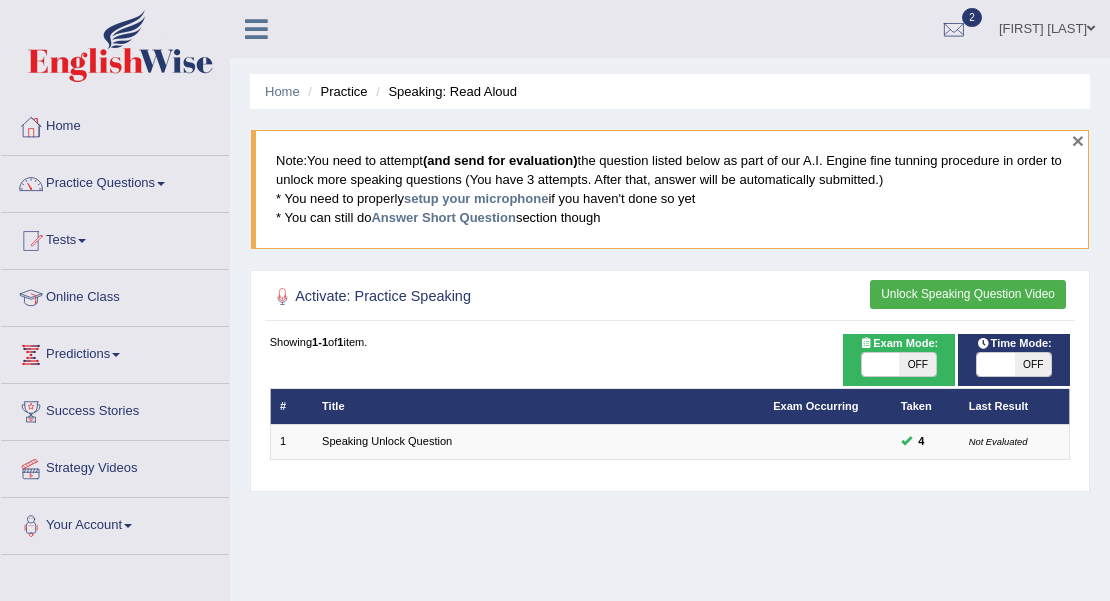 click on "×" at bounding box center [1078, 140] 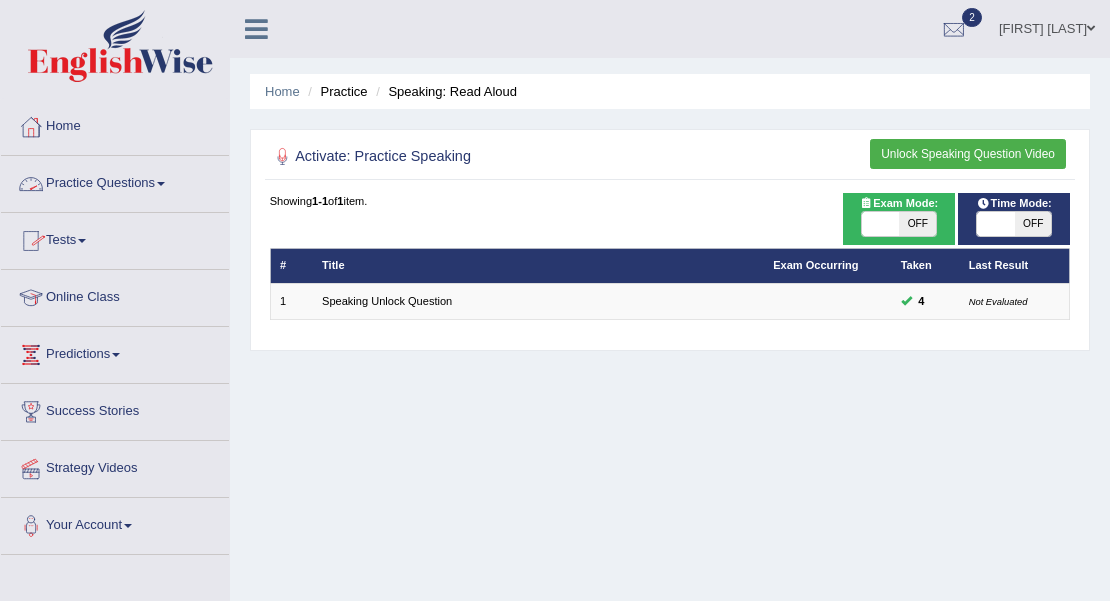 click at bounding box center [161, 184] 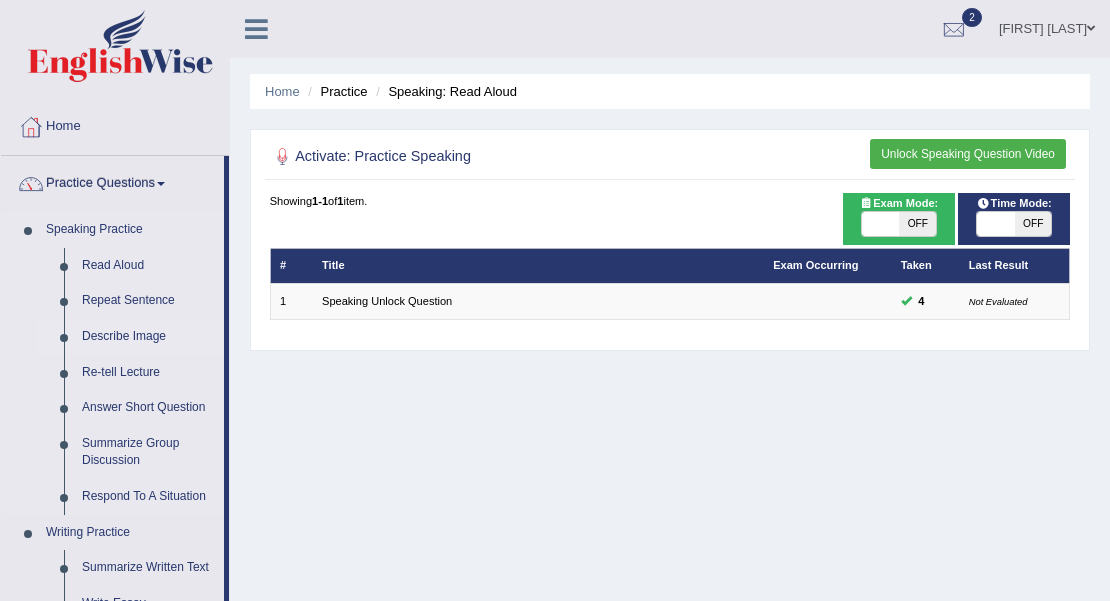 click on "Describe Image" at bounding box center (148, 337) 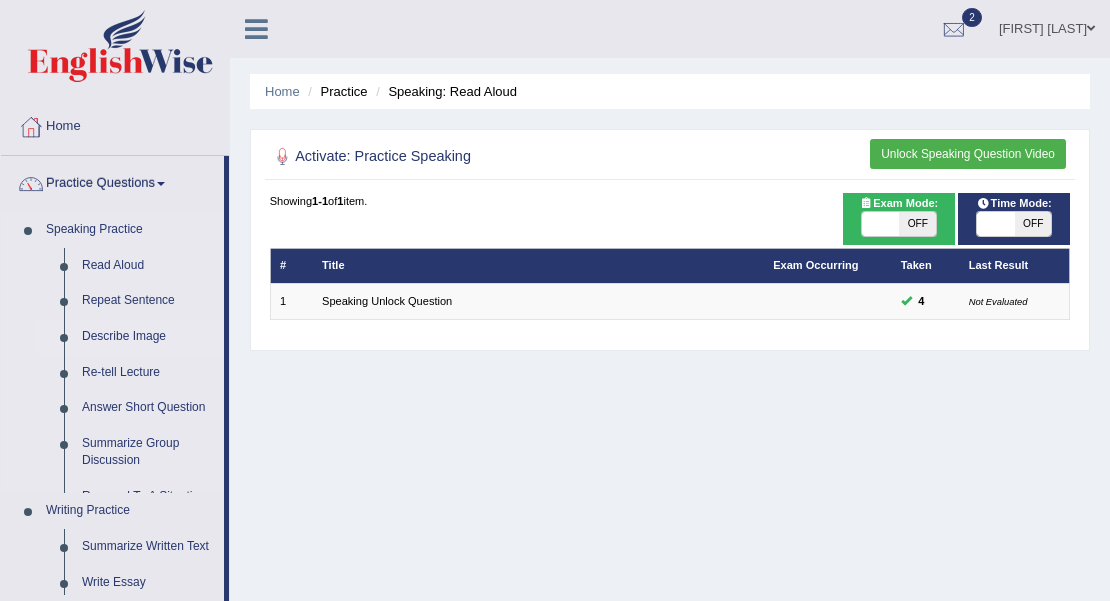 click on "Describe Image" at bounding box center (148, 337) 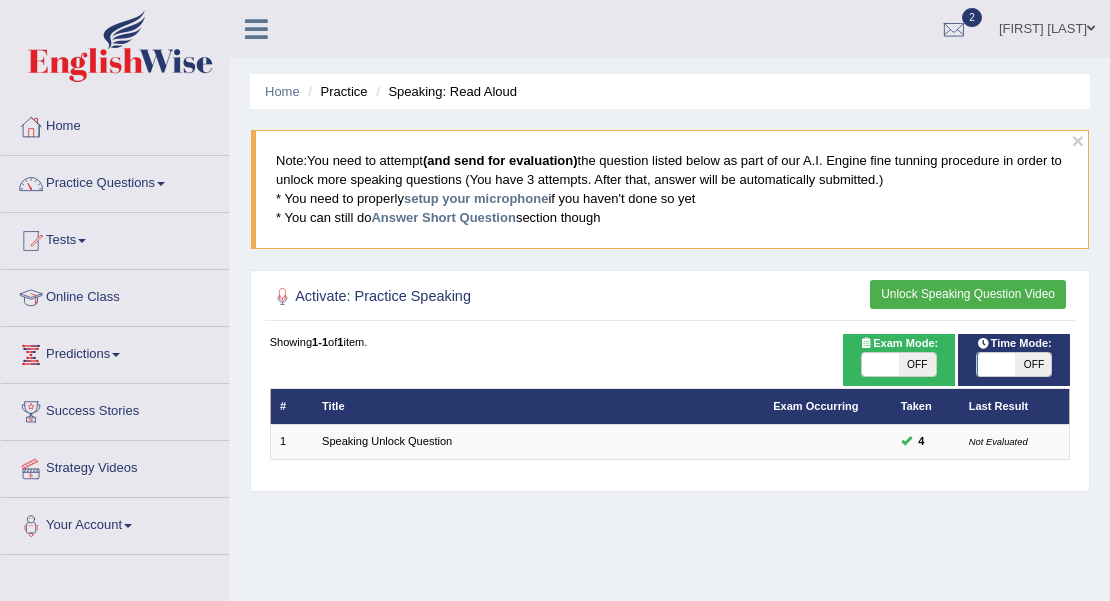 scroll, scrollTop: 0, scrollLeft: 0, axis: both 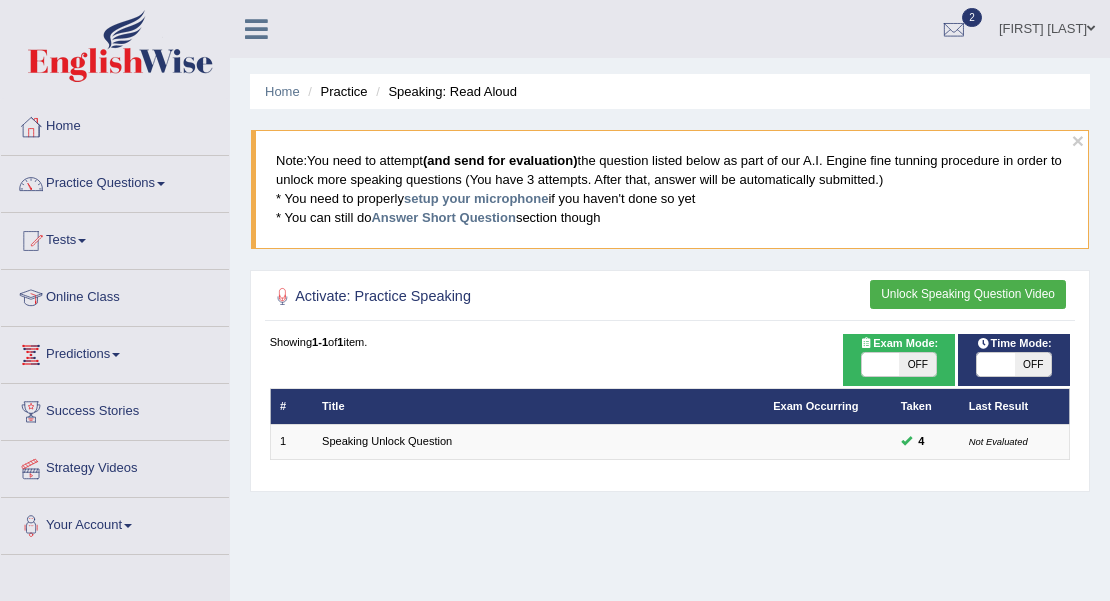 click on "Unlock Speaking Question Video" at bounding box center [968, 294] 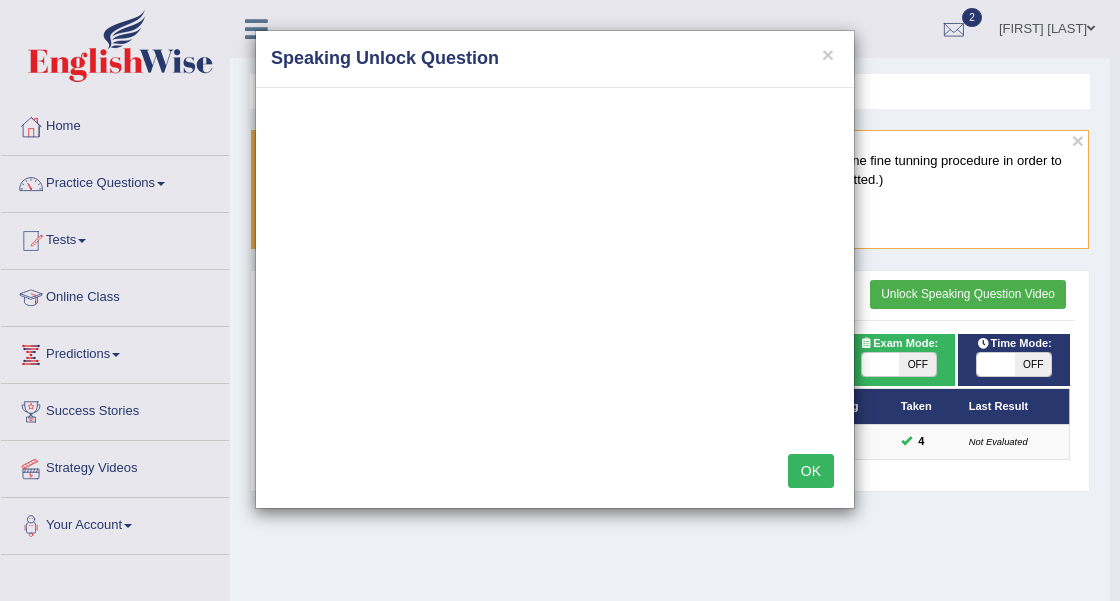 click on "OK" at bounding box center (811, 471) 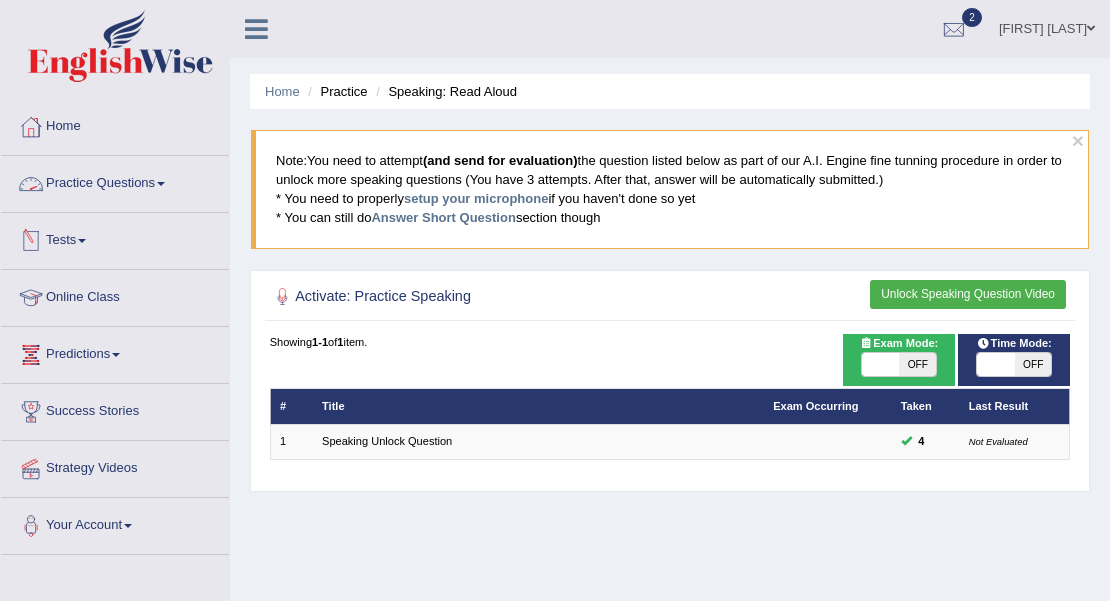 click at bounding box center (161, 184) 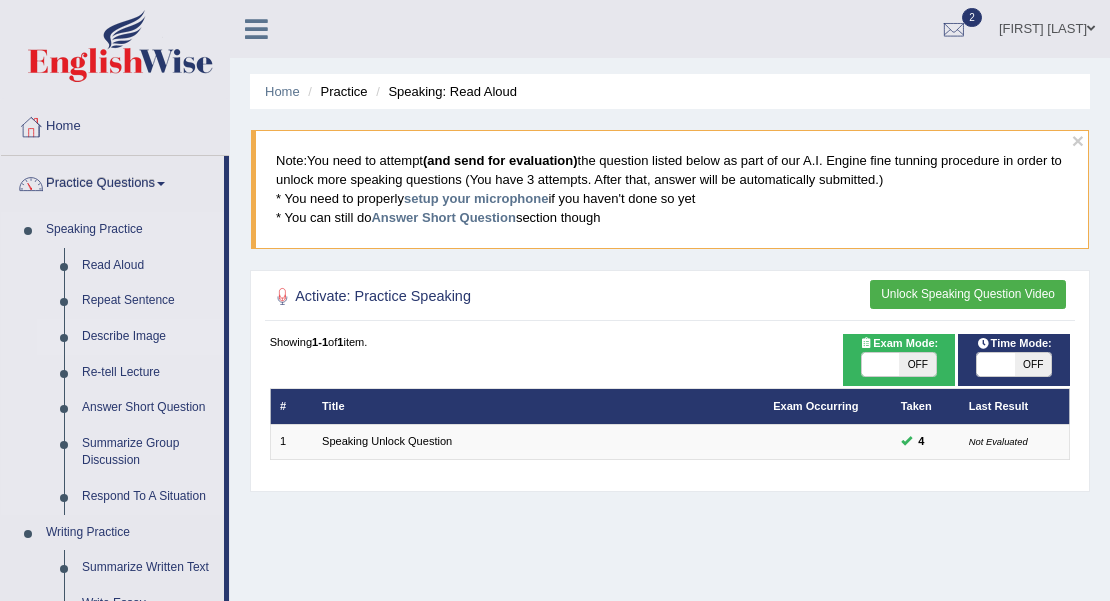 click on "Describe Image" at bounding box center (148, 337) 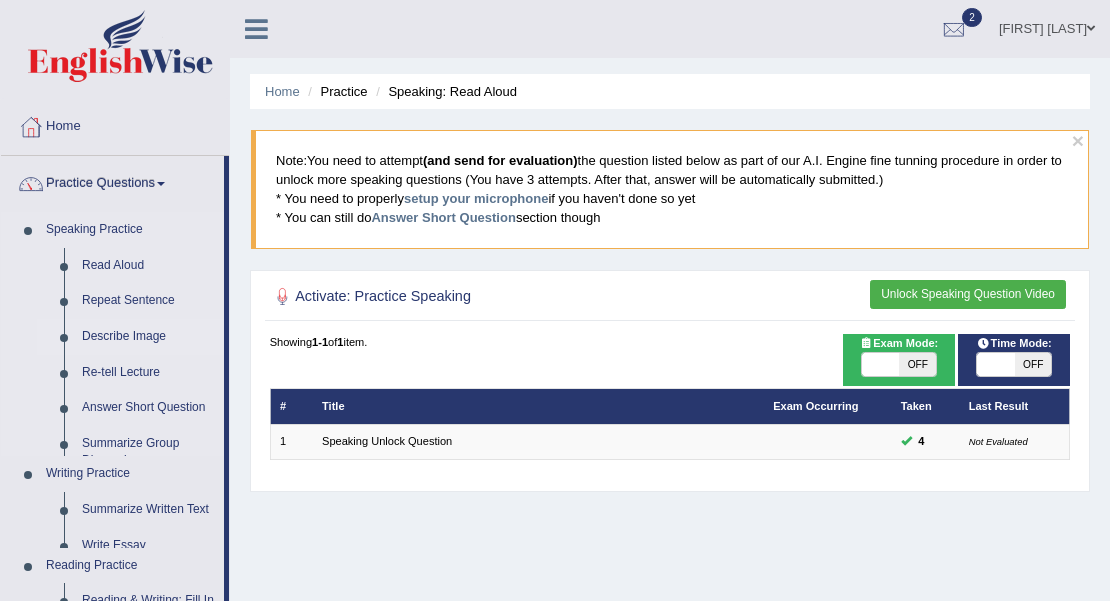 click on "Speaking Practice Read Aloud
Repeat Sentence
Describe Image
Re-tell Lecture
Answer Short Question
Summarize Group Discussion
Respond To A Situation
Writing Practice  Summarize Written Text
Write Essay
Reading Practice  Reading & Writing: Fill In The Blanks
Choose Multiple Answers
Re-order Paragraphs
Fill In The Blanks
Choose Single Answer
Listening Practice  Summarize Spoken Text
Highlight Incorrect Words
Highlight Correct Summary
Select Missing Word
Choose Single Answer
Choose Multiple Answers
Fill In The Blanks
Write From Dictation
Pronunciation" at bounding box center [112, 625] 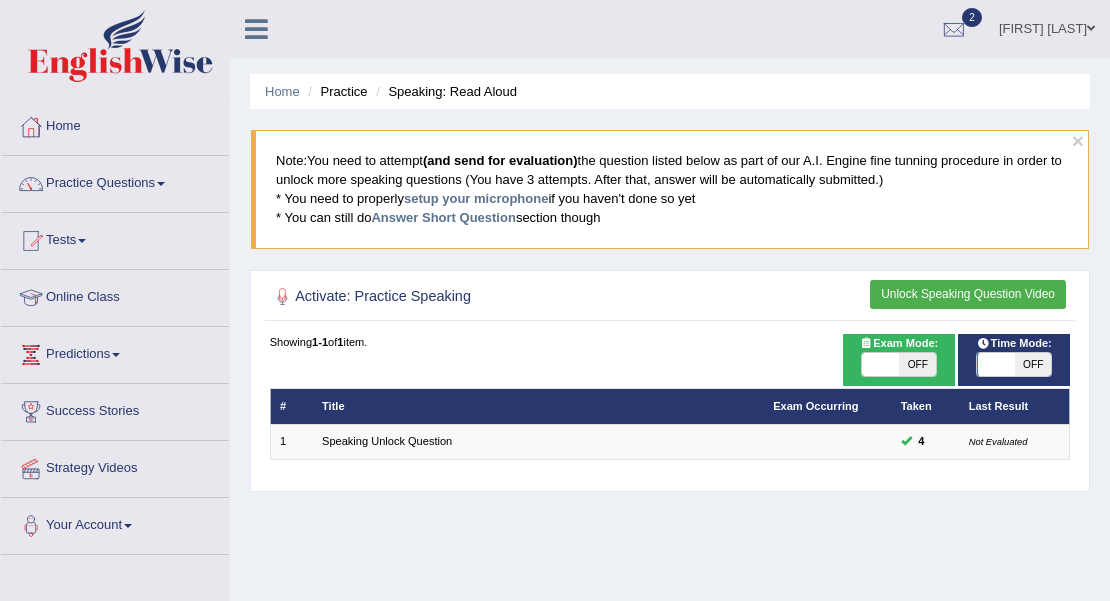 scroll, scrollTop: 0, scrollLeft: 0, axis: both 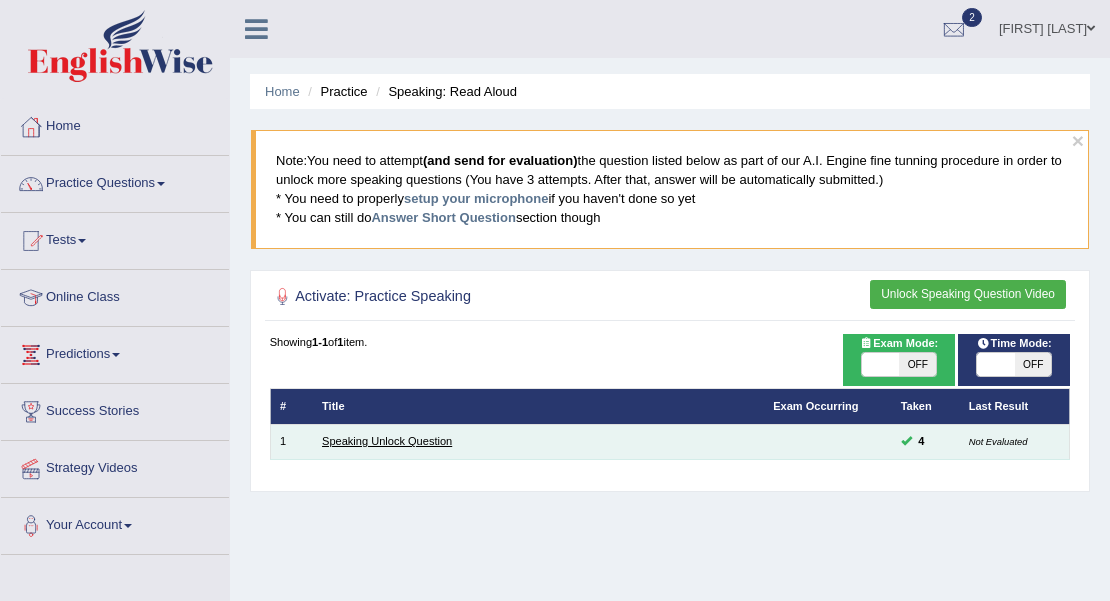 click on "Speaking Unlock Question" at bounding box center [387, 441] 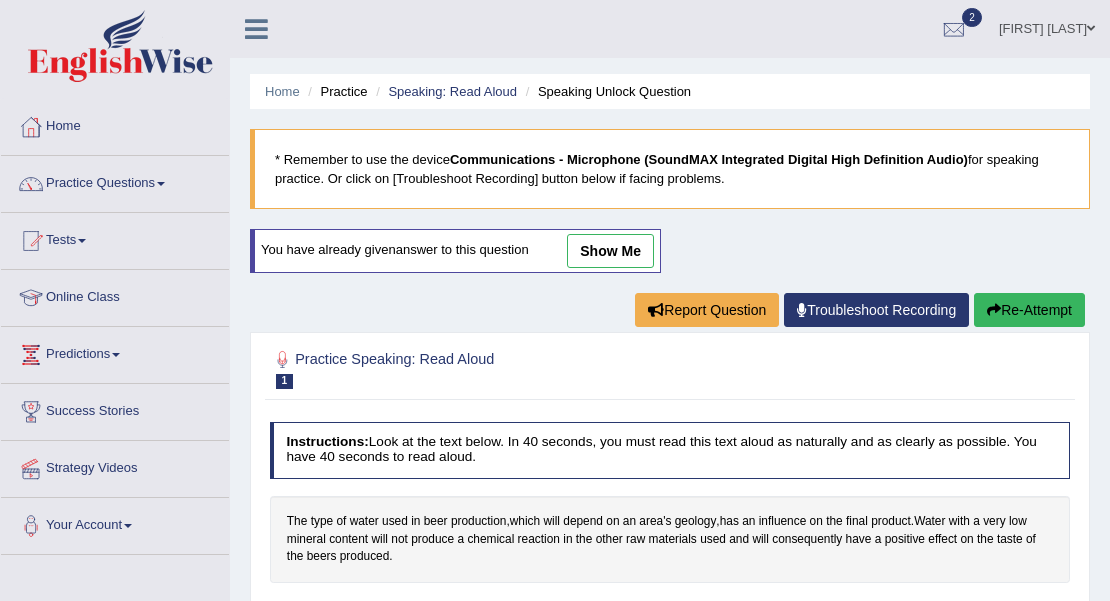 scroll, scrollTop: 133, scrollLeft: 0, axis: vertical 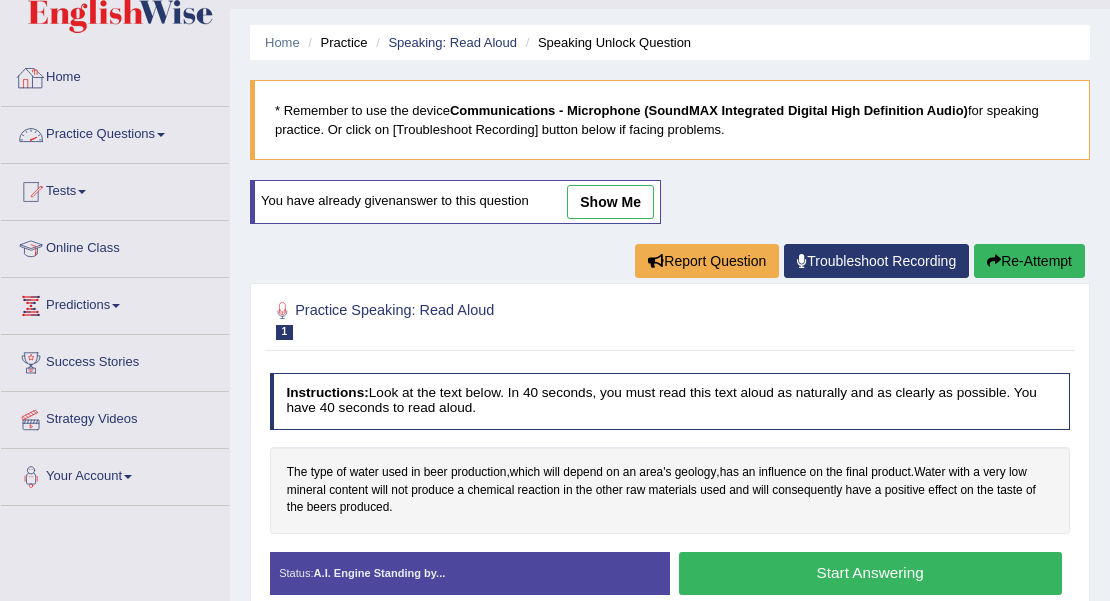 click on "Home" at bounding box center [115, 75] 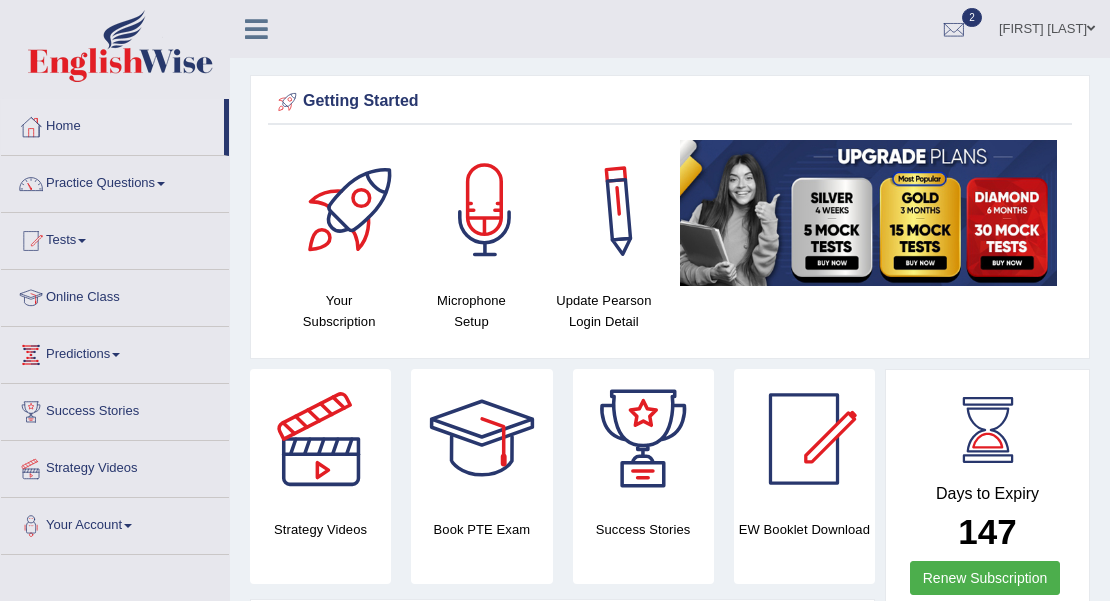 scroll, scrollTop: 0, scrollLeft: 0, axis: both 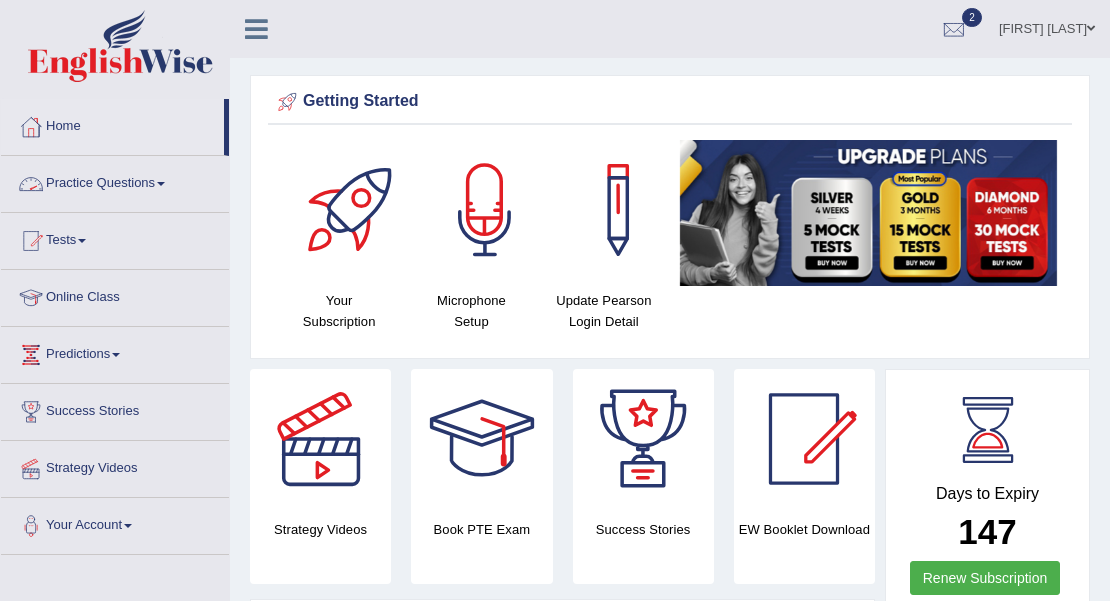click at bounding box center [161, 184] 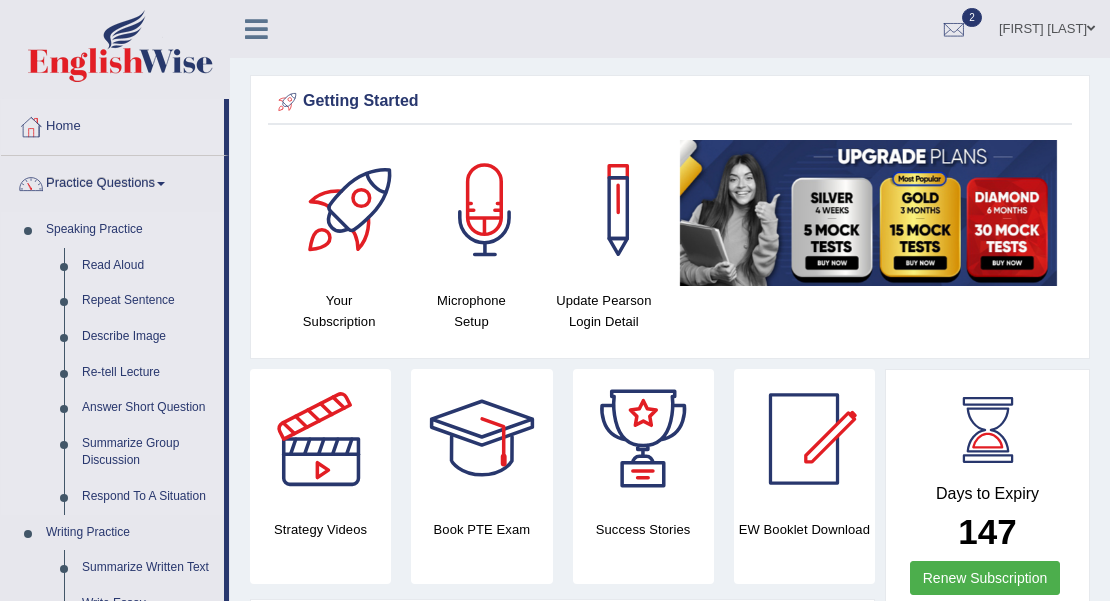 click on "Speaking Practice" at bounding box center [130, 230] 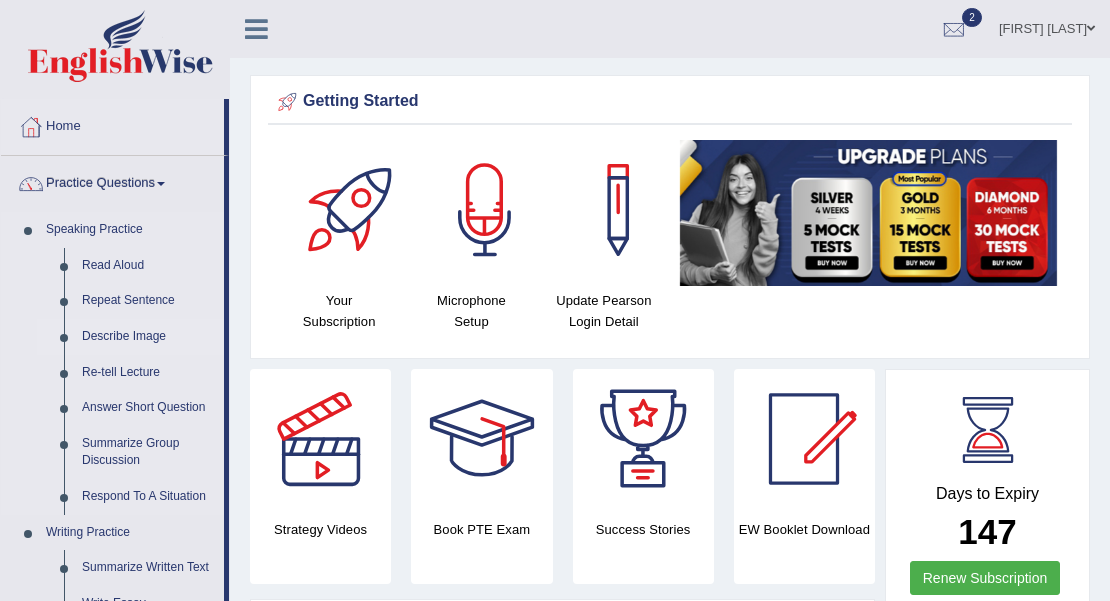 click on "Describe Image" at bounding box center [148, 337] 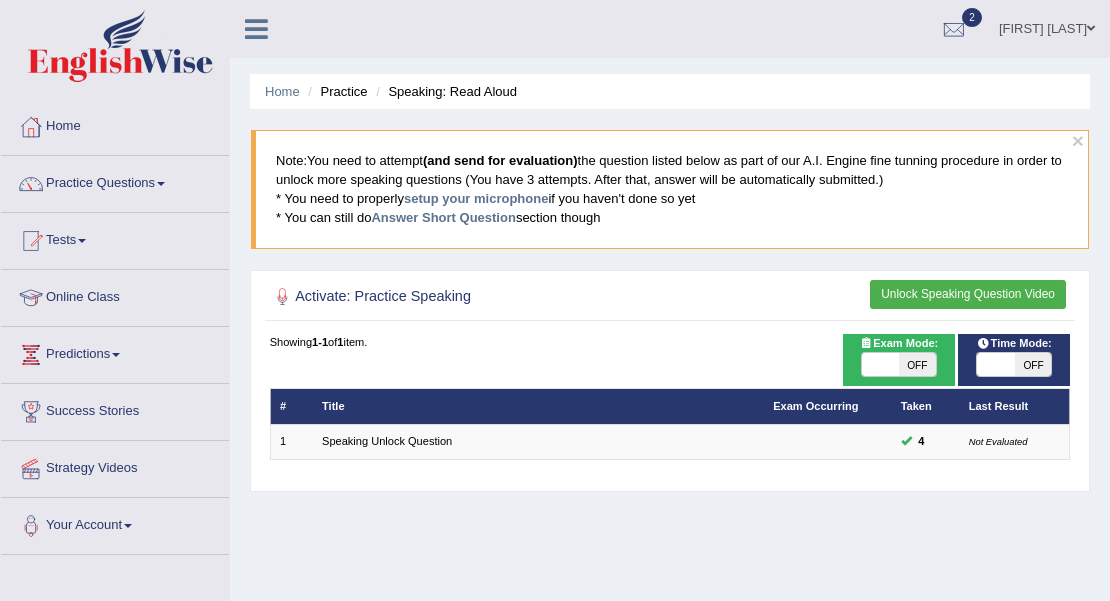 scroll, scrollTop: 0, scrollLeft: 0, axis: both 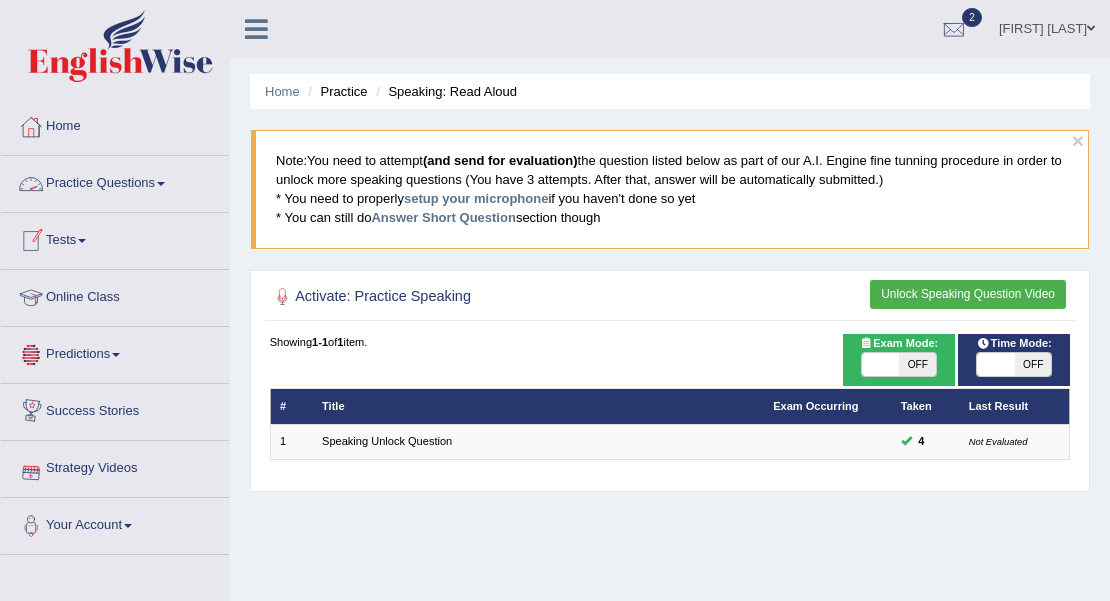 click at bounding box center [161, 184] 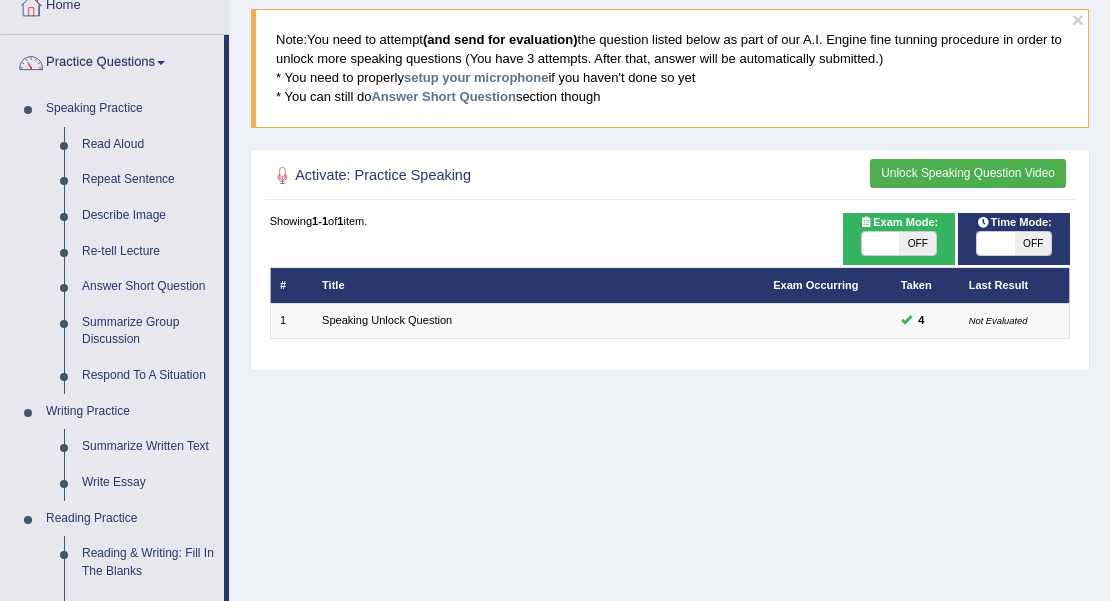 scroll, scrollTop: 133, scrollLeft: 0, axis: vertical 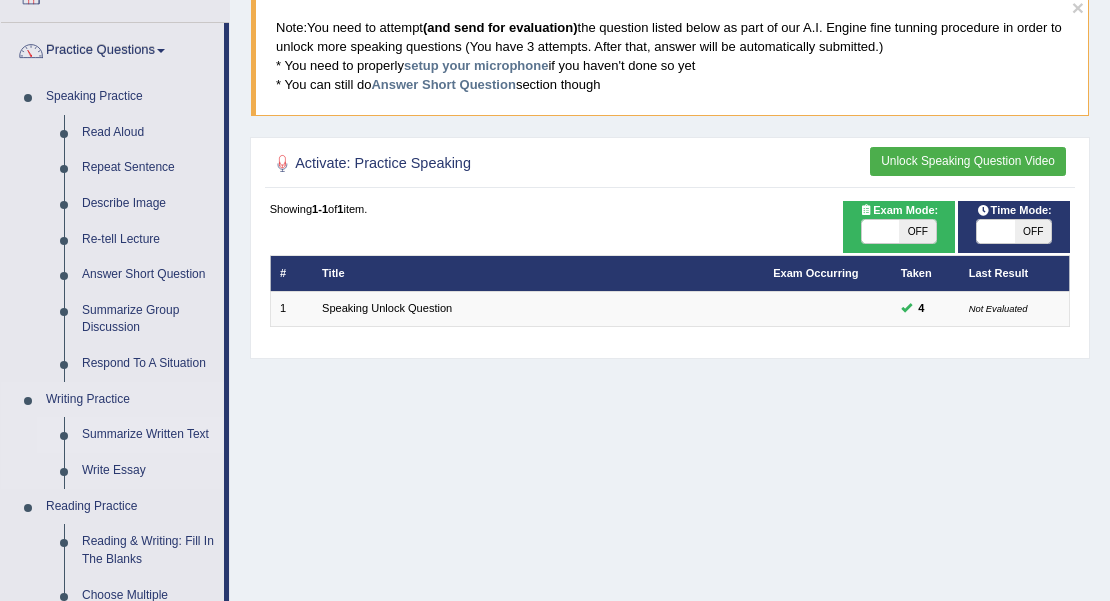 click on "Summarize Written Text" at bounding box center [148, 435] 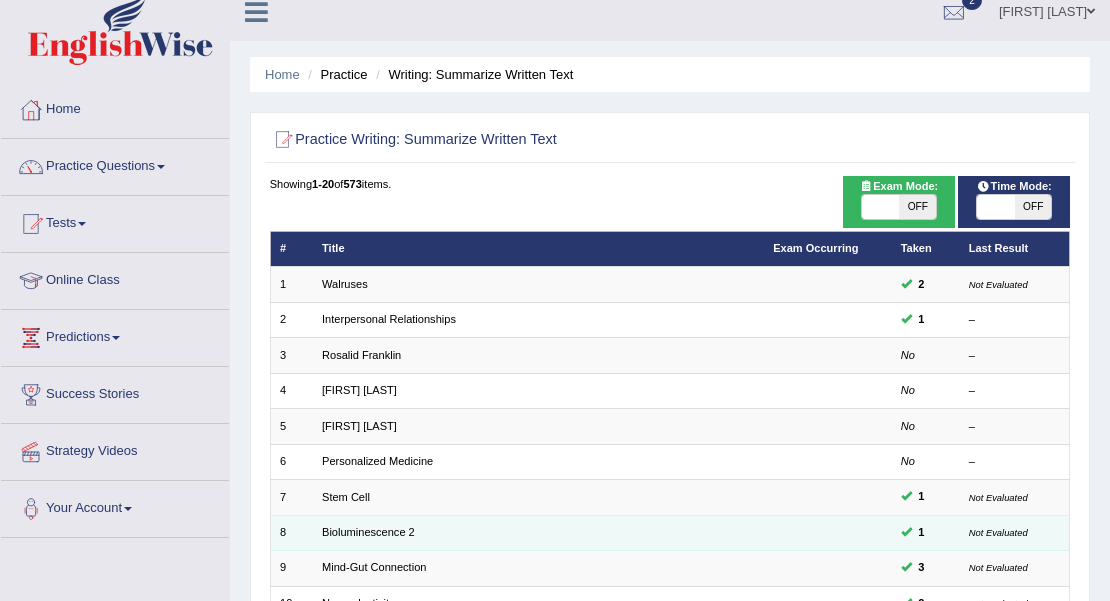 scroll, scrollTop: 133, scrollLeft: 0, axis: vertical 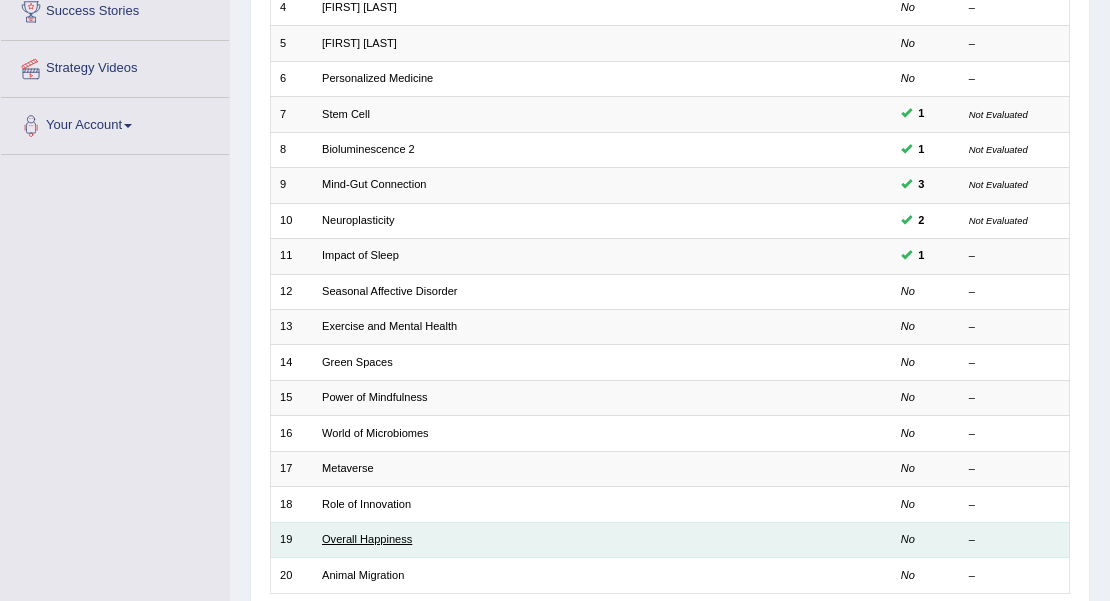 click on "Overall Happiness" at bounding box center [367, 539] 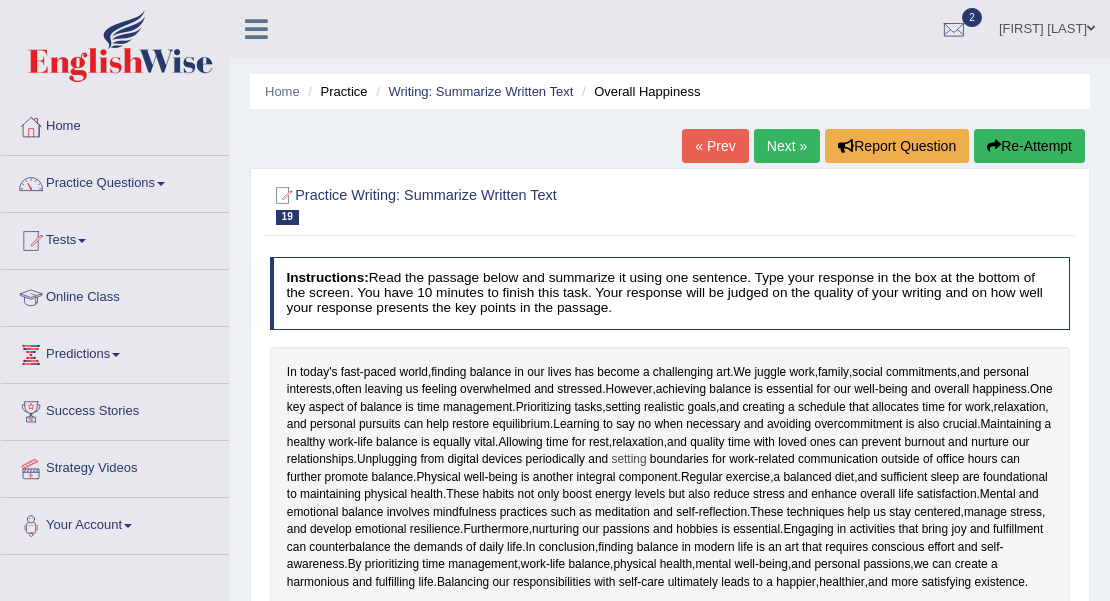 scroll, scrollTop: 0, scrollLeft: 0, axis: both 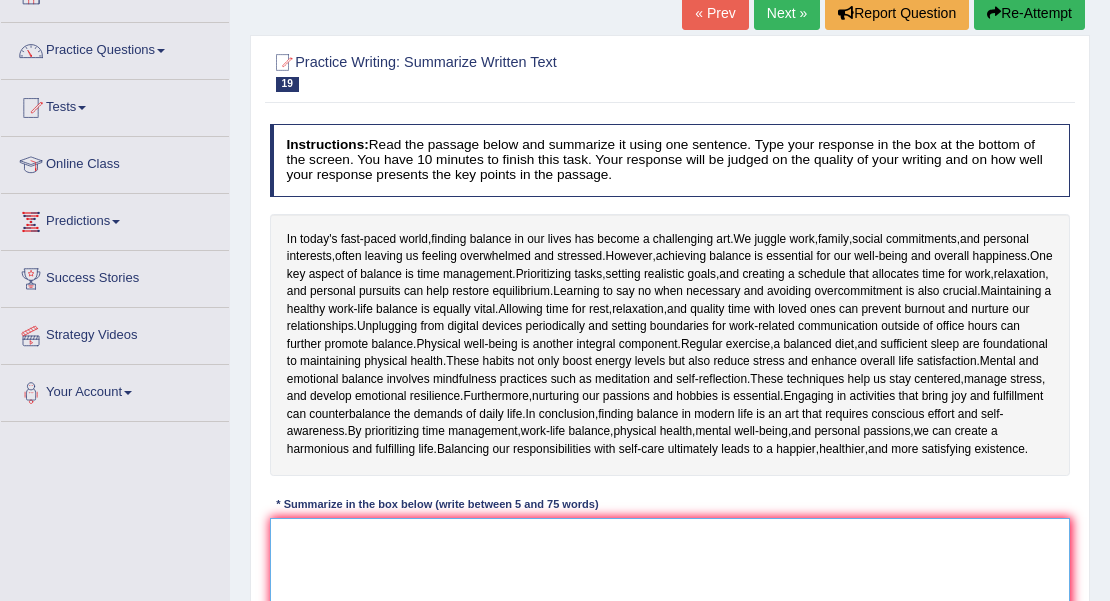 drag, startPoint x: 290, startPoint y: 554, endPoint x: 318, endPoint y: 542, distance: 30.463093 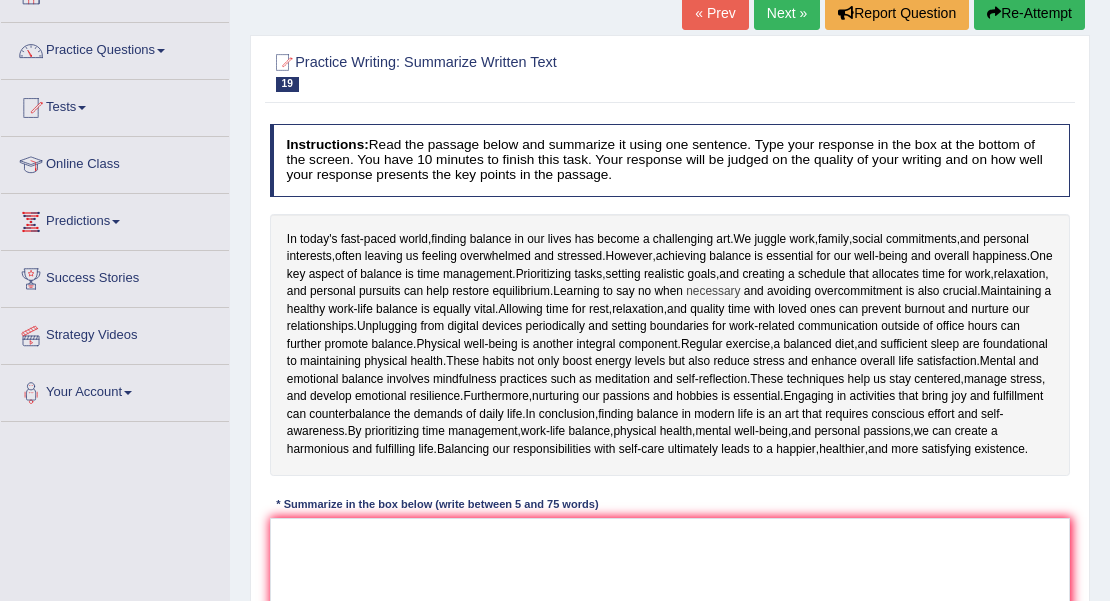 drag, startPoint x: 616, startPoint y: 287, endPoint x: 764, endPoint y: 294, distance: 148.16545 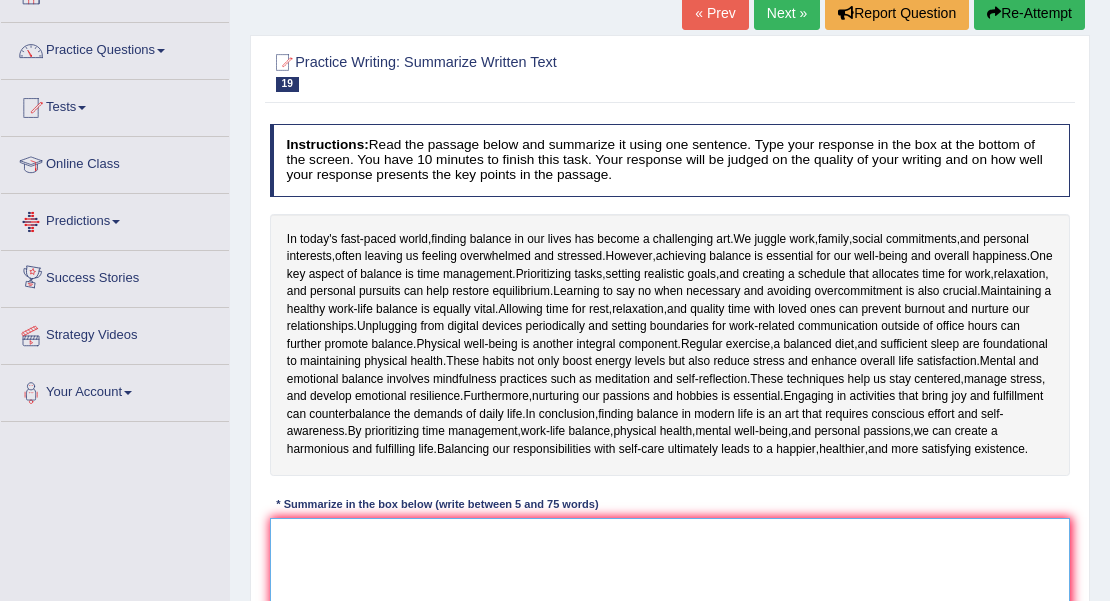 click at bounding box center [670, 600] 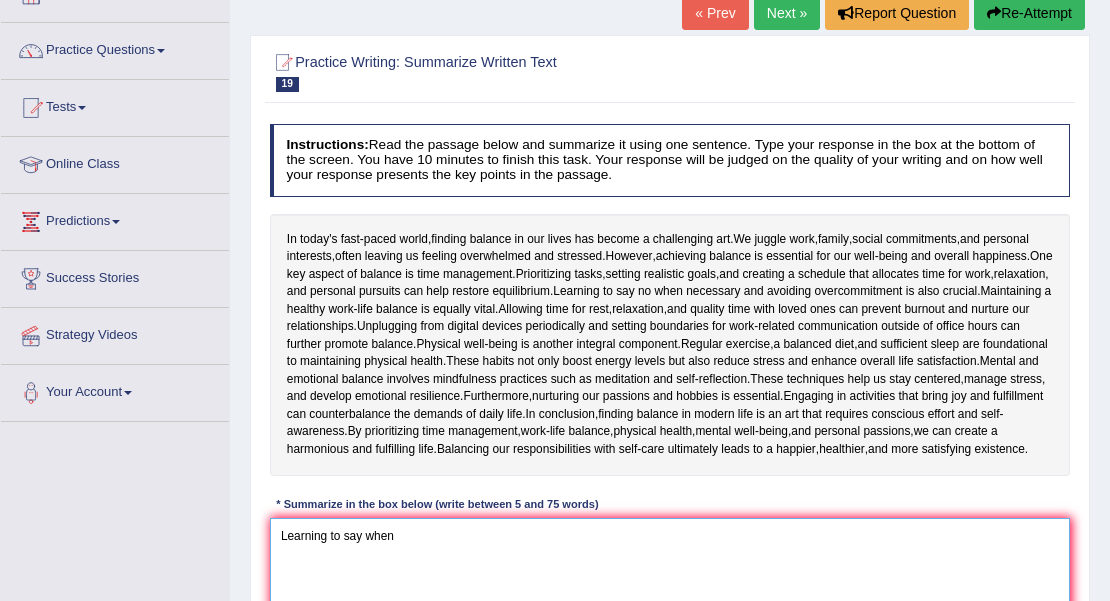 click on "Learning to say when" at bounding box center (670, 600) 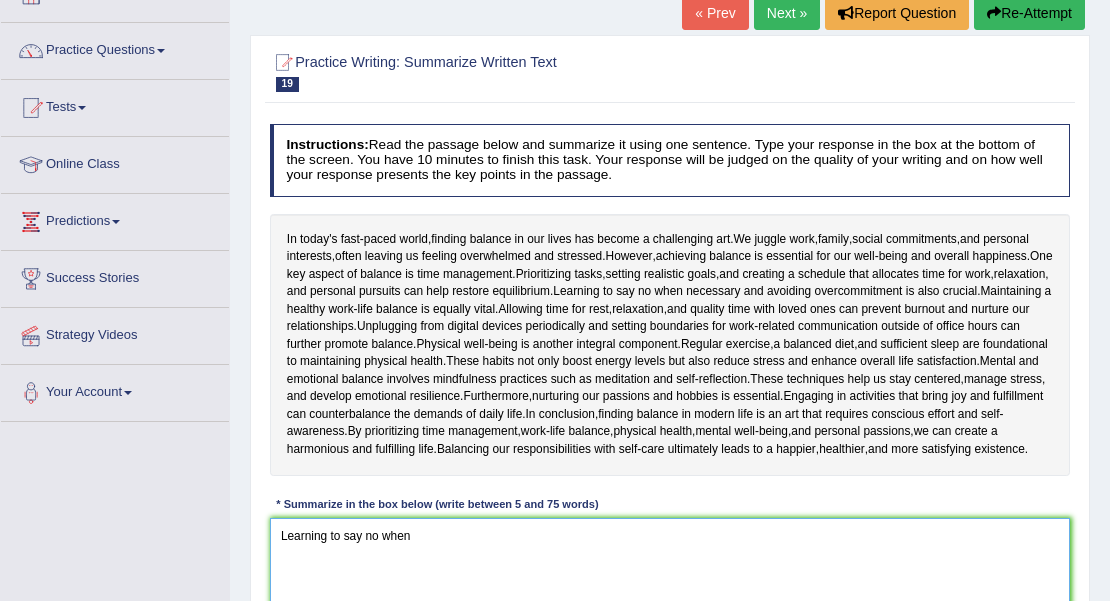 click on "Learning to say no when" at bounding box center (670, 600) 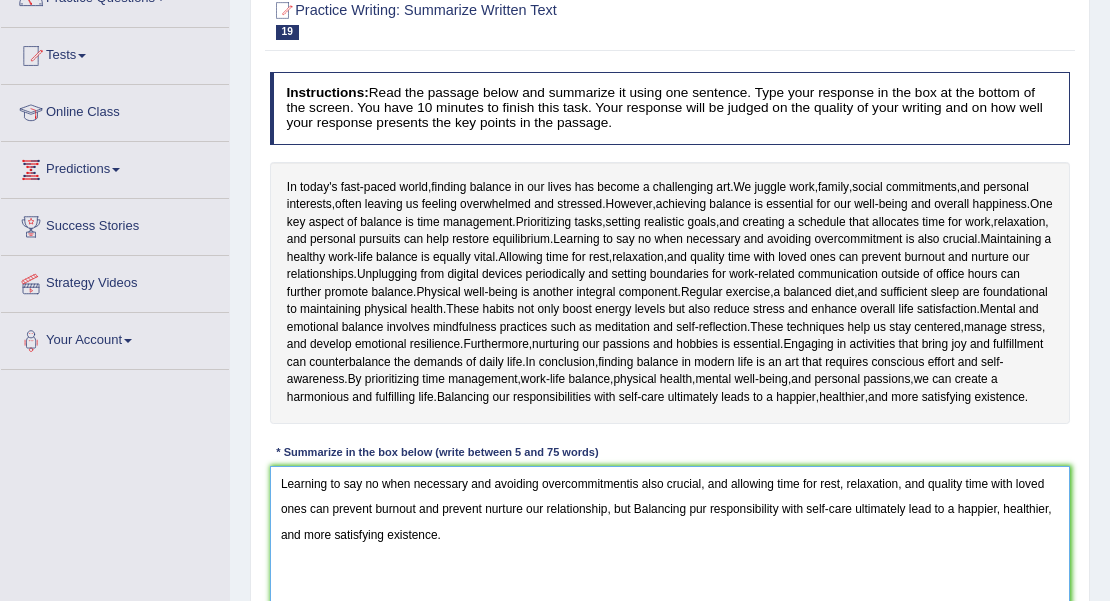 scroll, scrollTop: 275, scrollLeft: 0, axis: vertical 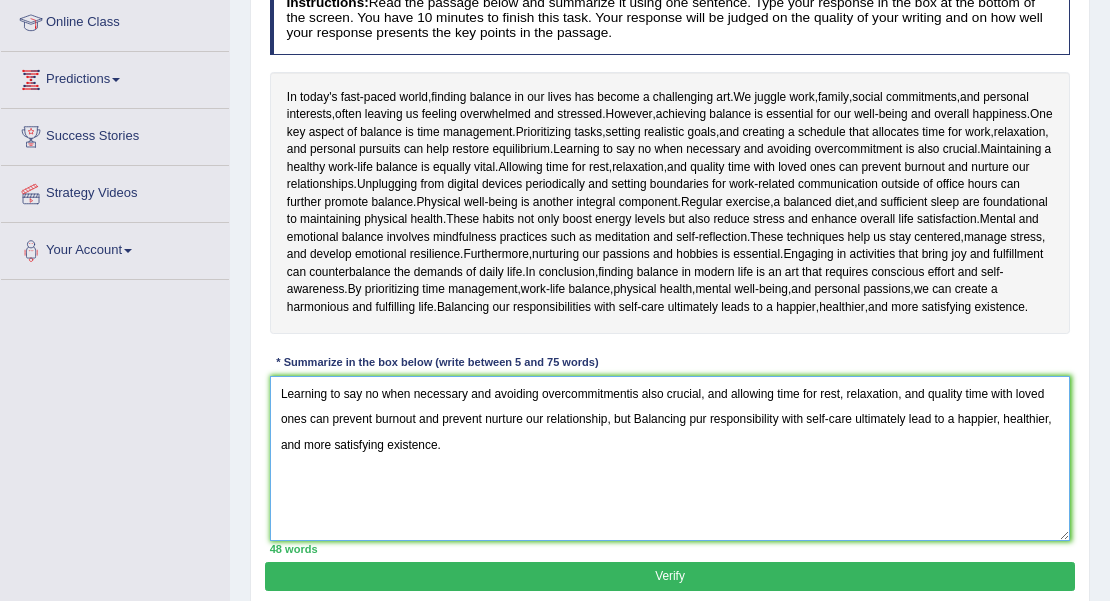 type on "Learning to say no when necessary and avoiding overcommitmentis also crucial, and allowing time for rest, relaxation, and quality time with loved ones can prevent burnout and prevent nurture our relationship, but Balancing pur responsibility with self-care ultimately lead to a happier, healthier, and more satisfying existence." 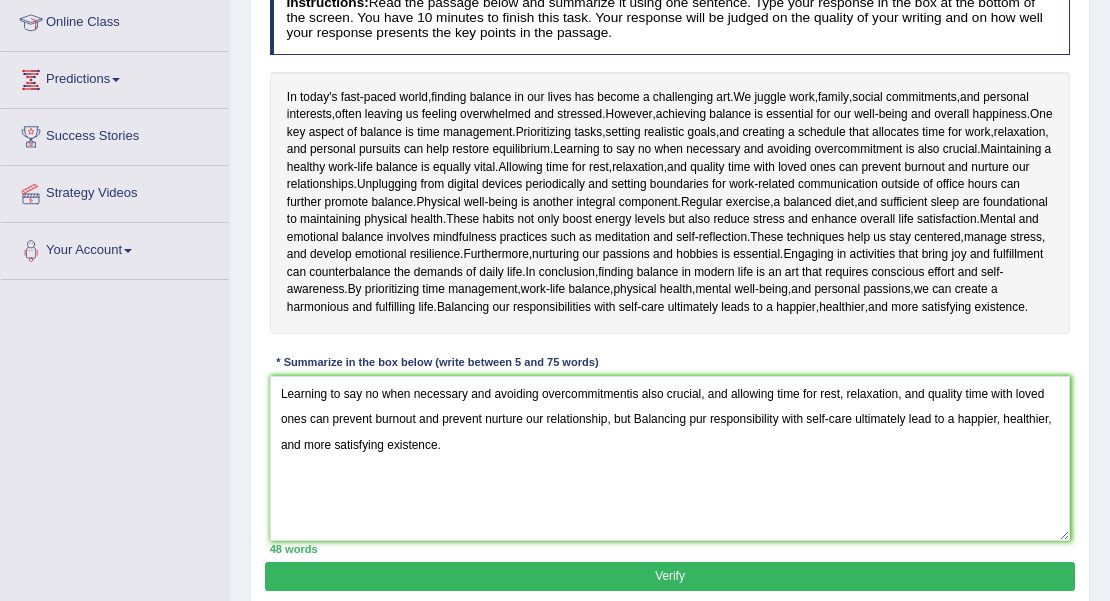 click on "Verify" at bounding box center [669, 576] 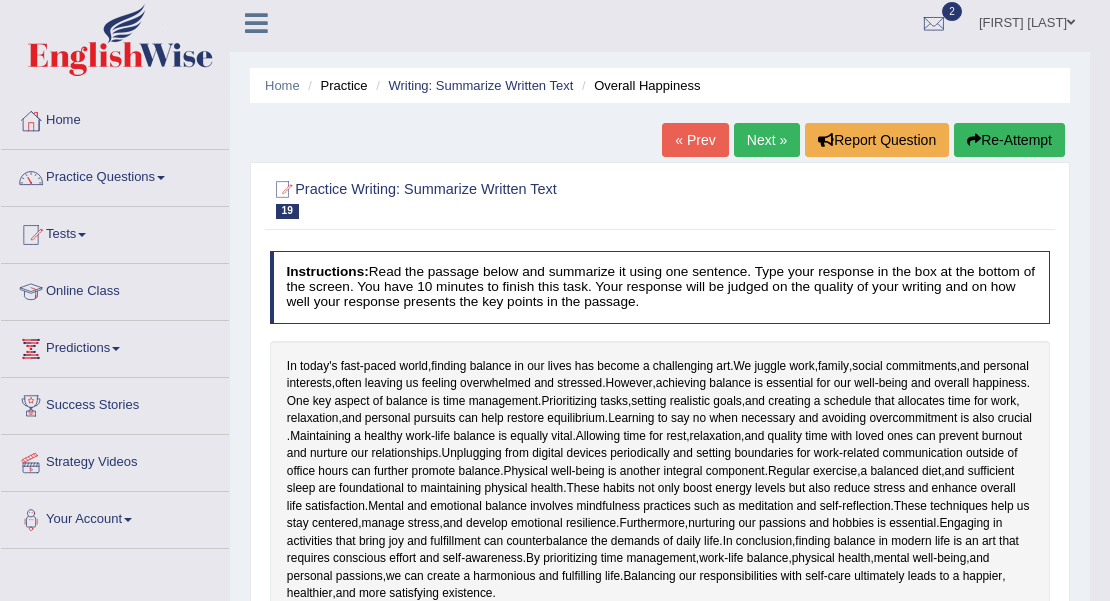scroll, scrollTop: 0, scrollLeft: 0, axis: both 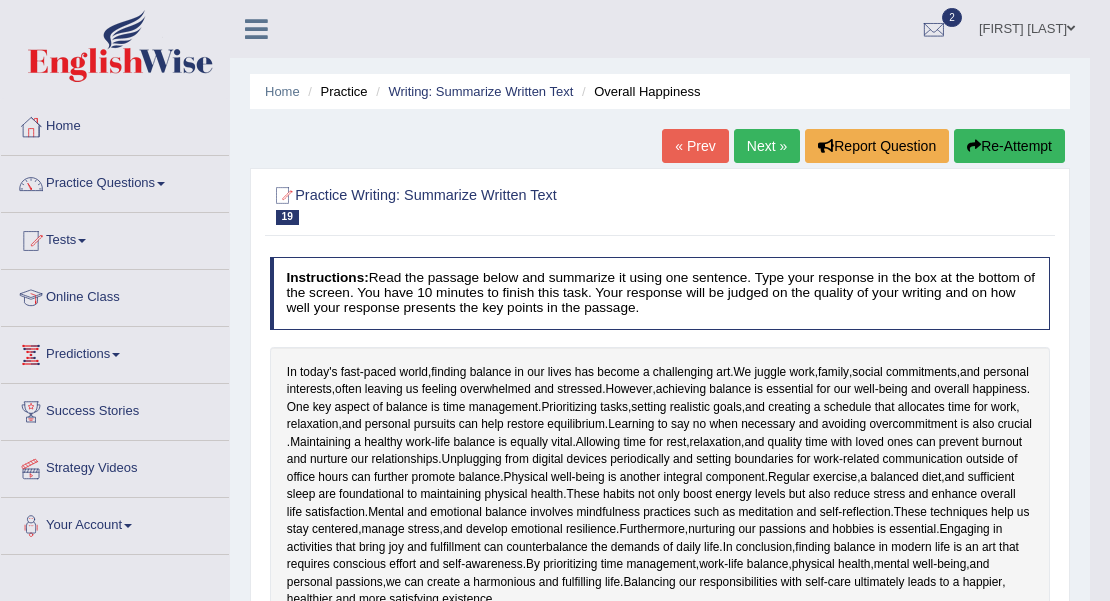 click on "Next »" at bounding box center (767, 146) 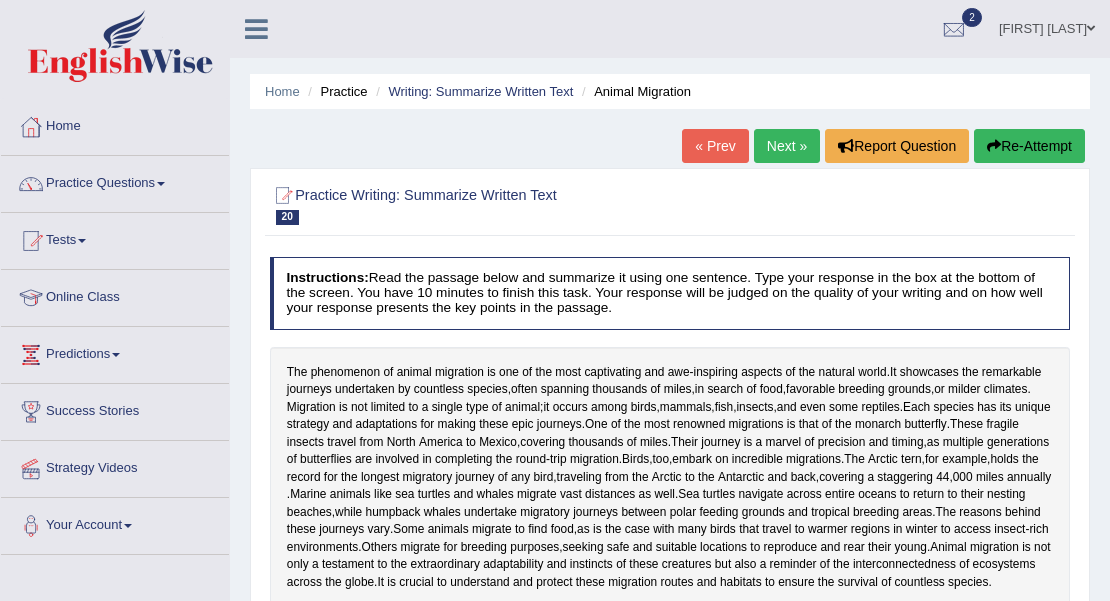 scroll, scrollTop: 266, scrollLeft: 0, axis: vertical 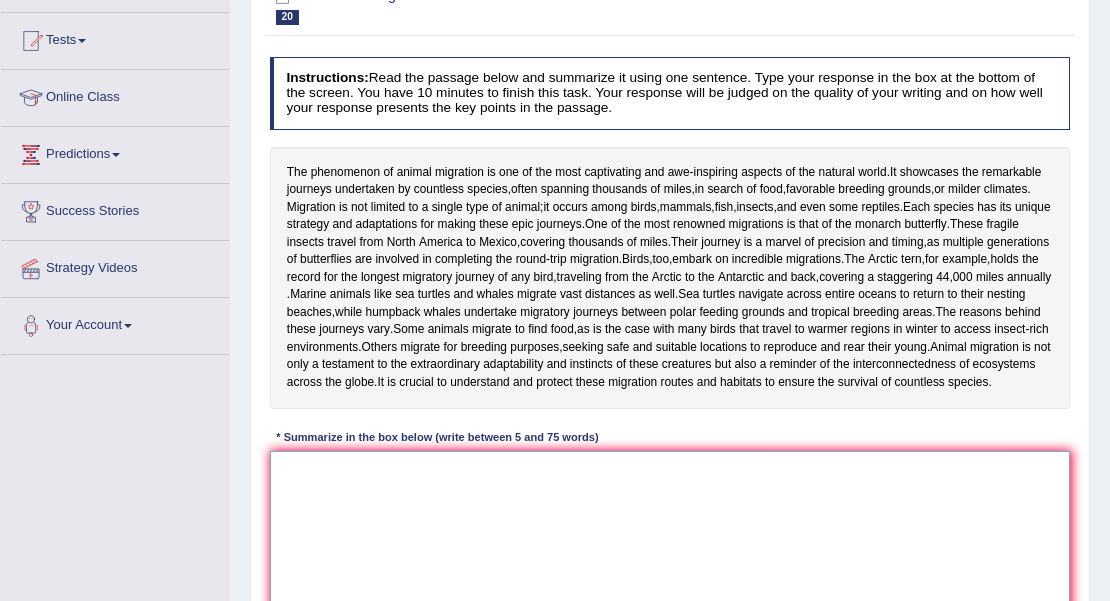 click at bounding box center [670, 533] 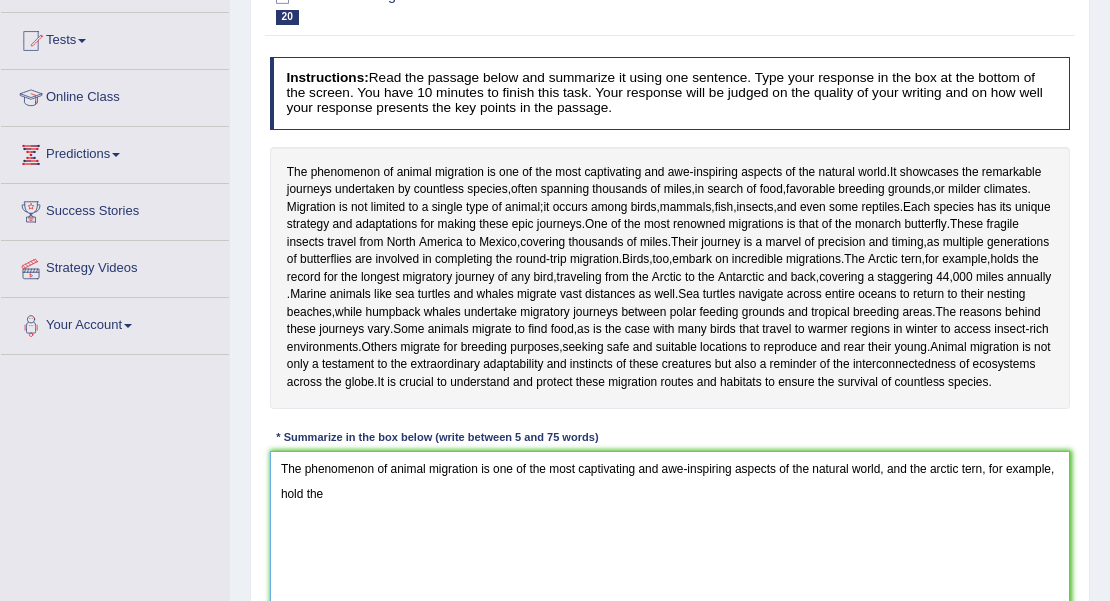 click on "The phenomenon of animal migration is one of the most captivating and awe-inspiring aspects of the natural world, and the arctic tern, for example, hold the" at bounding box center (670, 533) 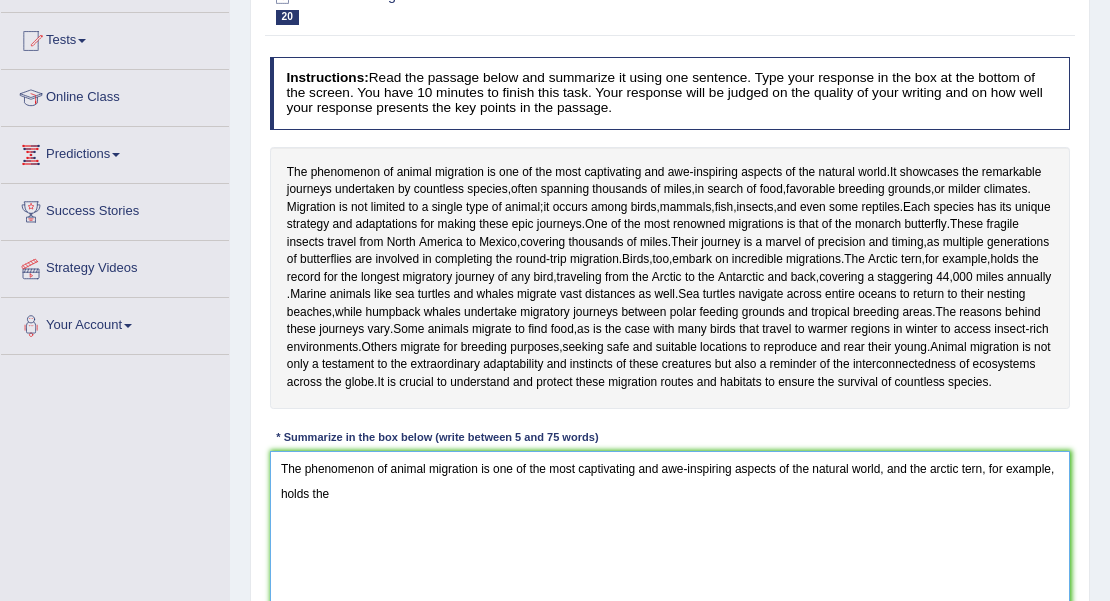 click on "The phenomenon of animal migration is one of the most captivating and awe-inspiring aspects of the natural world, and the arctic tern, for example, holds the" at bounding box center [670, 533] 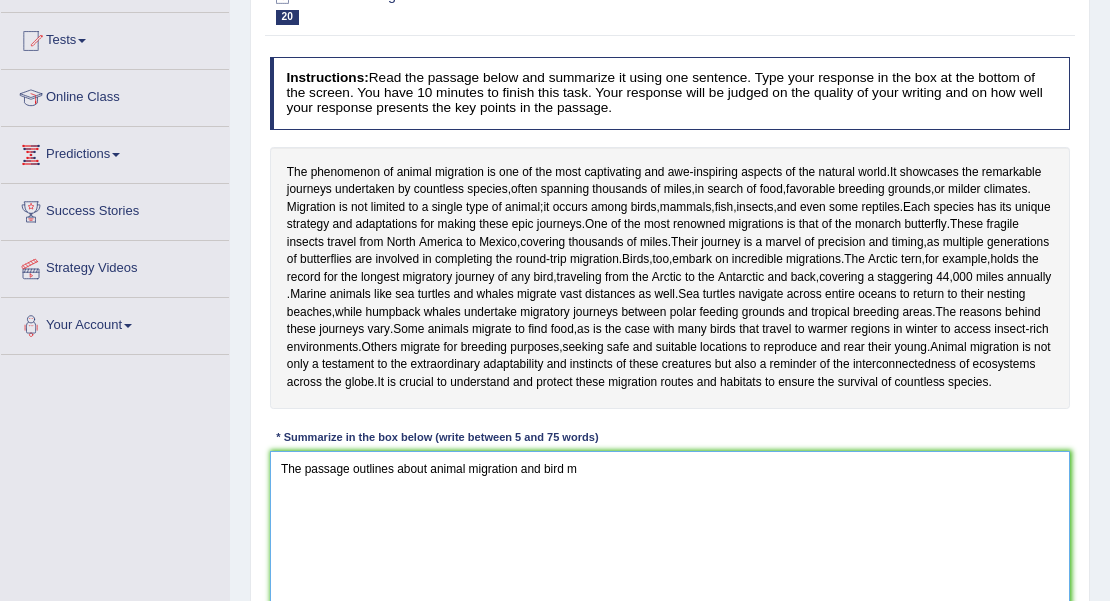 click on "The passage outlines about animal migration and bird m" at bounding box center (670, 533) 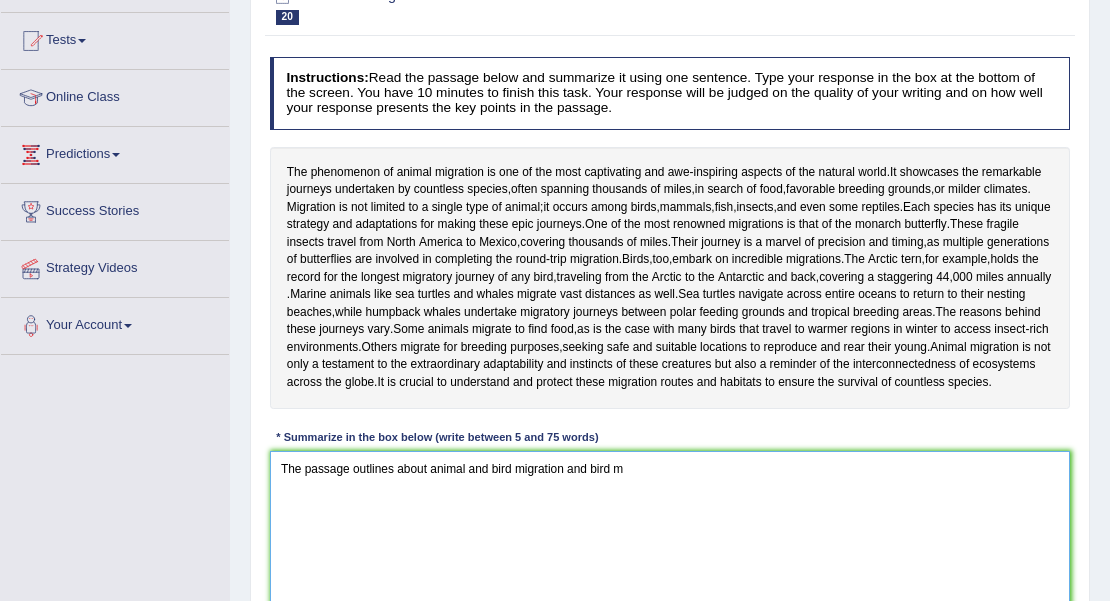 click on "The passage outlines about animal and bird migration and bird m" at bounding box center [670, 533] 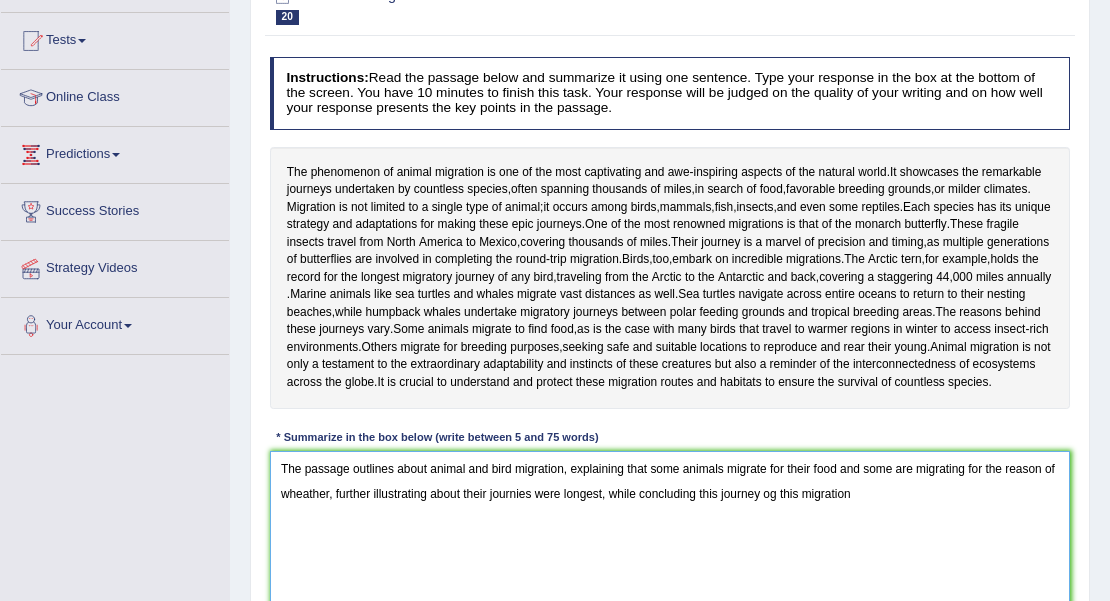 click on "The passage outlines about animal and bird migration, explaining that some animals migrate for their food and some are migrating for the reason of wheather, further illustrating about their journies were longest, while concluding this journey og this migration" at bounding box center [670, 533] 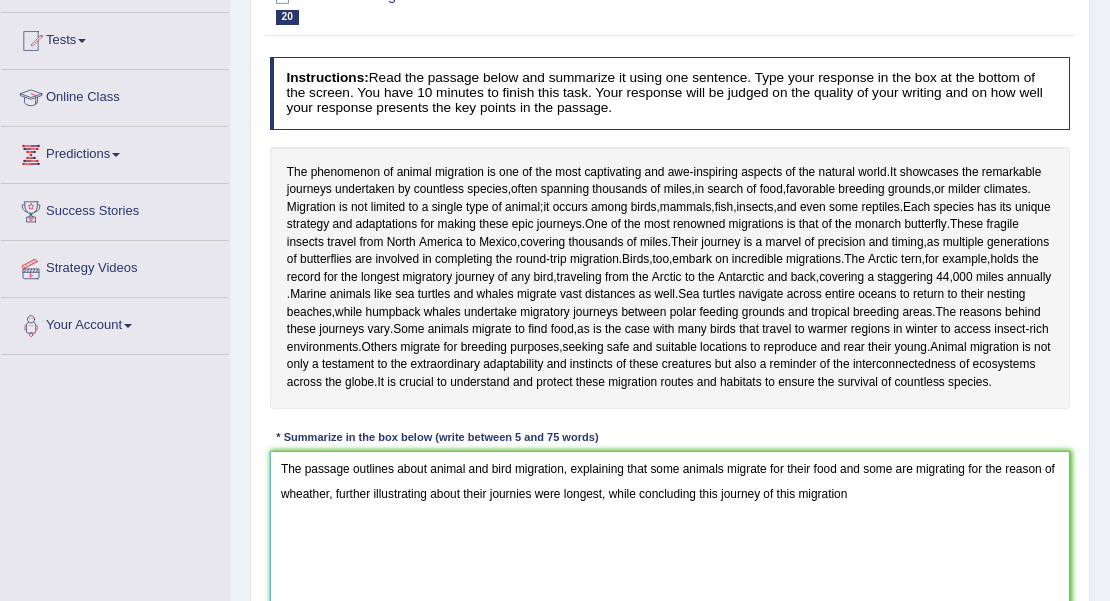 click on "The passage outlines about animal and bird migration, explaining that some animals migrate for their food and some are migrating for the reason of wheather, further illustrating about their journies were longest, while concluding this journey of this migration" at bounding box center [670, 533] 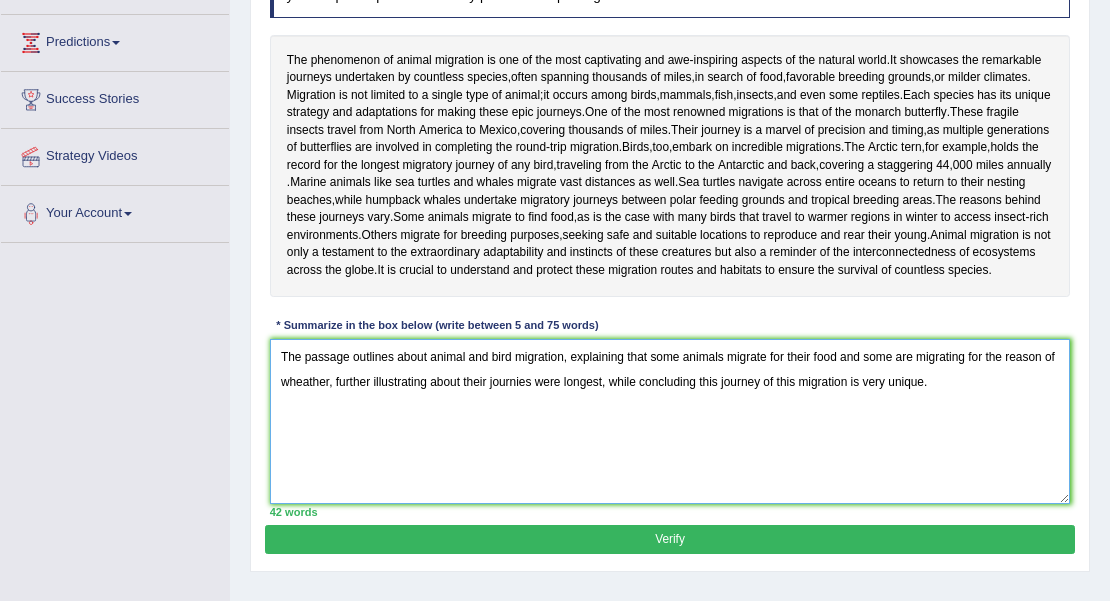 scroll, scrollTop: 400, scrollLeft: 0, axis: vertical 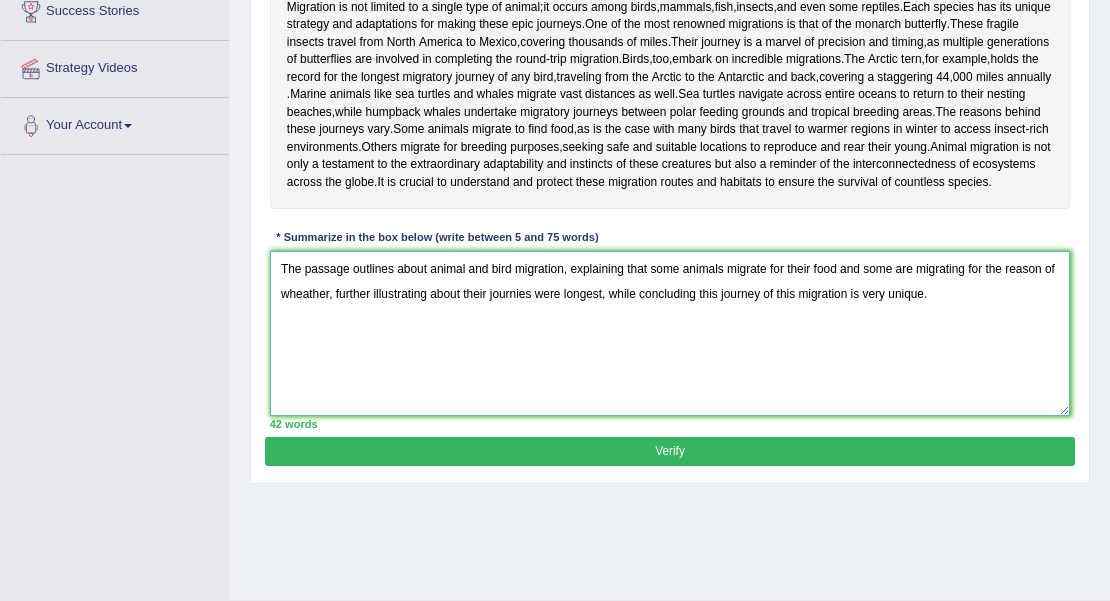 type on "The passage outlines about animal and bird migration, explaining that some animals migrate for their food and some are migrating for the reason of wheather, further illustrating about their journies were longest, while concluding this journey of this migration is very unique." 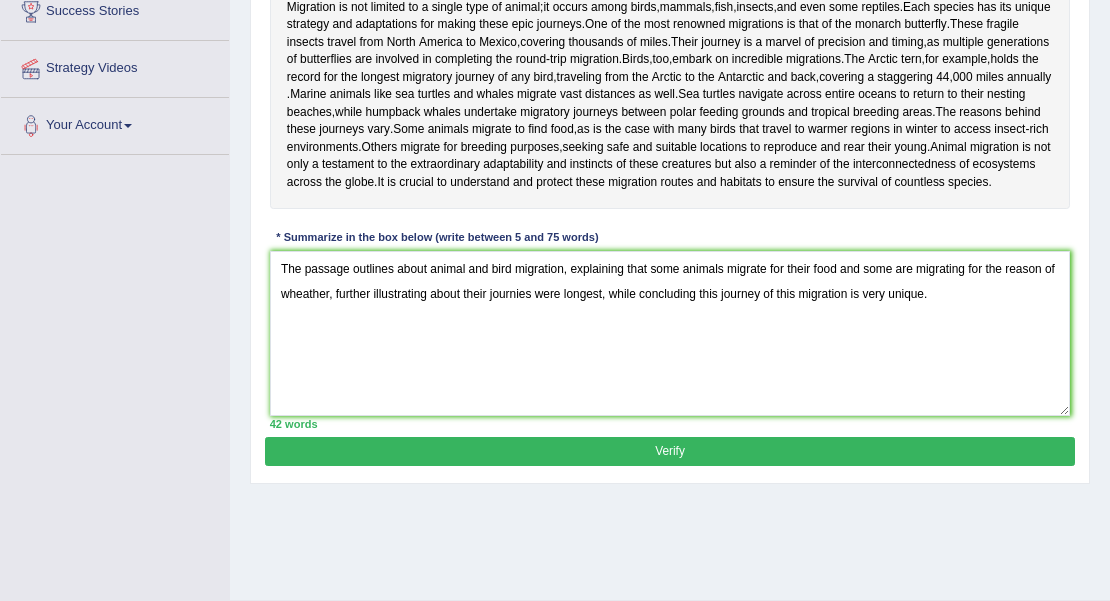 click on "Verify" at bounding box center [669, 451] 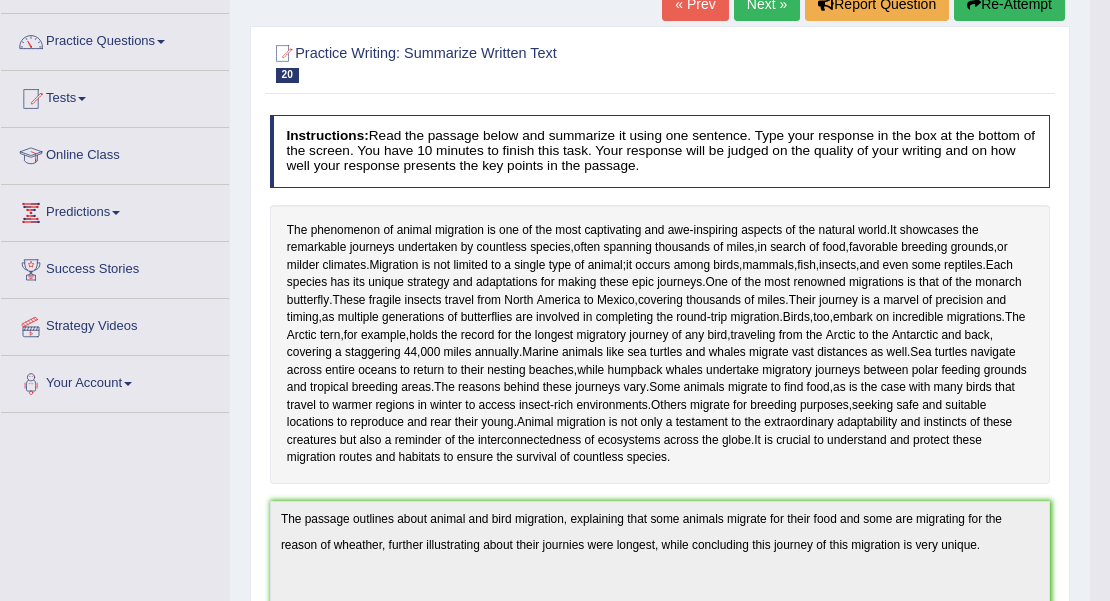 scroll, scrollTop: 66, scrollLeft: 0, axis: vertical 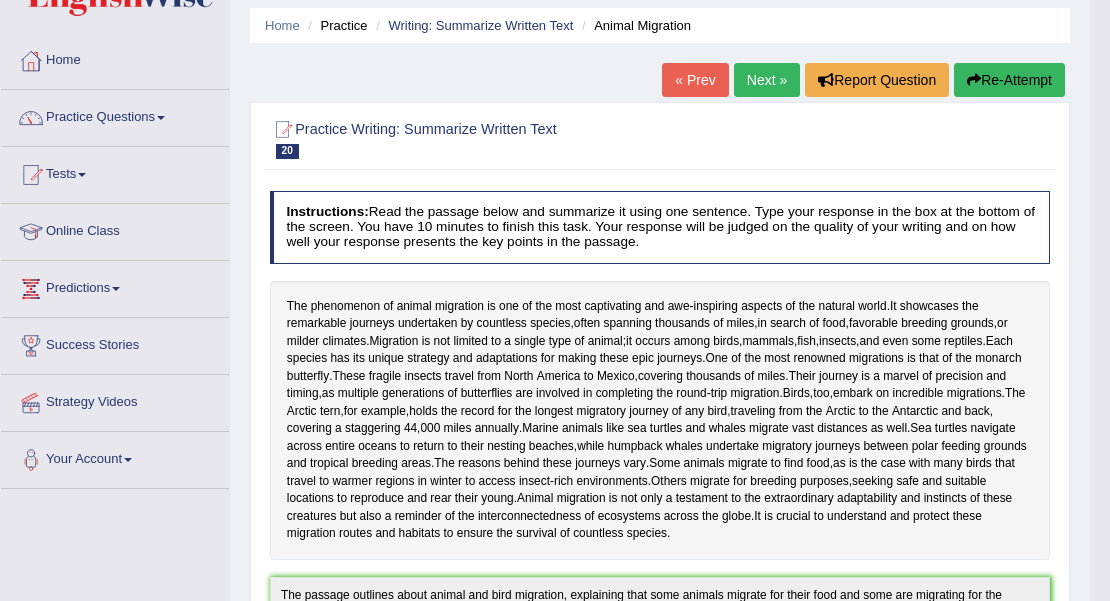 click on "Next »" at bounding box center (767, 80) 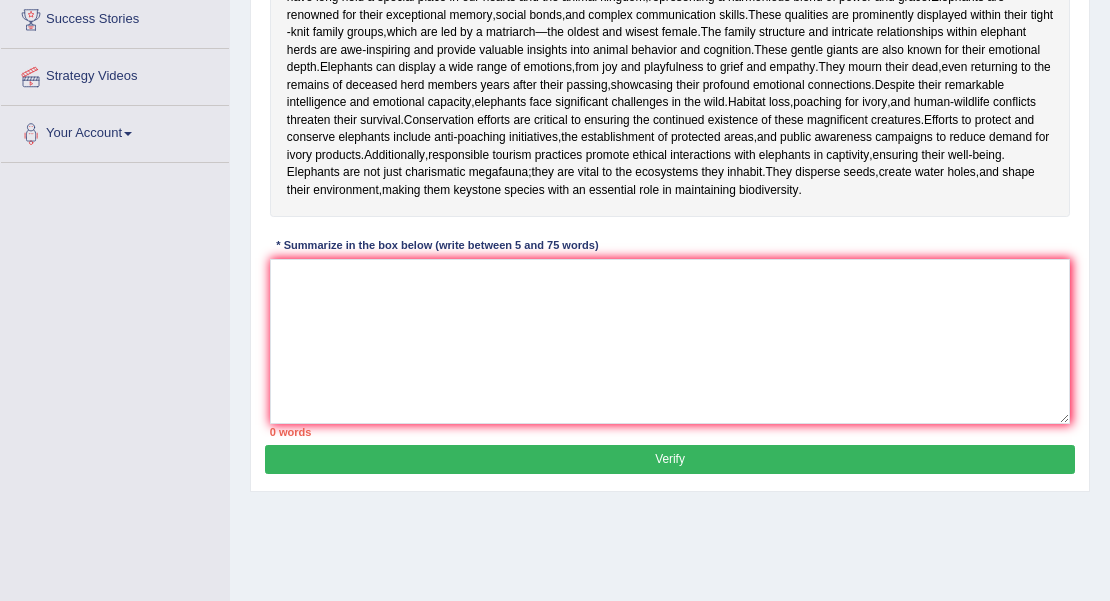 scroll, scrollTop: 392, scrollLeft: 0, axis: vertical 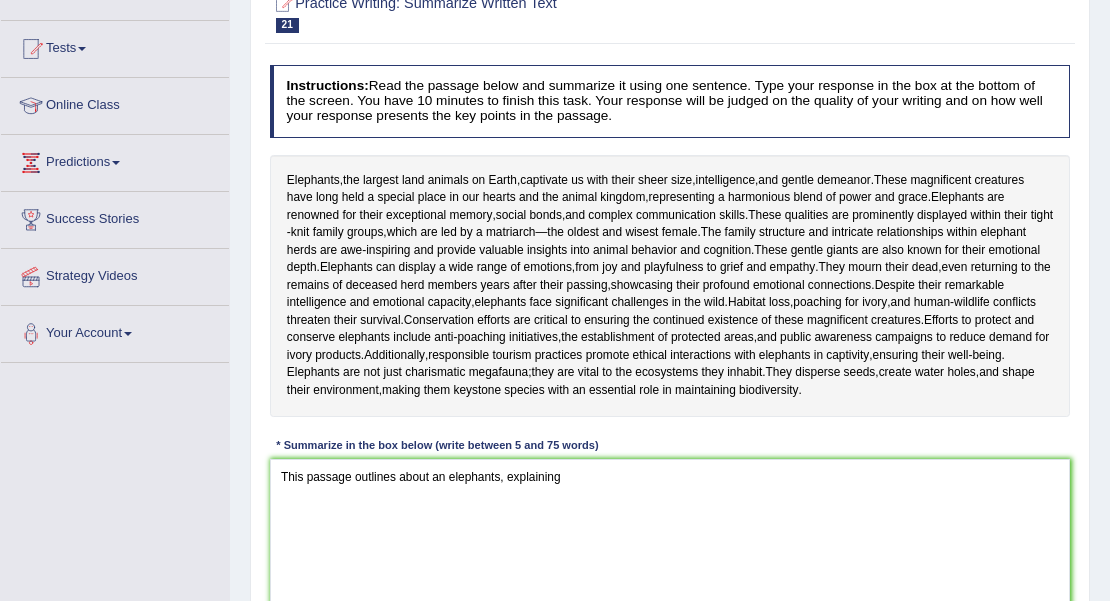 click on "This passage outlines about an elephants, explaining" at bounding box center (670, 541) 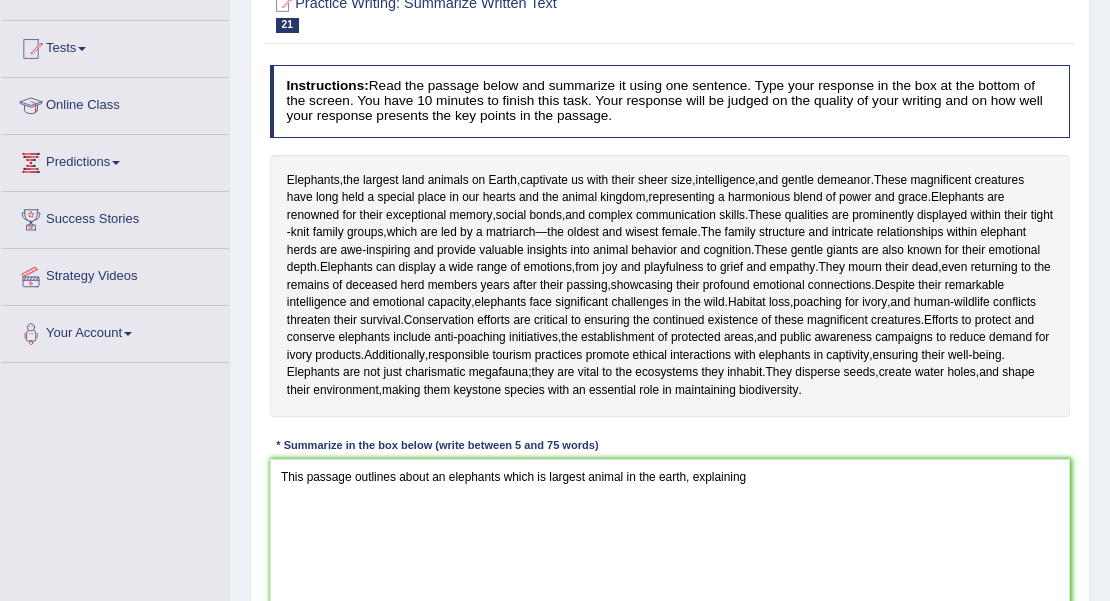 click on "This passage outlines about an elephants which is largest animal in the earth, explaining" at bounding box center (670, 541) 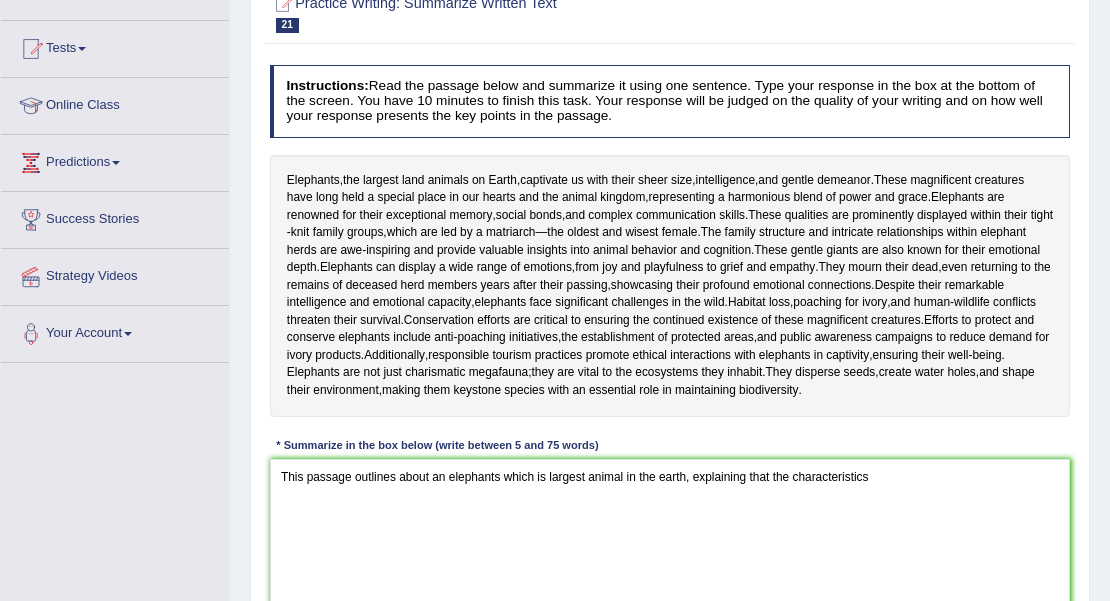 click on "This passage outlines about an elephants which is largest animal in the earth, explaining that the characteristics" at bounding box center [670, 541] 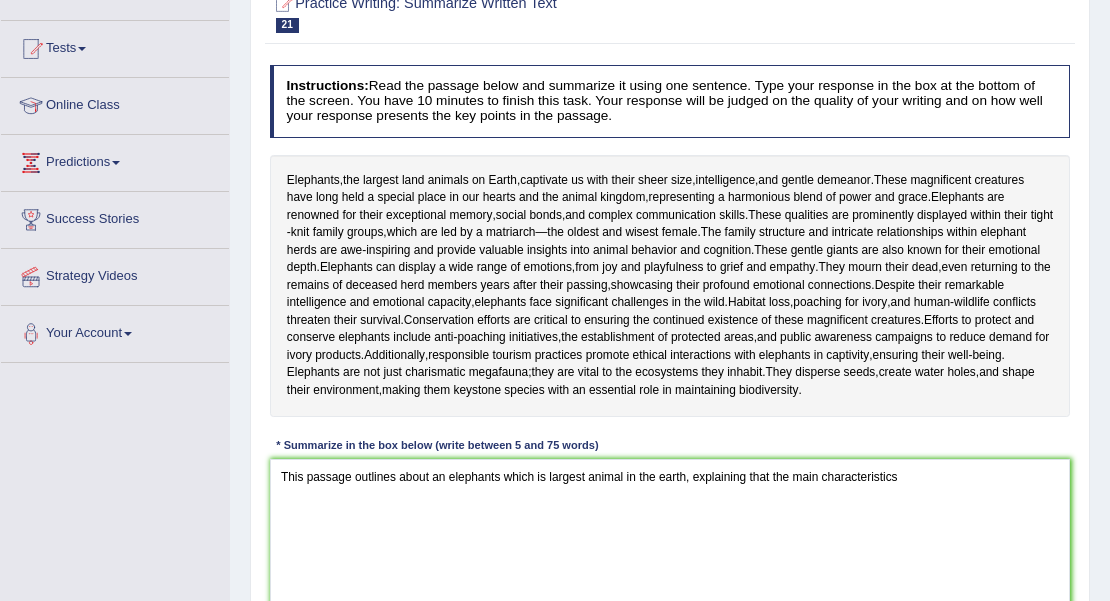 click on "This passage outlines about an elephants which is largest animal in the earth, explaining that the main characteristics" at bounding box center (670, 541) 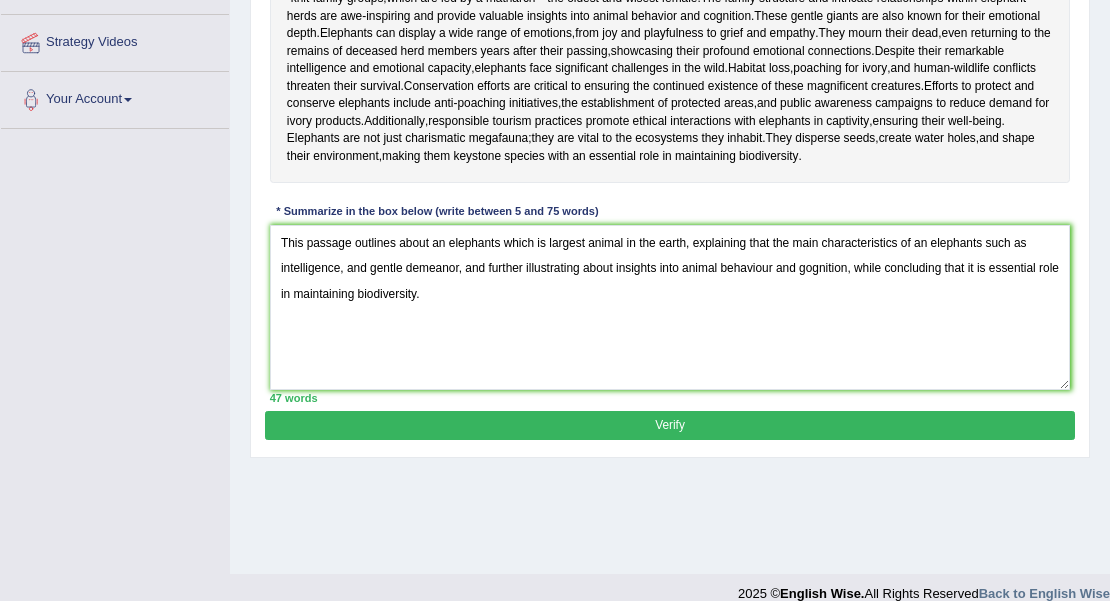 scroll, scrollTop: 449, scrollLeft: 0, axis: vertical 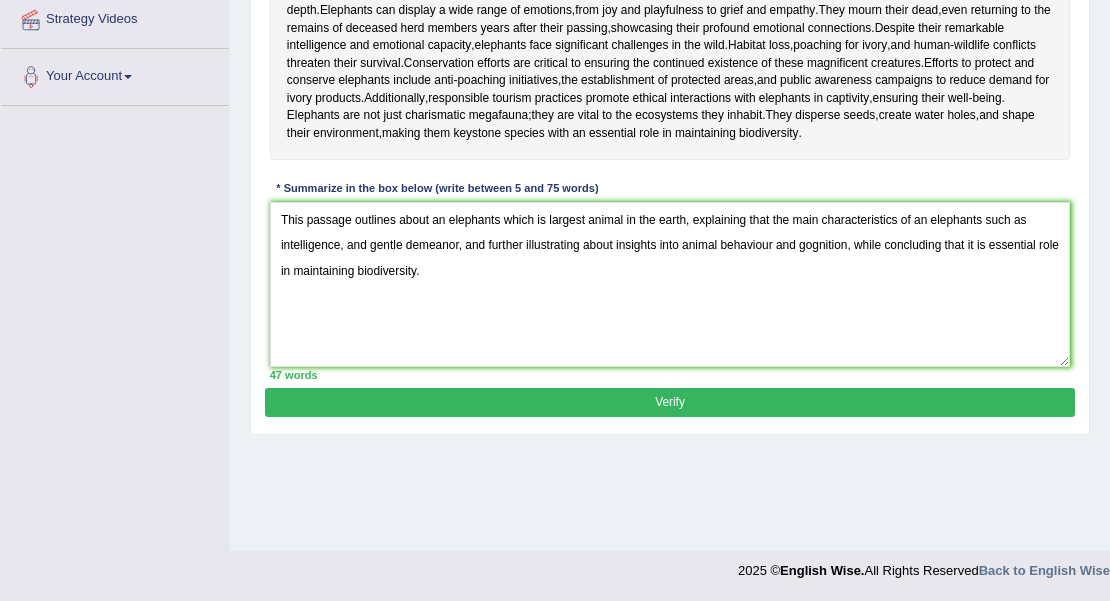 type on "This passage outlines about an elephants which is largest animal in the earth, explaining that the main characteristics of an elephants such as intelligence, and gentle demeanor, and further illustrating about insights into animal behaviour and gognition, while concluding that it is essential role in maintaining biodiversity." 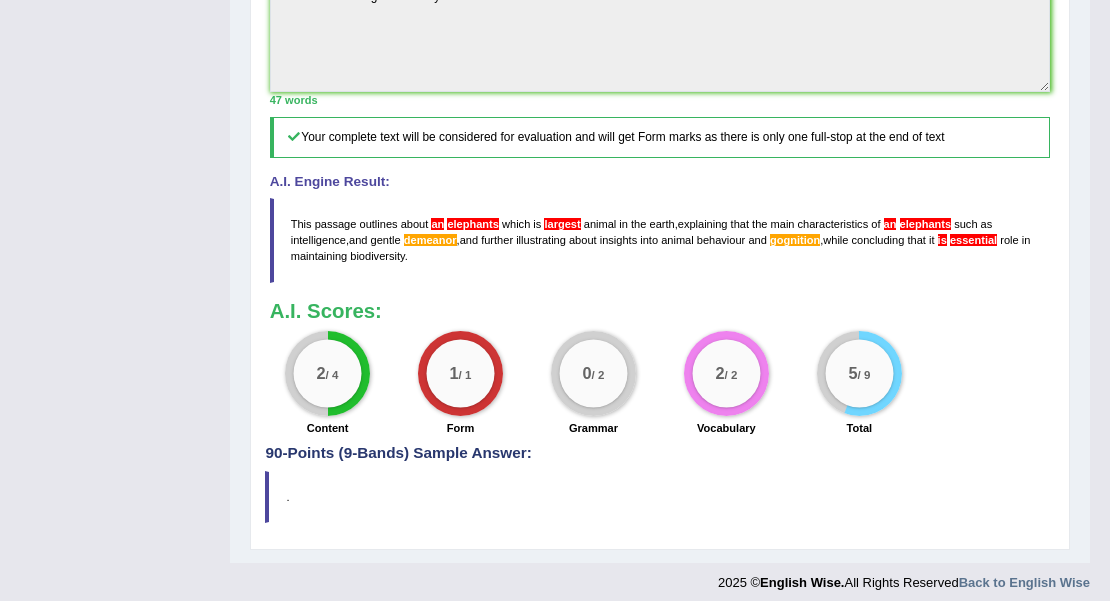 scroll, scrollTop: 649, scrollLeft: 0, axis: vertical 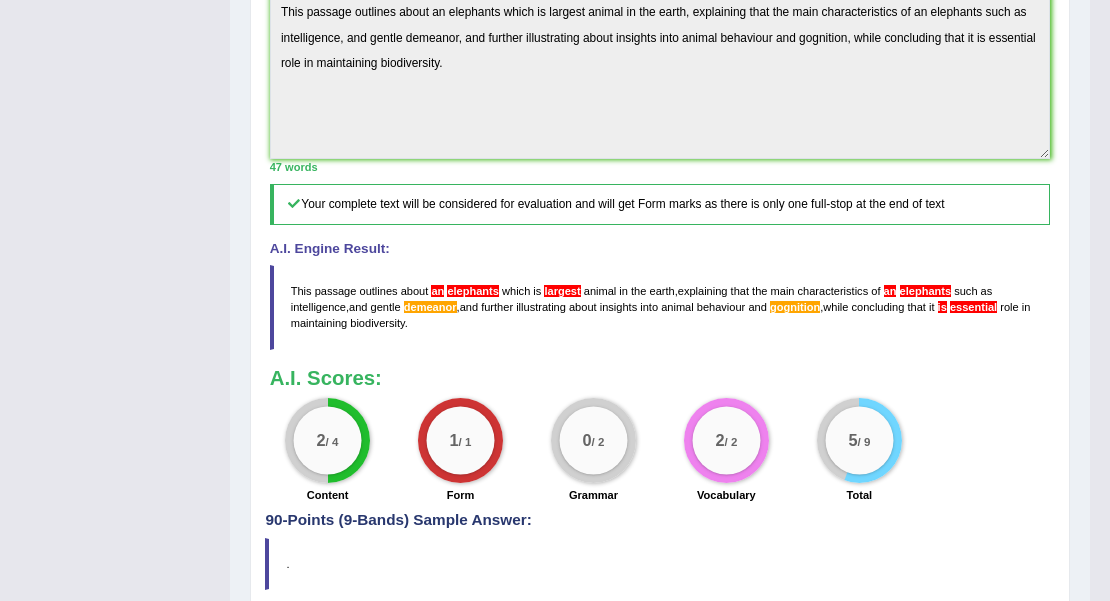 drag, startPoint x: 290, startPoint y: 320, endPoint x: 397, endPoint y: 350, distance: 111.12605 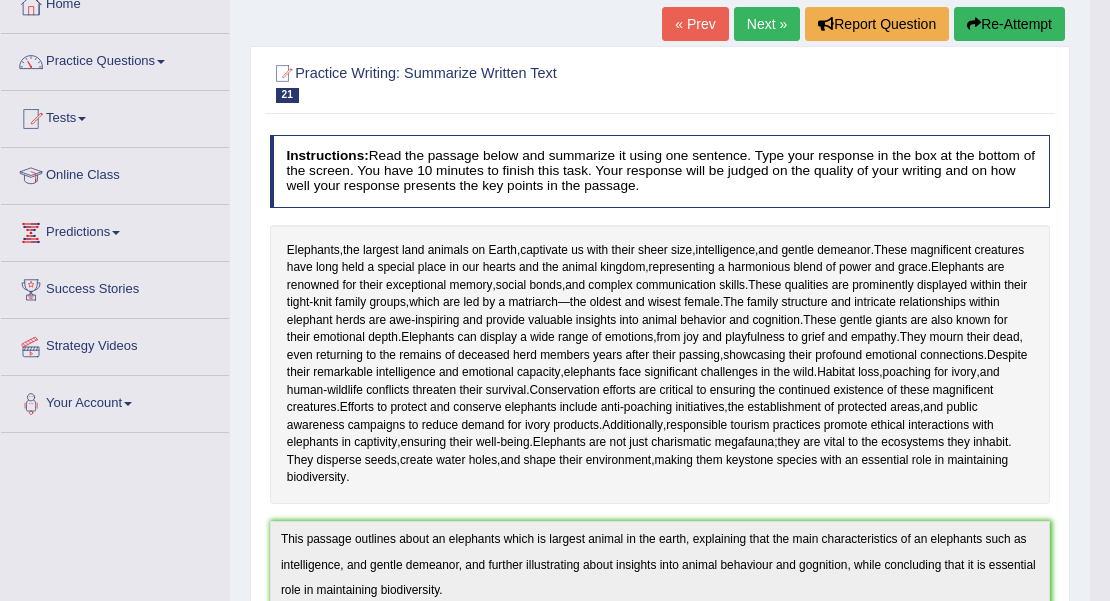 scroll, scrollTop: 116, scrollLeft: 0, axis: vertical 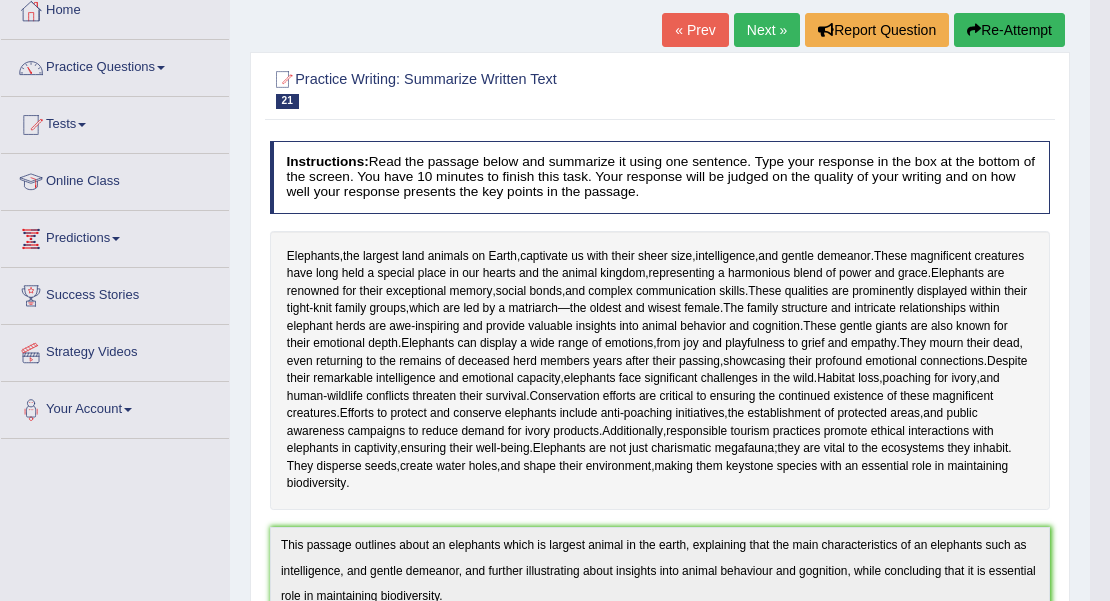 click on "Re-Attempt" at bounding box center (1009, 30) 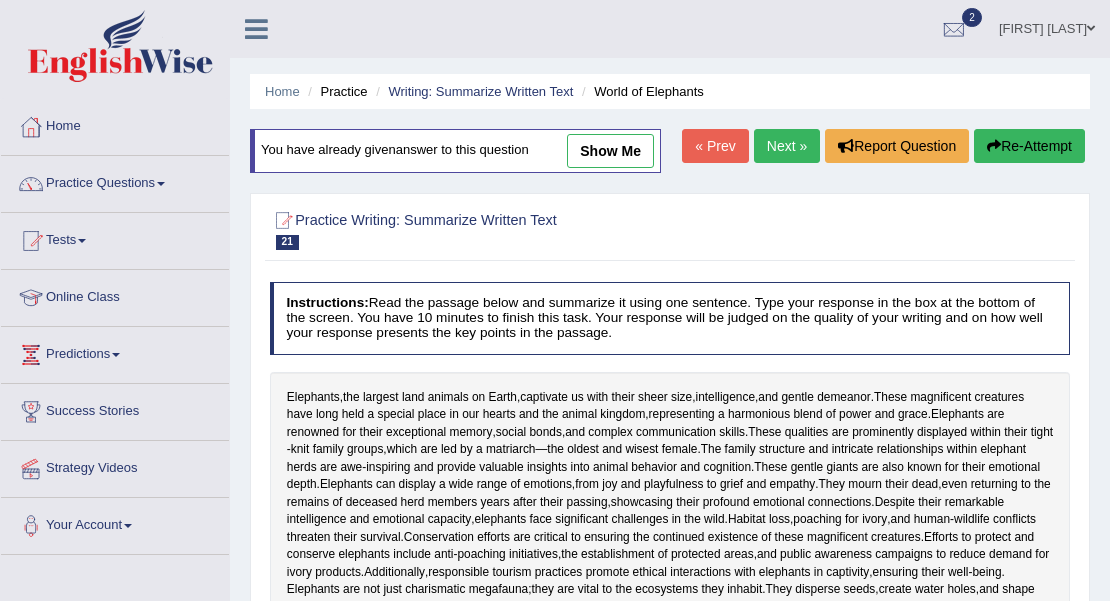 scroll, scrollTop: 449, scrollLeft: 0, axis: vertical 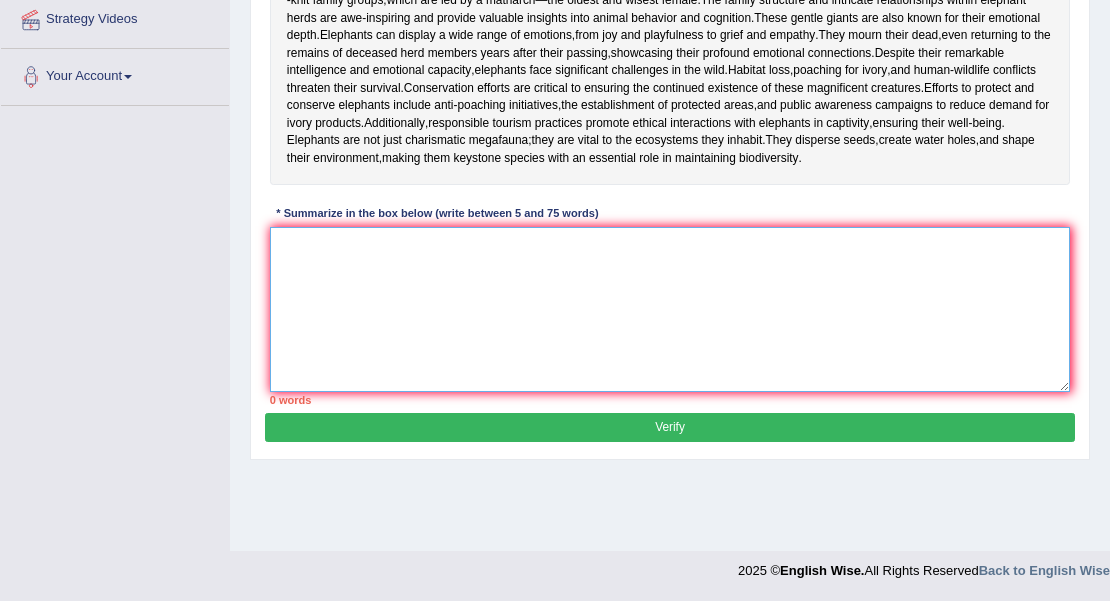 drag, startPoint x: 0, startPoint y: 0, endPoint x: 302, endPoint y: 257, distance: 396.5514 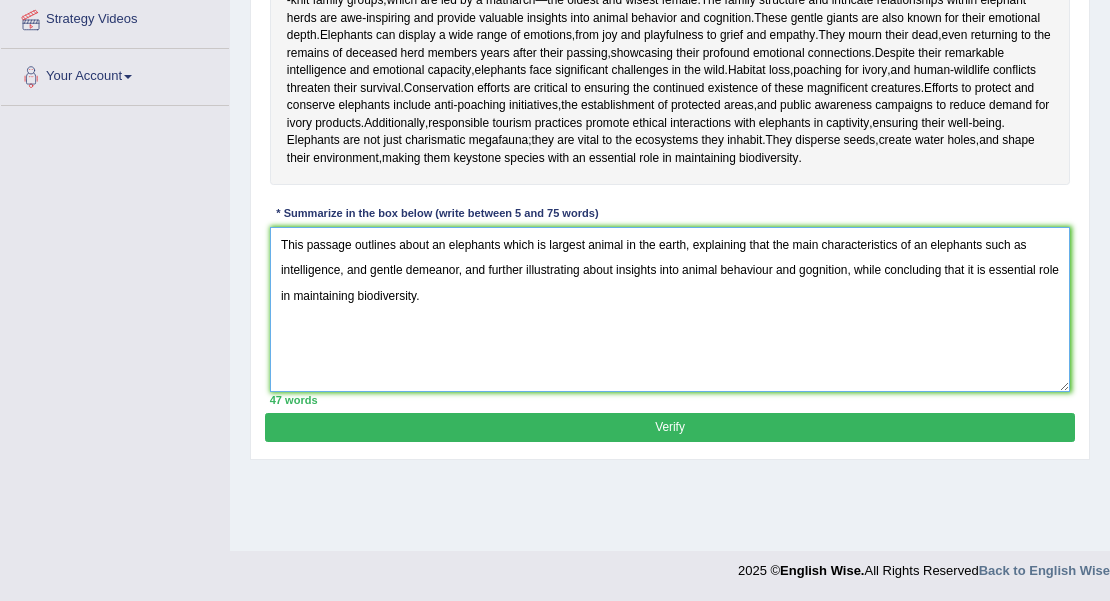 click on "This passage outlines about an elephants which is largest animal in the earth, explaining that the main characteristics of an elephants such as intelligence, and gentle demeanor, and further illustrating about insights into animal behaviour and gognition, while concluding that it is essential role in maintaining biodiversity." at bounding box center (670, 309) 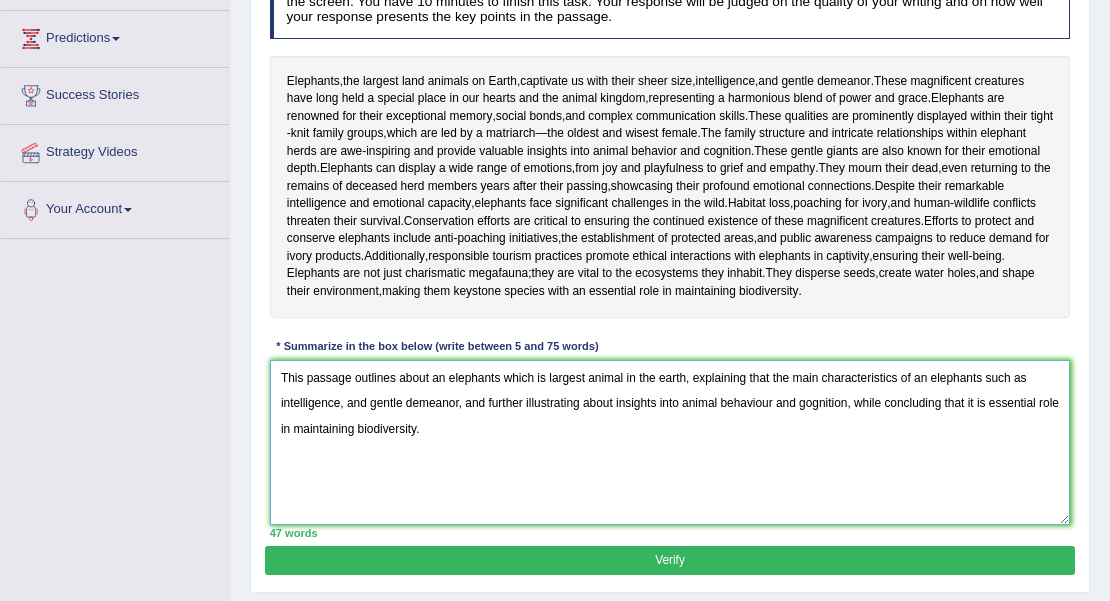 scroll, scrollTop: 382, scrollLeft: 0, axis: vertical 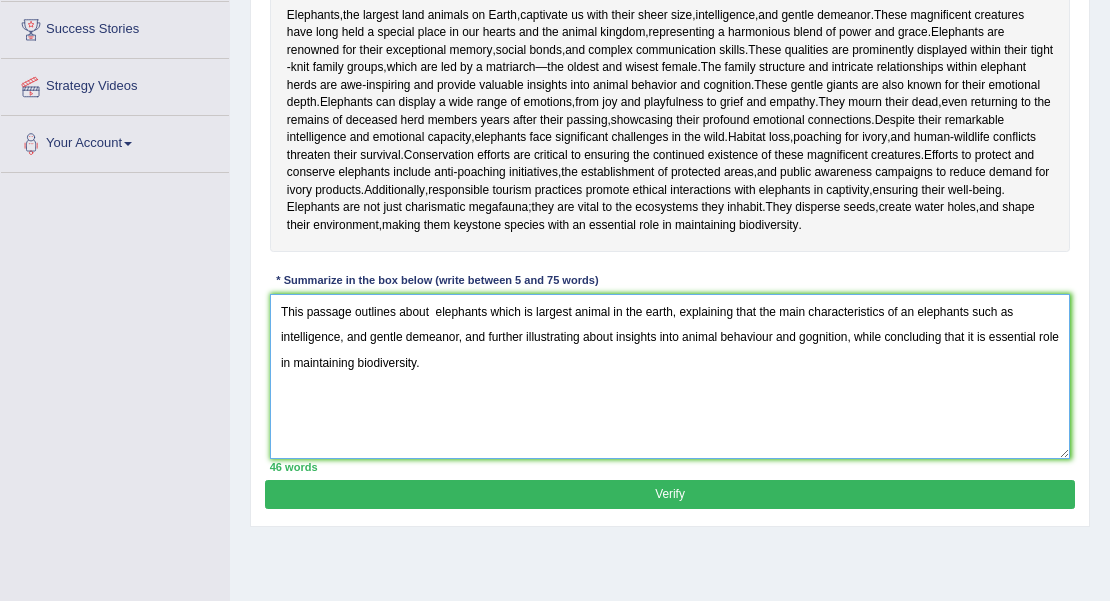 click on "This passage outlines about  elephants which is largest animal in the earth, explaining that the main characteristics of an elephants such as intelligence, and gentle demeanor, and further illustrating about insights into animal behaviour and gognition, while concluding that it is essential role in maintaining biodiversity." at bounding box center (670, 376) 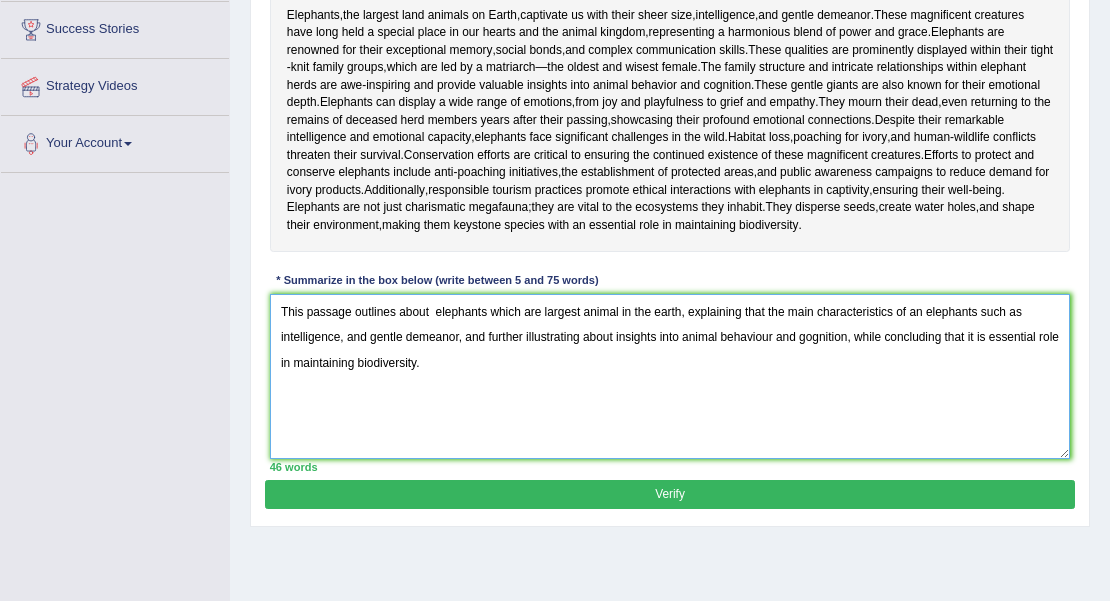 click on "This passage outlines about  elephants which are largest animal in the earth, explaining that the main characteristics of an elephants such as intelligence, and gentle demeanor, and further illustrating about insights into animal behaviour and gognition, while concluding that it is essential role in maintaining biodiversity." at bounding box center (670, 376) 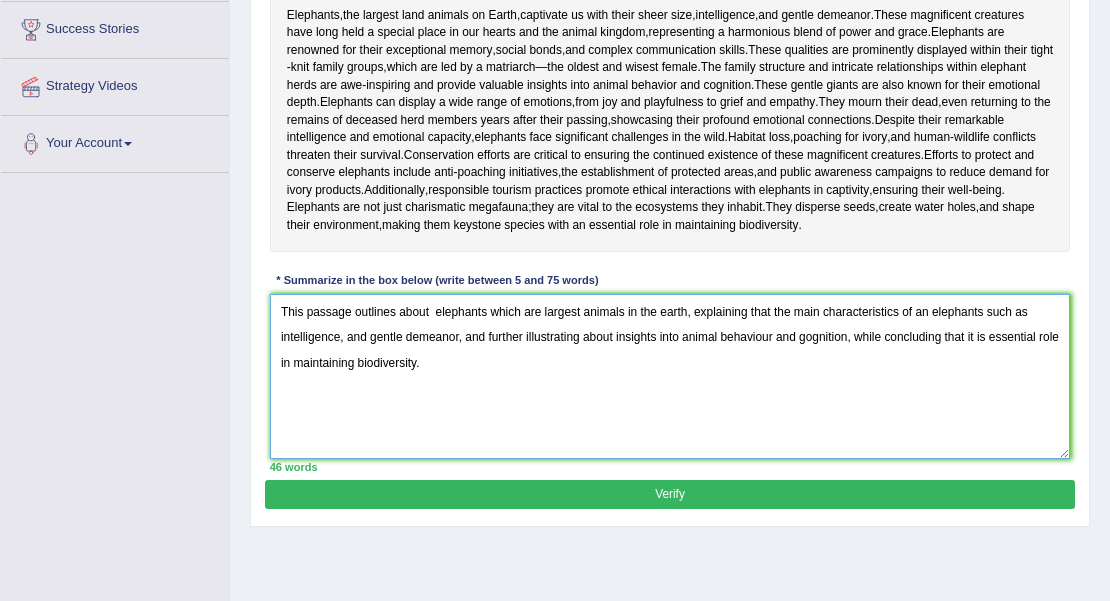 click on "This passage outlines about  elephants which are largest animals in the earth, explaining that the main characteristics of an elephants such as intelligence, and gentle demeanor, and further illustrating about insights into animal behaviour and gognition, while concluding that it is essential role in maintaining biodiversity." at bounding box center [670, 376] 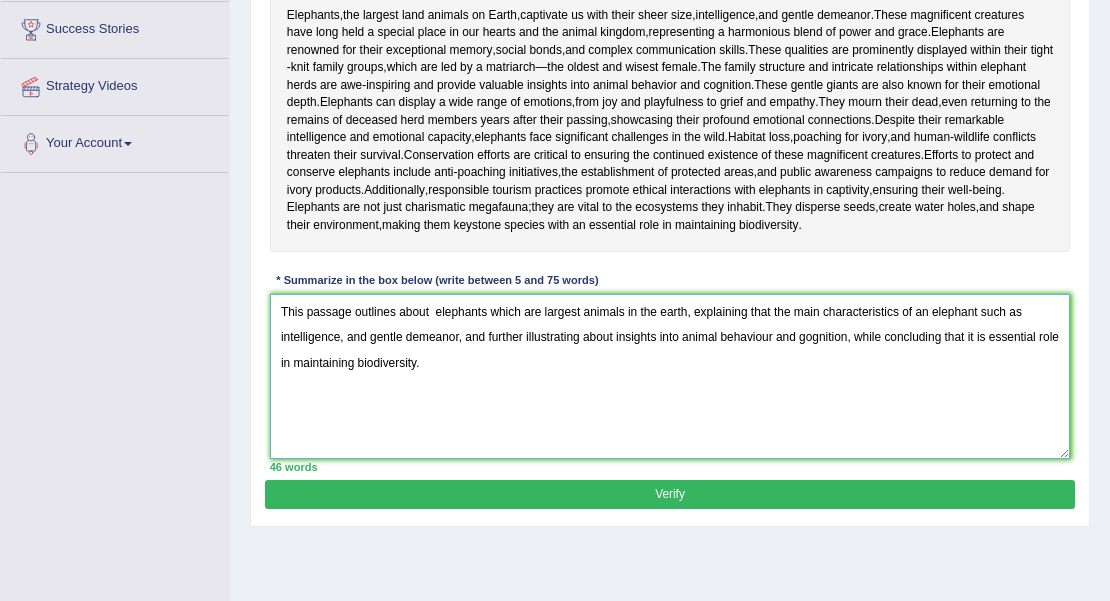 click on "This passage outlines about  elephants which are largest animals in the earth, explaining that the main characteristics of an elephant such as intelligence, and gentle demeanor, and further illustrating about insights into animal behaviour and gognition, while concluding that it is essential role in maintaining biodiversity." at bounding box center (670, 376) 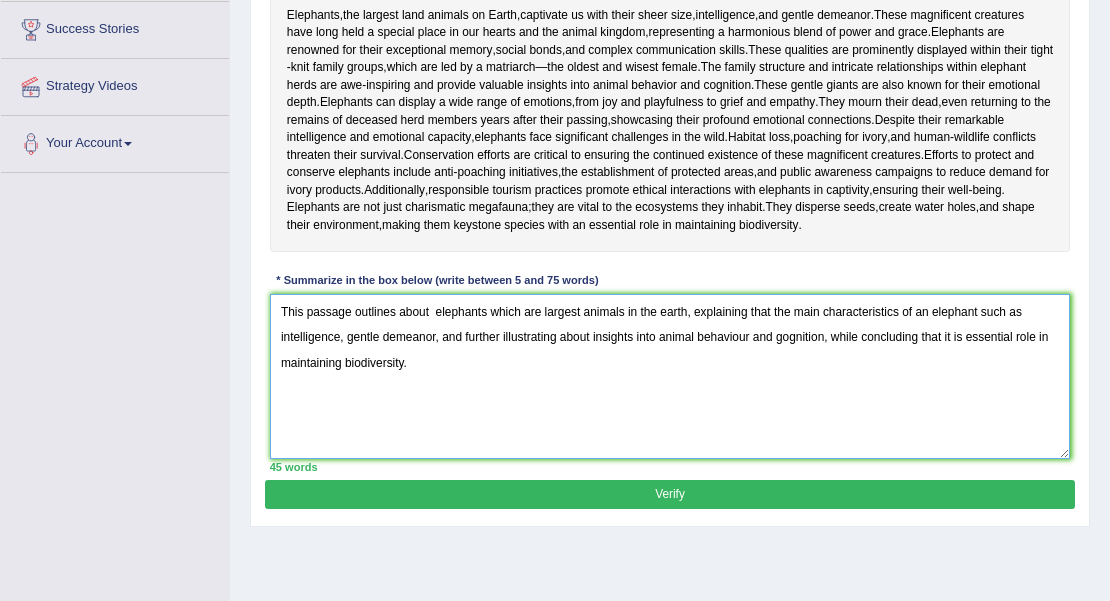 click on "This passage outlines about  elephants which are largest animals in the earth, explaining that the main characteristics of an elephant such as intelligence, gentle demeanor, and further illustrating about insights into animal behaviour and gognition, while concluding that it is essential role in maintaining biodiversity." at bounding box center [670, 376] 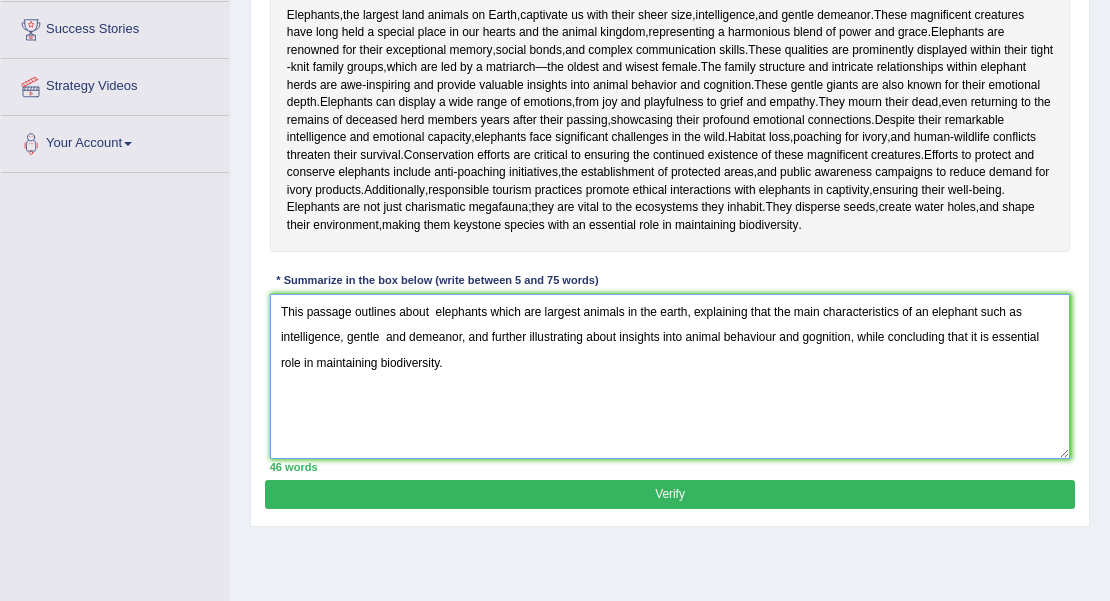 click on "This passage outlines about  elephants which are largest animals in the earth, explaining that the main characteristics of an elephant such as intelligence, gentle  and demeanor, and further illustrating about insights into animal behaviour and gognition, while concluding that it is essential role in maintaining biodiversity." at bounding box center (670, 376) 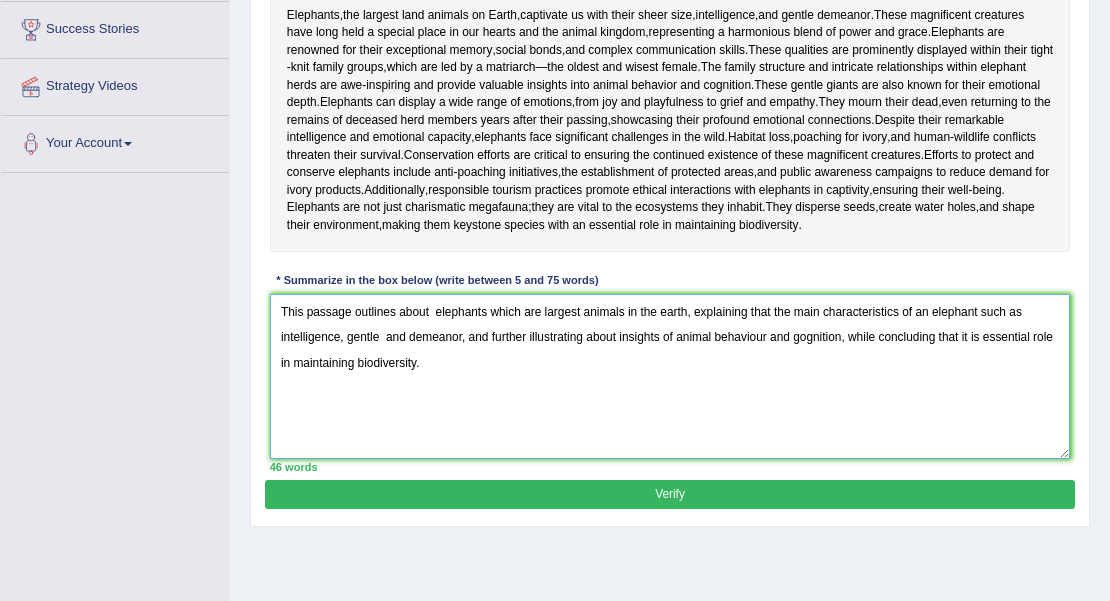 type on "This passage outlines about  elephants which are largest animals in the earth, explaining that the main characteristics of an elephant such as intelligence, gentle  and demeanor, and further illustrating about insights of animal behaviour and gognition, while concluding that it is essential role in maintaining biodiversity." 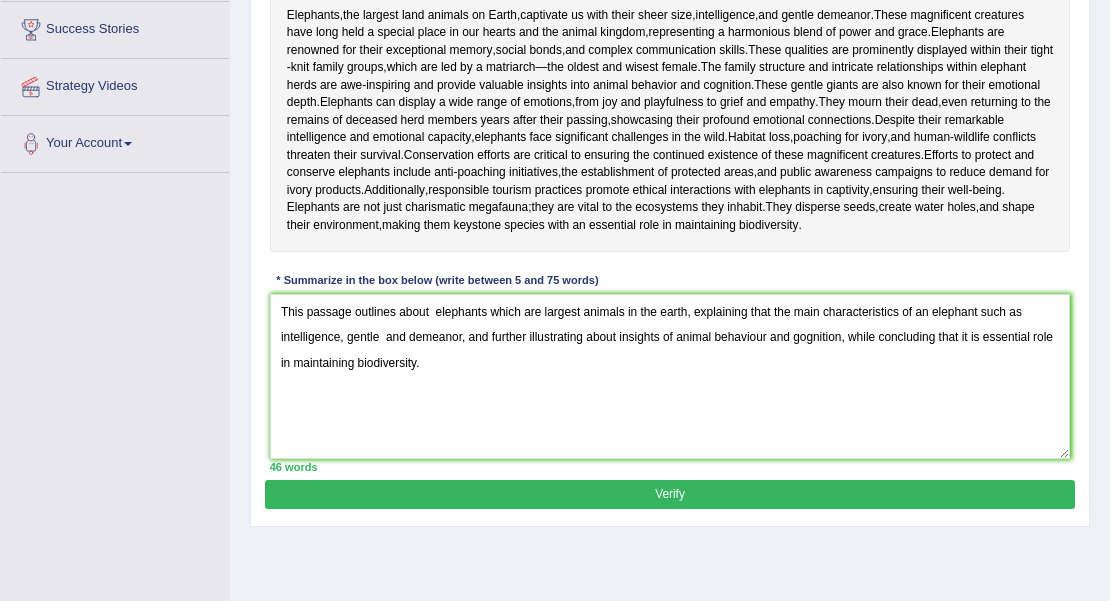 click on "Verify" at bounding box center [669, 494] 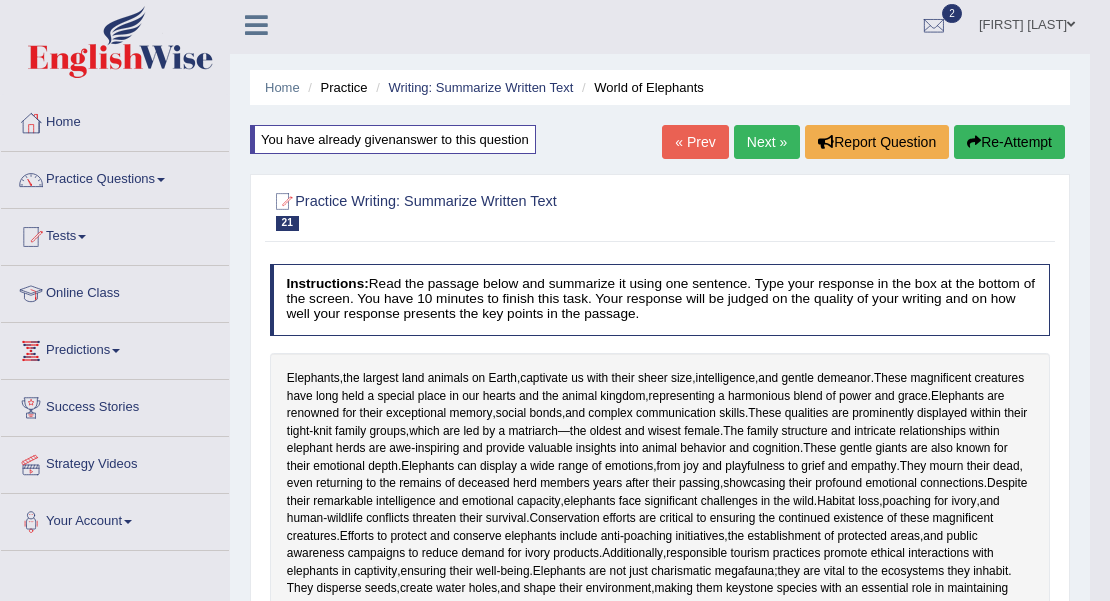 scroll, scrollTop: 0, scrollLeft: 0, axis: both 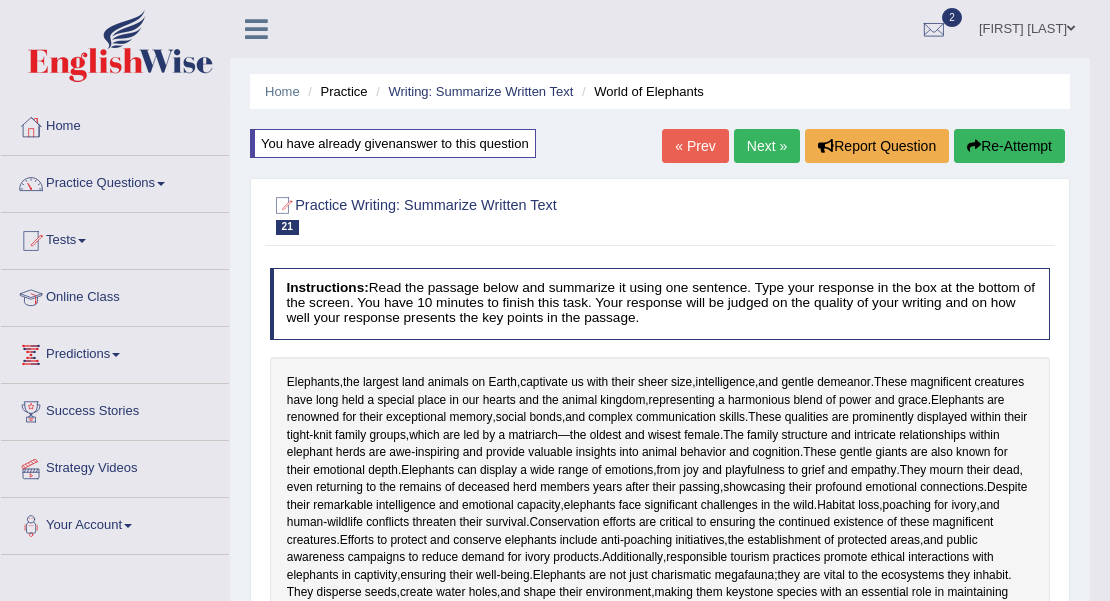 click on "Re-Attempt" at bounding box center (1009, 146) 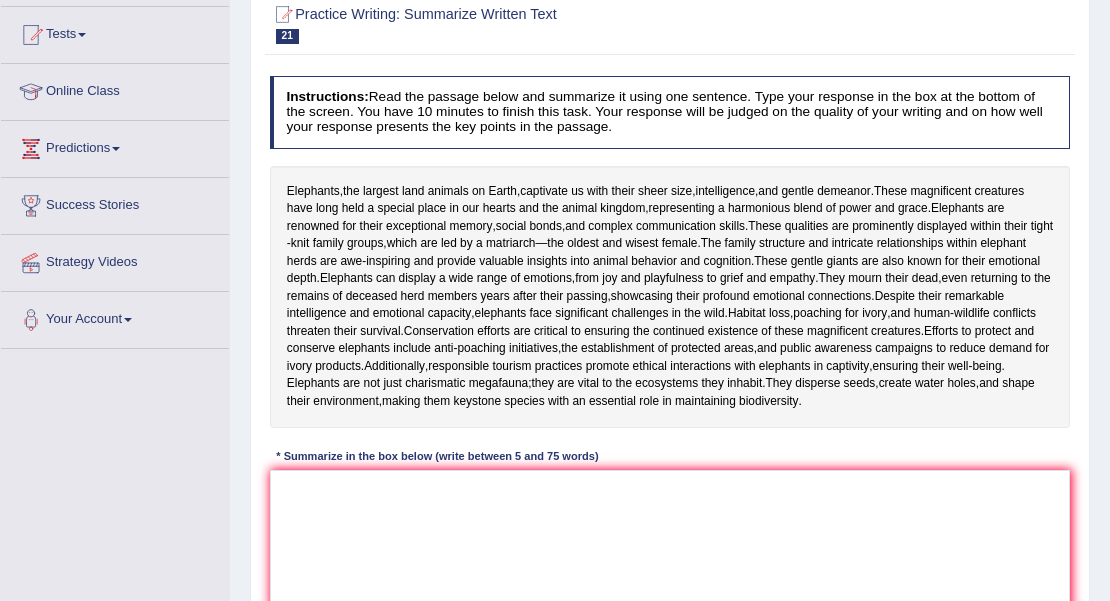 scroll, scrollTop: 333, scrollLeft: 0, axis: vertical 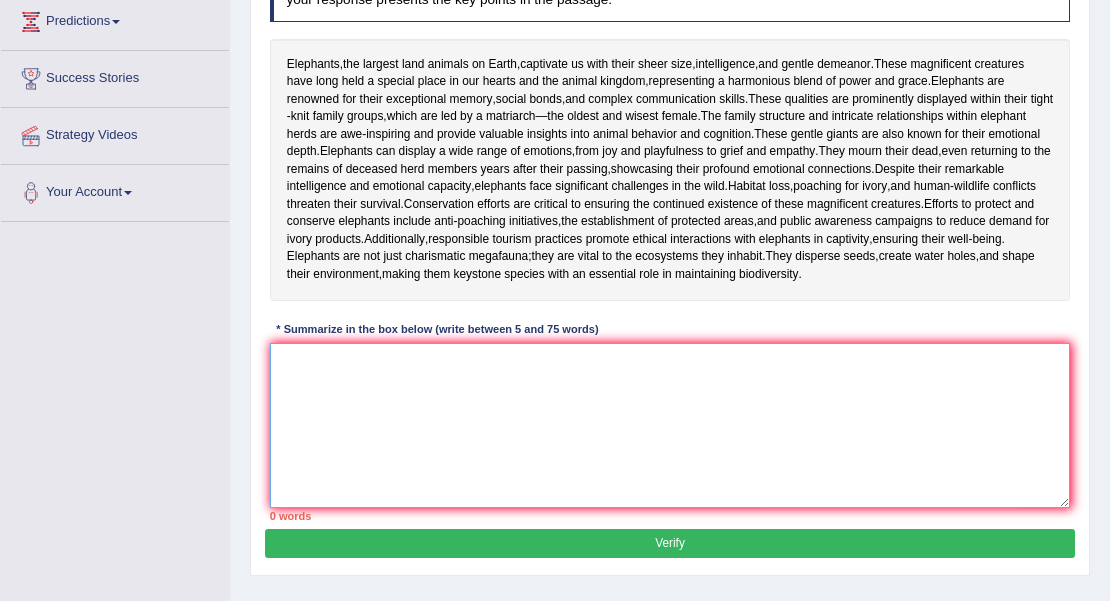 click at bounding box center [670, 425] 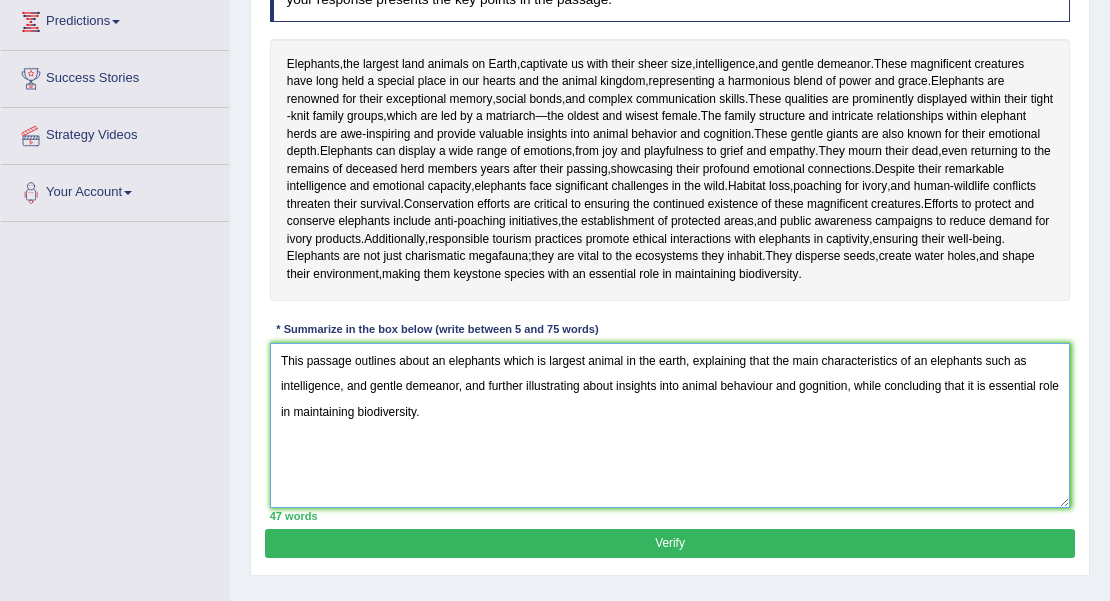 click on "This passage outlines about an elephants which is largest animal in the earth, explaining that the main characteristics of an elephants such as intelligence, and gentle demeanor, and further illustrating about insights into animal behaviour and gognition, while concluding that it is essential role in maintaining biodiversity." at bounding box center [670, 425] 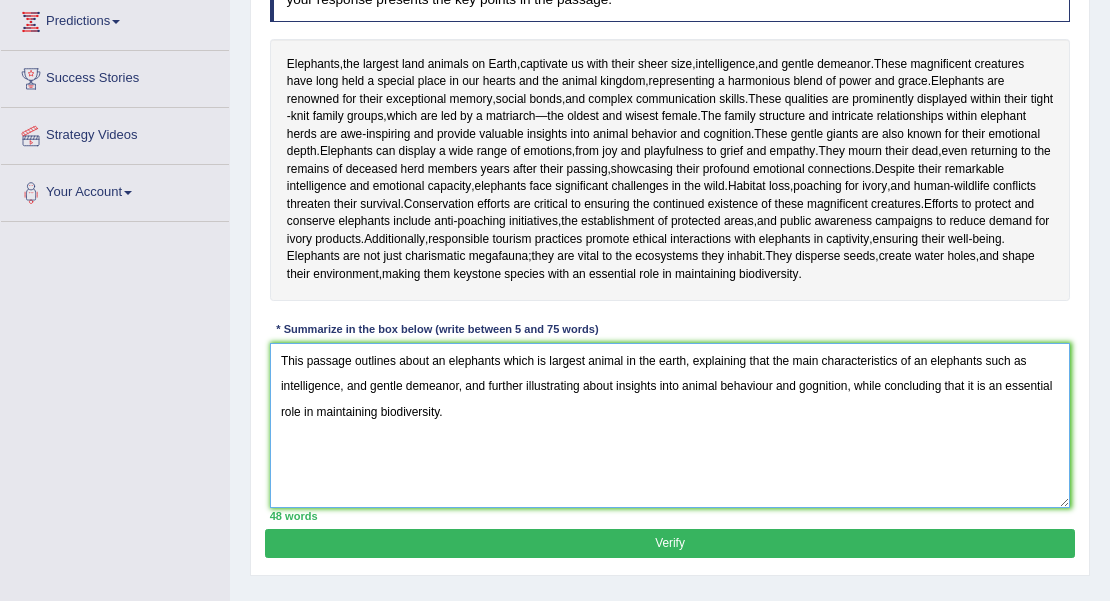 click on "This passage outlines about an elephants which is largest animal in the earth, explaining that the main characteristics of an elephants such as intelligence, and gentle demeanor, and further illustrating about insights into animal behaviour and gognition, while concluding that it is an essential role in maintaining biodiversity." at bounding box center (670, 425) 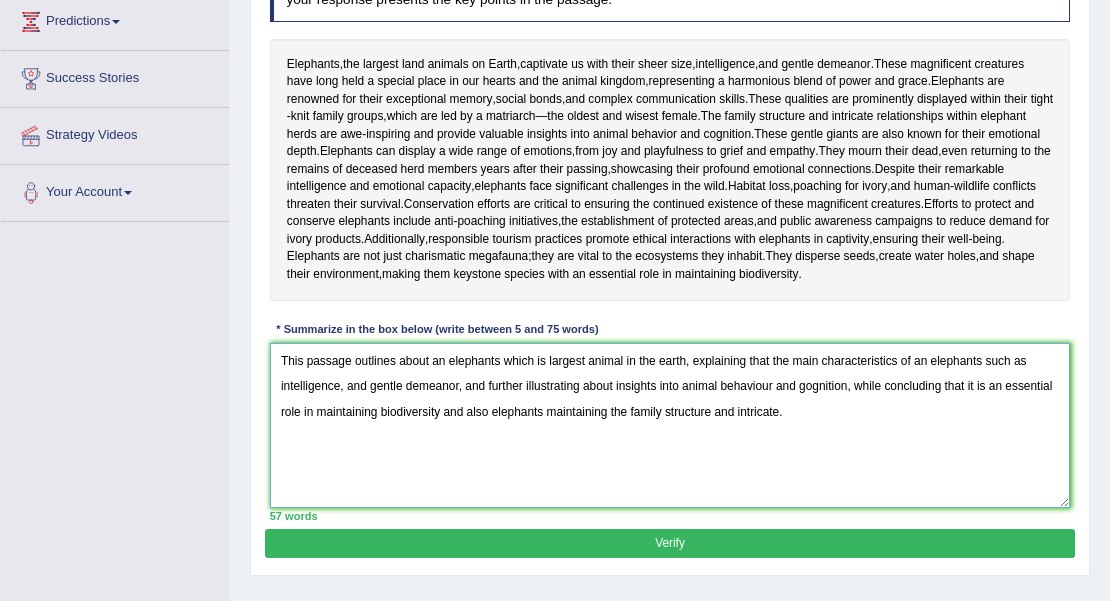 click on "This passage outlines about an elephants which is largest animal in the earth, explaining that the main characteristics of an elephants such as intelligence, and gentle demeanor, and further illustrating about insights into animal behaviour and gognition, while concluding that it is an essential role in maintaining biodiversity and also elephants maintaining the family structure and intricate." at bounding box center [670, 425] 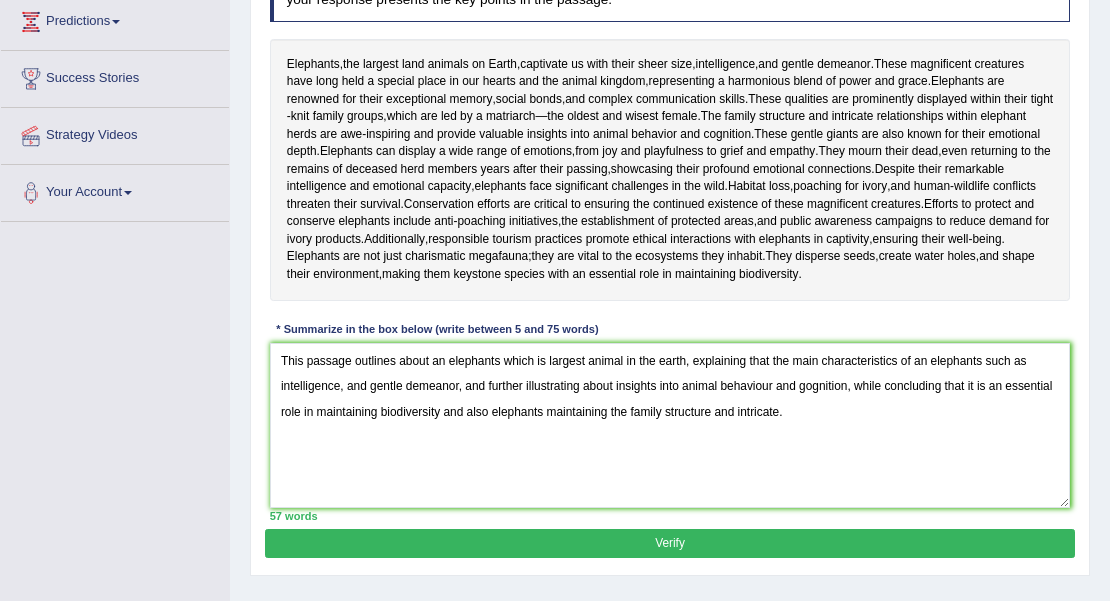 click on "Verify" at bounding box center (669, 543) 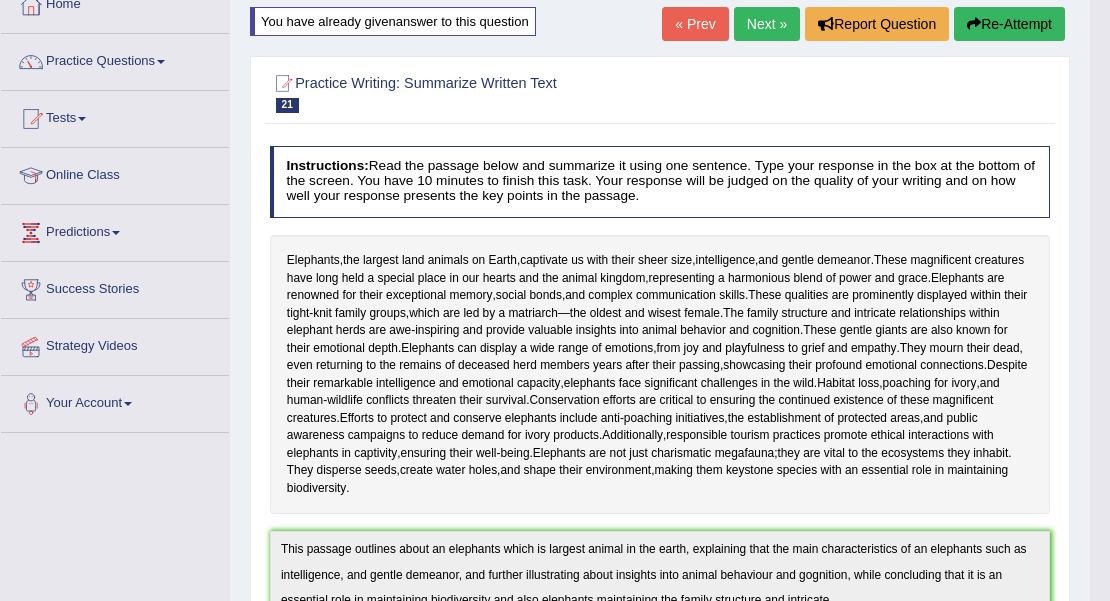 scroll, scrollTop: 0, scrollLeft: 0, axis: both 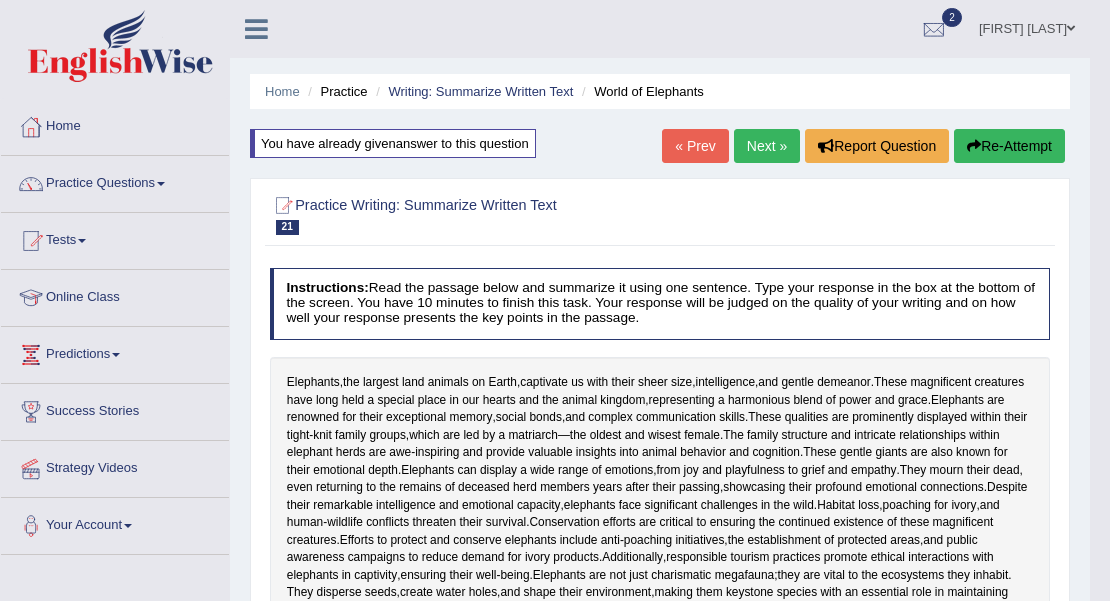 click on "Re-Attempt" at bounding box center [1009, 146] 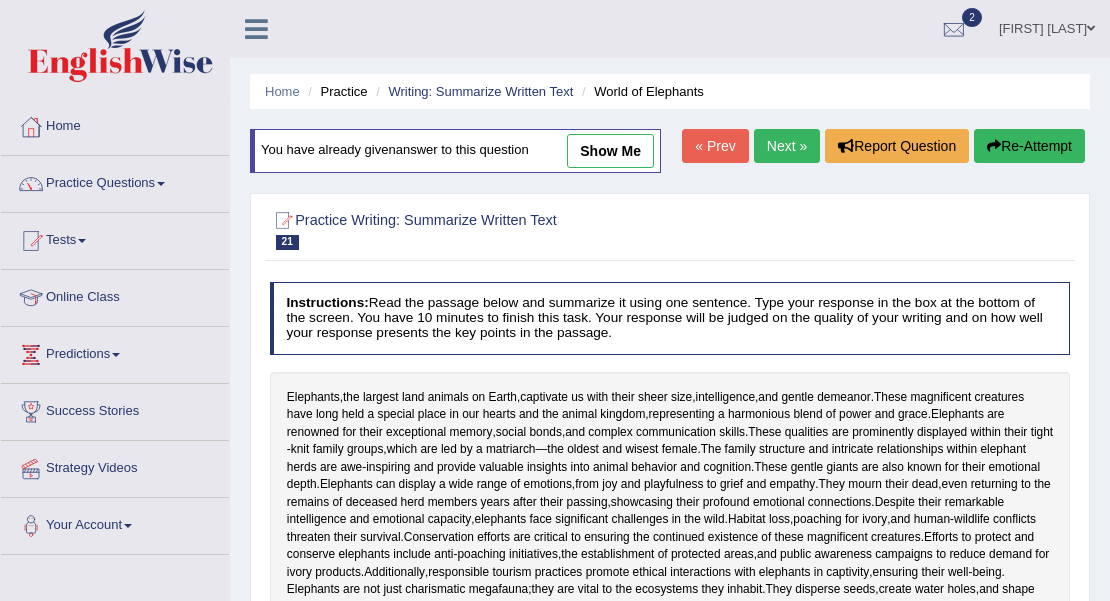 scroll, scrollTop: 0, scrollLeft: 0, axis: both 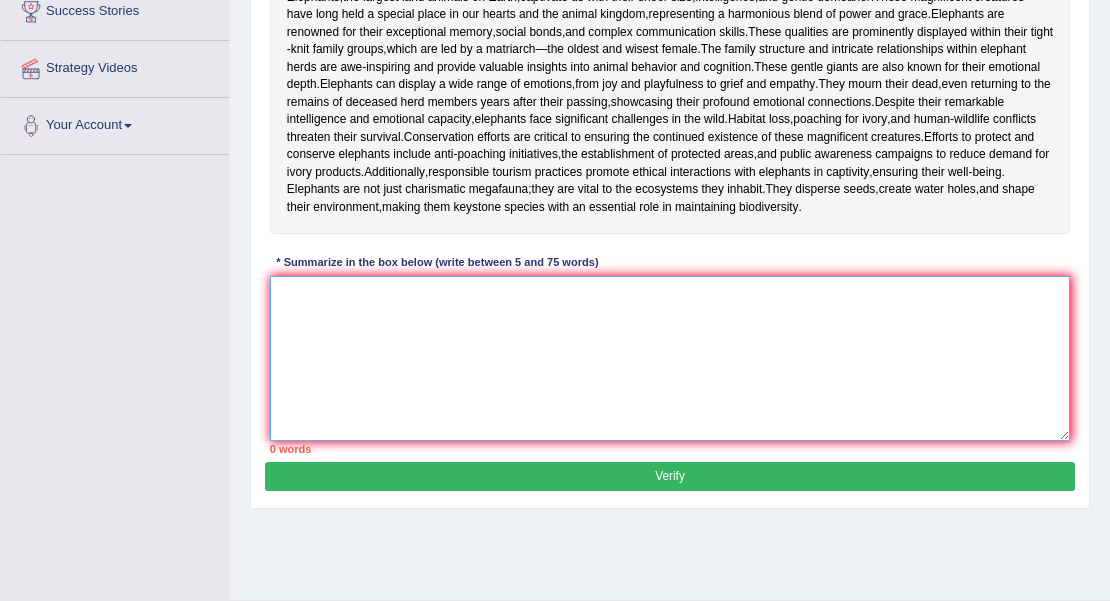 click at bounding box center (670, 358) 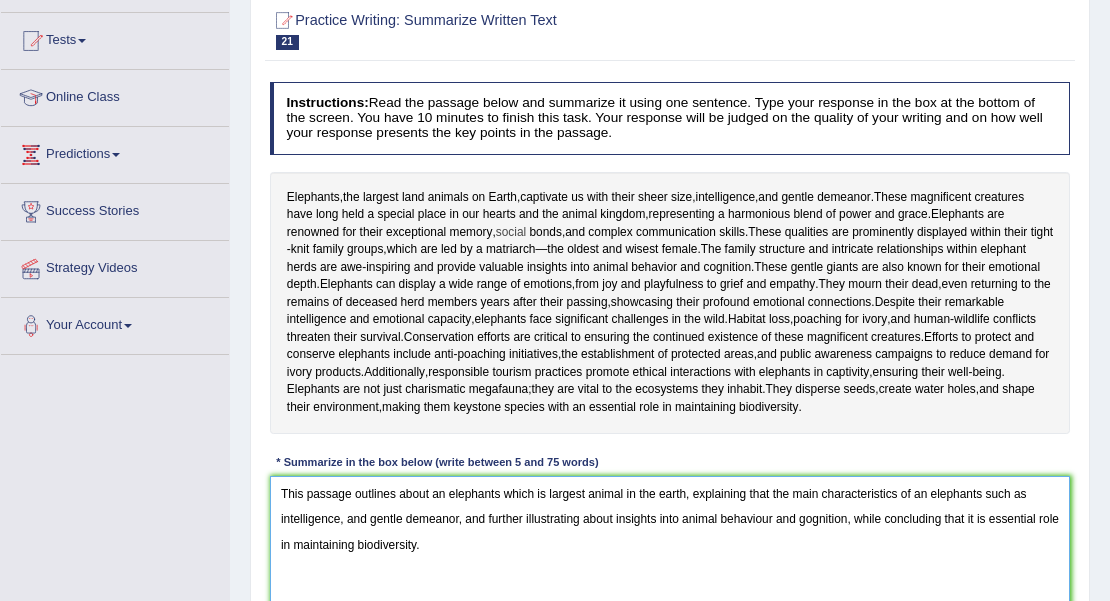scroll, scrollTop: 200, scrollLeft: 0, axis: vertical 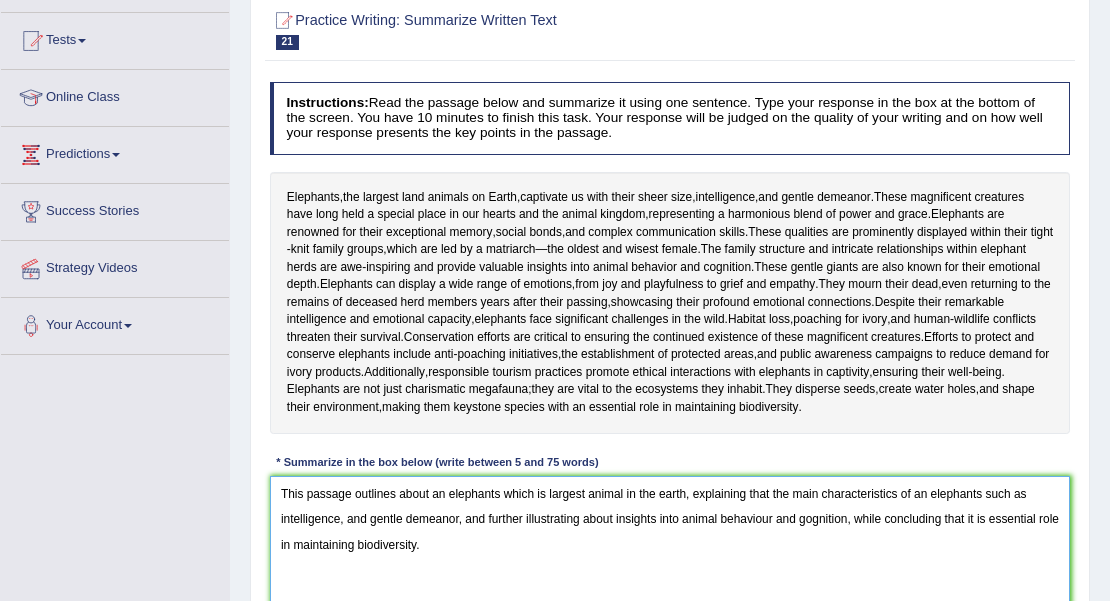 drag, startPoint x: 684, startPoint y: 507, endPoint x: 406, endPoint y: 515, distance: 278.11508 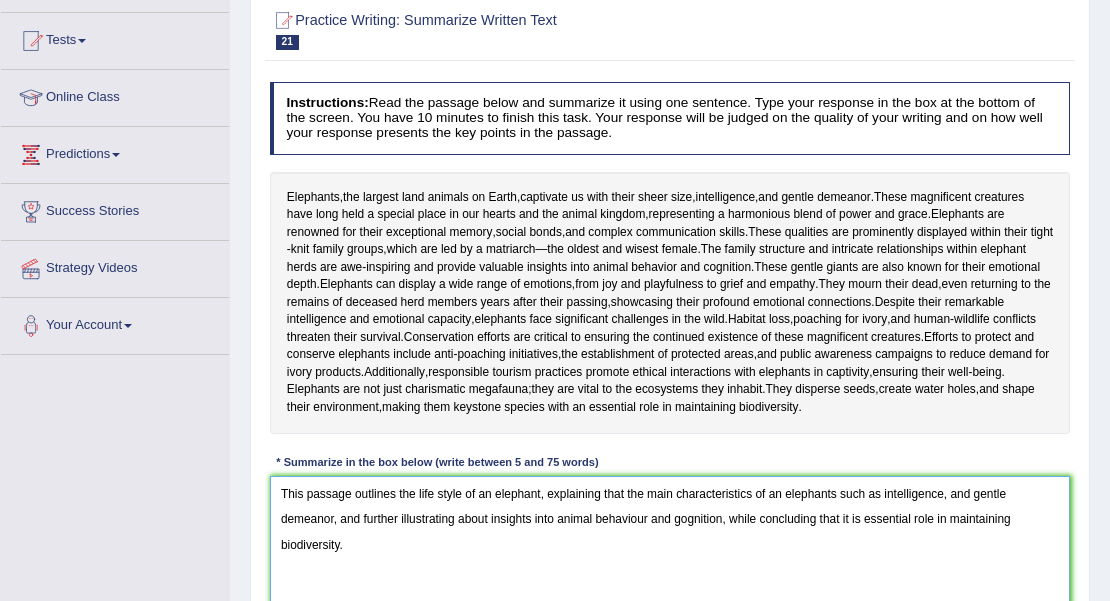 drag, startPoint x: 548, startPoint y: 506, endPoint x: 570, endPoint y: 504, distance: 22.090721 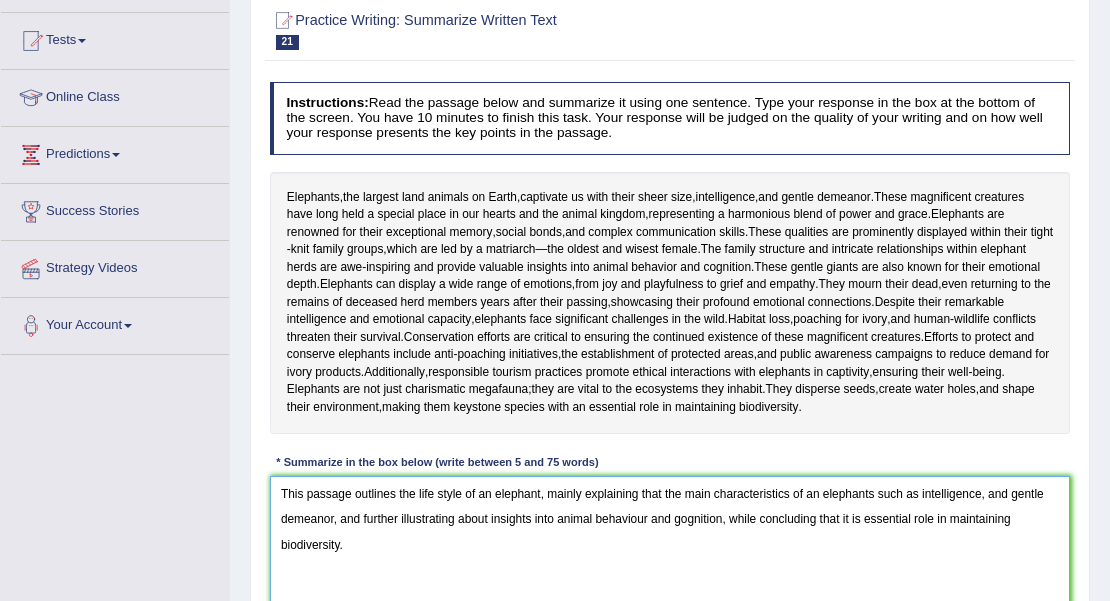 click on "This passage outlines the life style of an elephant, mainly explaining that the main characteristics of an elephants such as intelligence, and gentle demeanor, and further illustrating about insights into animal behaviour and gognition, while concluding that it is essential role in maintaining biodiversity." at bounding box center (670, 558) 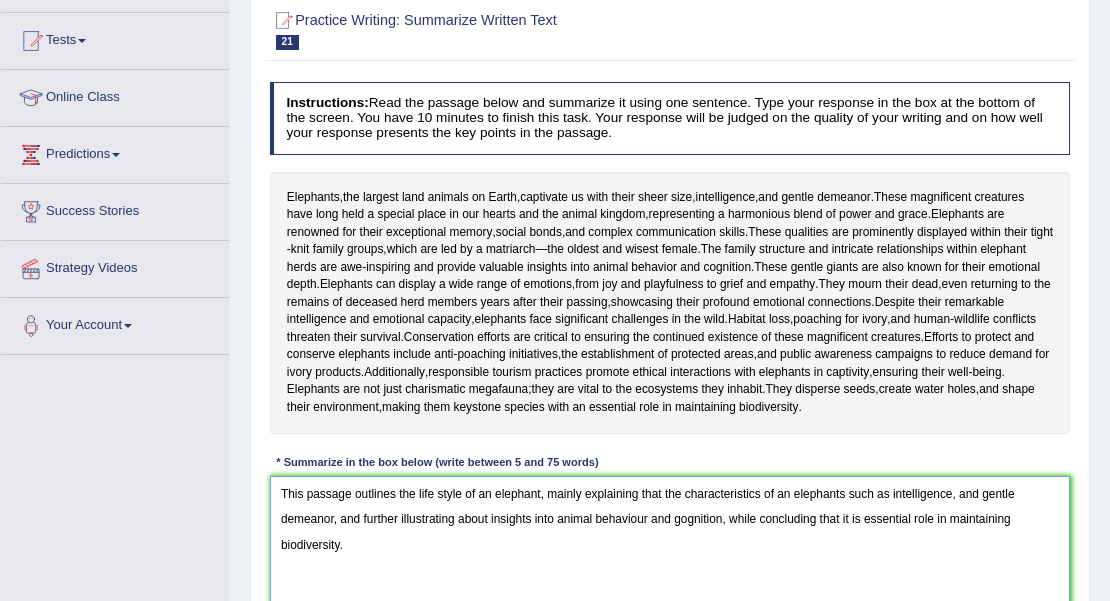 click on "This passage outlines the life style of an elephant, mainly explaining that the characteristics of an elephants such as intelligence, and gentle demeanor, and further illustrating about insights into animal behaviour and gognition, while concluding that it is essential role in maintaining biodiversity." at bounding box center [670, 558] 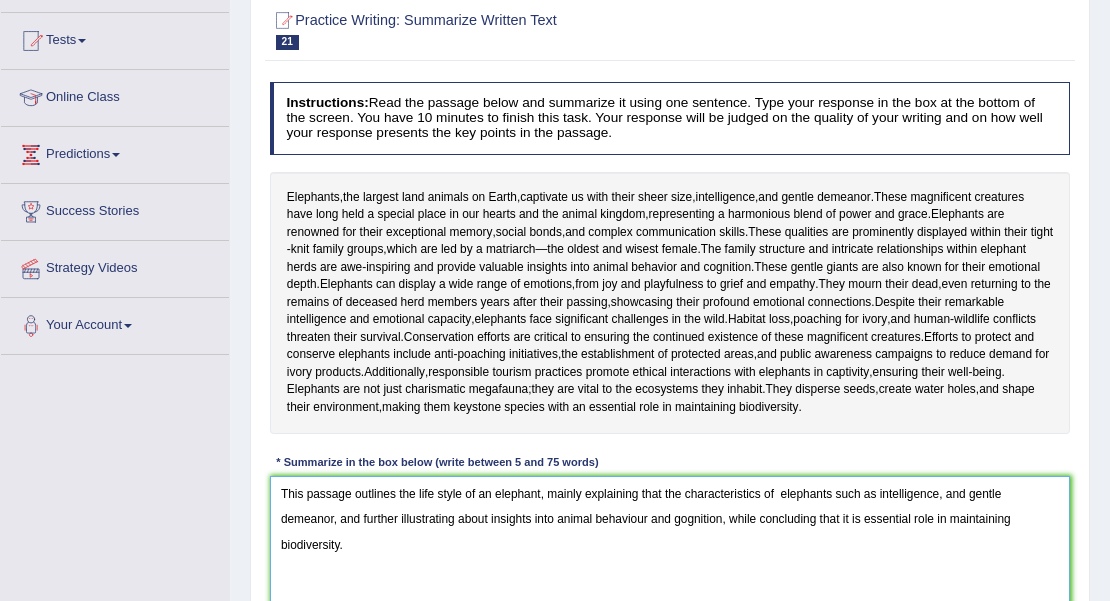 click on "This passage outlines the life style of an elephant, mainly explaining that the characteristics of  elephants such as intelligence, and gentle demeanor, and further illustrating about insights into animal behaviour and gognition, while concluding that it is essential role in maintaining biodiversity." at bounding box center [670, 558] 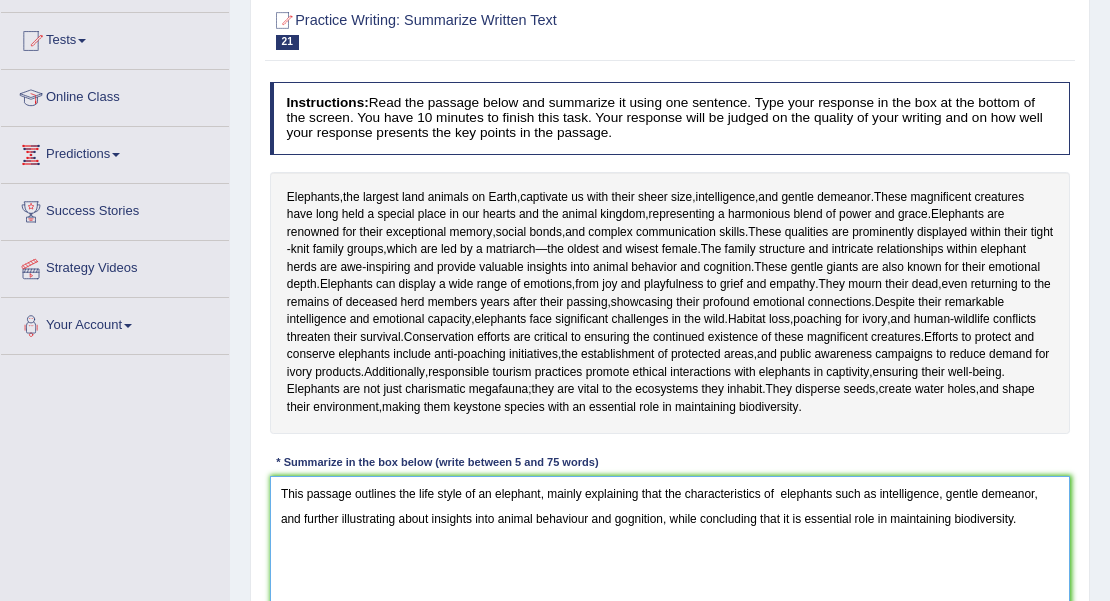 click on "This passage outlines the life style of an elephant, mainly explaining that the characteristics of  elephants such as intelligence, gentle demeanor, and further illustrating about insights into animal behaviour and gognition, while concluding that it is essential role in maintaining biodiversity." at bounding box center (670, 558) 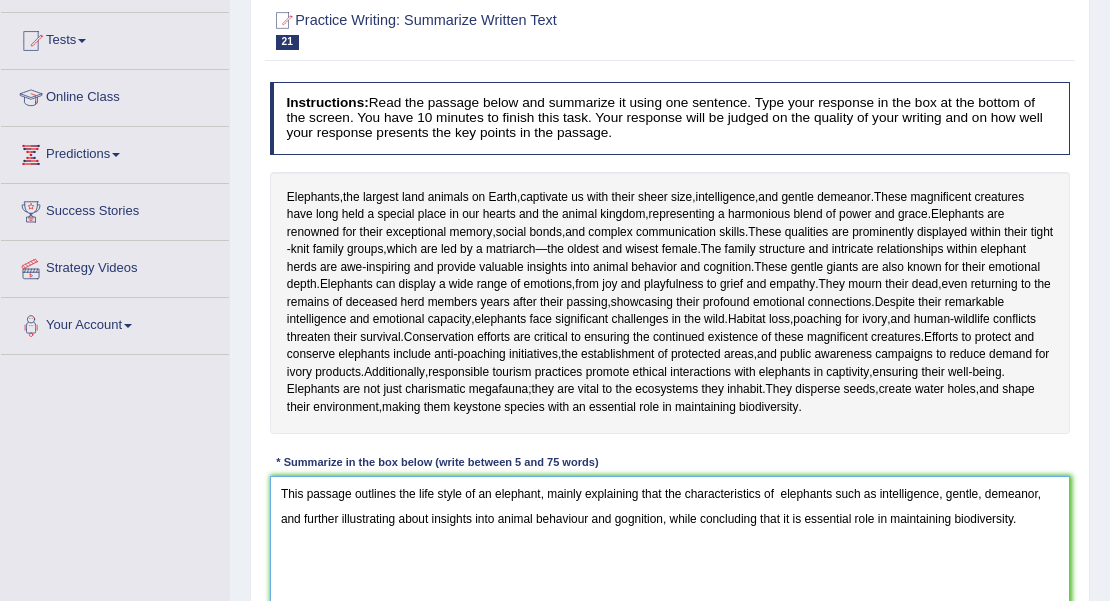 click on "This passage outlines the life style of an elephant, mainly explaining that the characteristics of  elephants such as intelligence, gentle, demeanor, and further illustrating about insights into animal behaviour and gognition, while concluding that it is essential role in maintaining biodiversity." at bounding box center (670, 558) 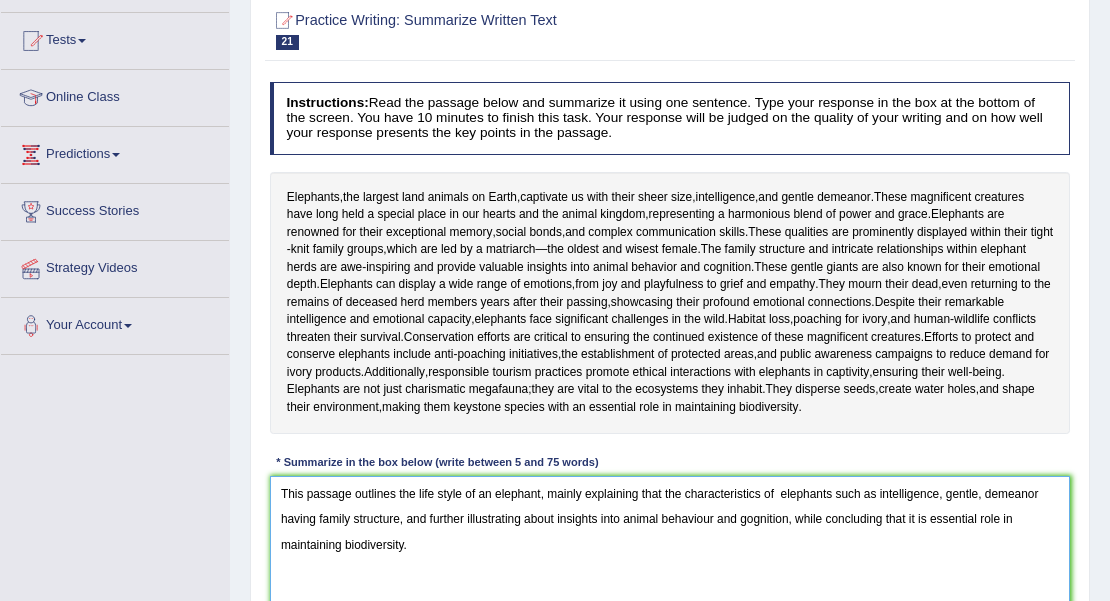 click on "This passage outlines the life style of an elephant, mainly explaining that the characteristics of  elephants such as intelligence, gentle, demeanor having family structure, and further illustrating about insights into animal behaviour and gognition, while concluding that it is essential role in maintaining biodiversity." at bounding box center (670, 558) 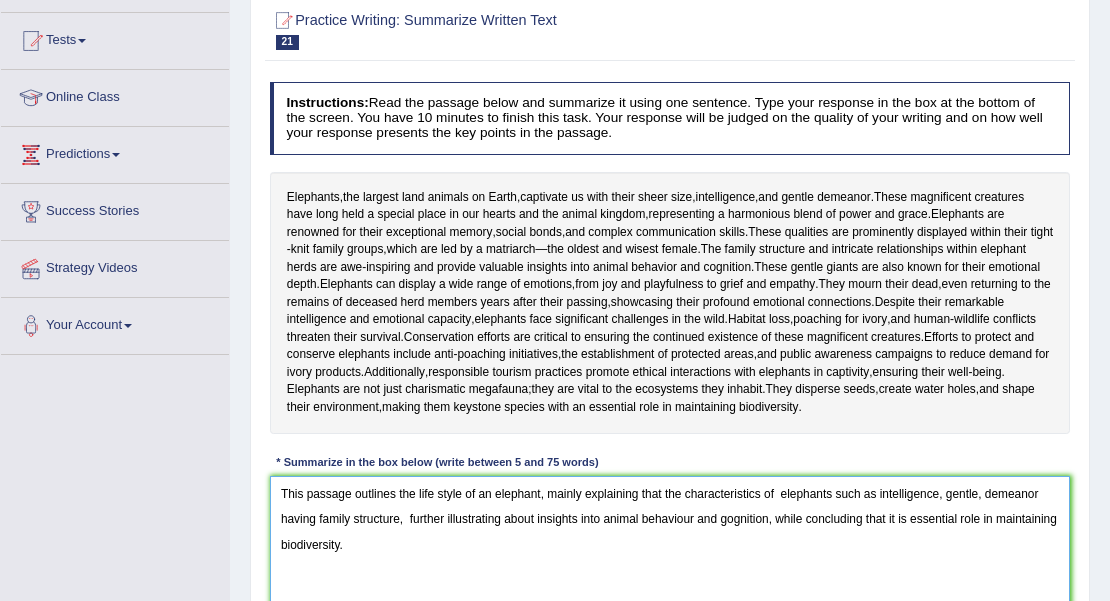 click on "This passage outlines the life style of an elephant, mainly explaining that the characteristics of  elephants such as intelligence, gentle, demeanor having family structure,  further illustrating about insights into animal behaviour and gognition, while concluding that it is essential role in maintaining biodiversity." at bounding box center [670, 558] 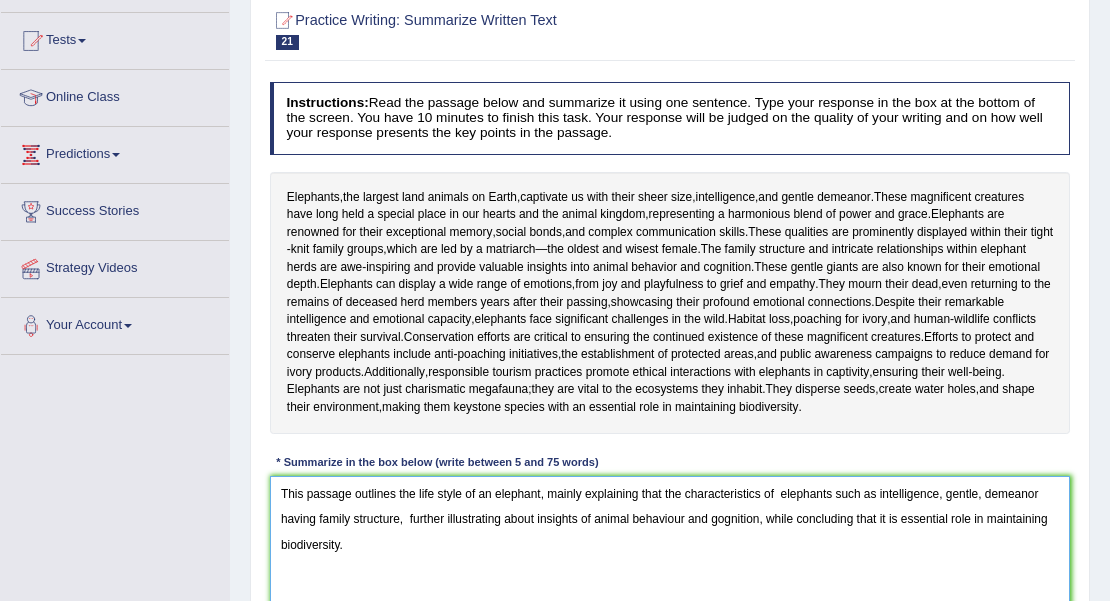 click on "This passage outlines the life style of an elephant, mainly explaining that the characteristics of  elephants such as intelligence, gentle, demeanor having family structure,  further illustrating about insights of animal behaviour and gognition, while concluding that it is essential role in maintaining biodiversity." at bounding box center [670, 558] 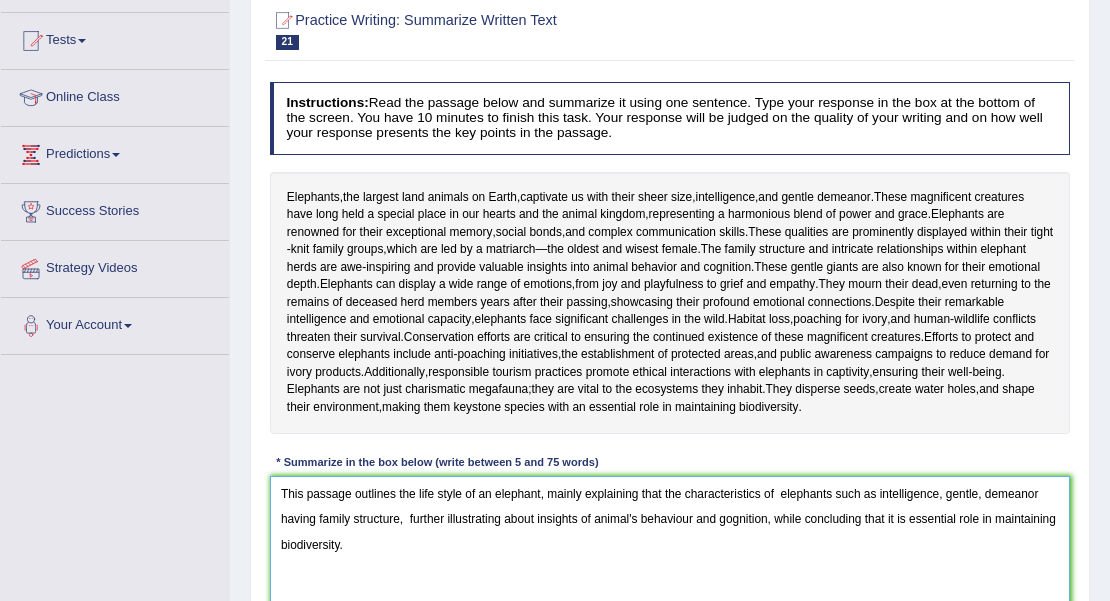 click on "This passage outlines the life style of an elephant, mainly explaining that the characteristics of  elephants such as intelligence, gentle, demeanor having family structure,  further illustrating about insights of animal's behaviour and gognition, while concluding that it is essential role in maintaining biodiversity." at bounding box center [670, 558] 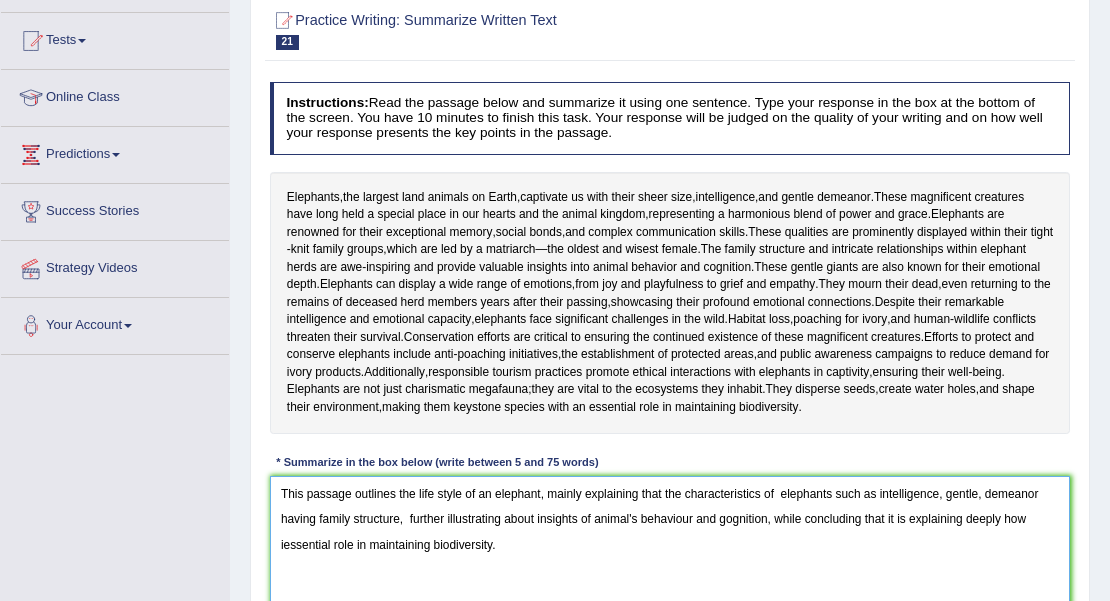 click on "This passage outlines the life style of an elephant, mainly explaining that the characteristics of  elephants such as intelligence, gentle, demeanor having family structure,  further illustrating about insights of animal's behaviour and gognition, while concluding that it is explaining deeply how iessential role in maintaining biodiversity." at bounding box center [670, 558] 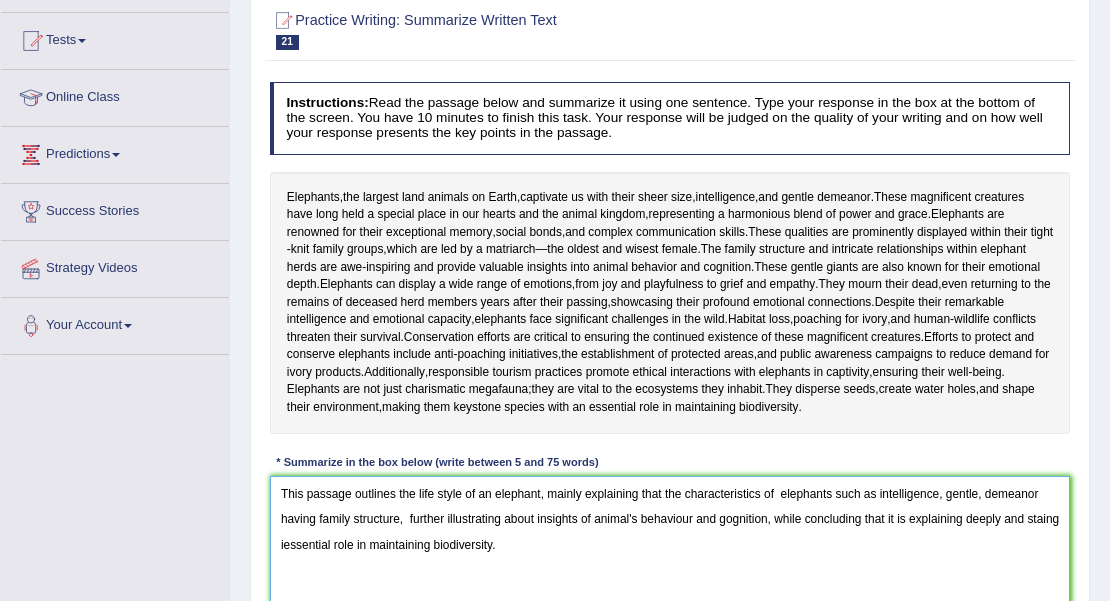 drag, startPoint x: 280, startPoint y: 558, endPoint x: 310, endPoint y: 547, distance: 31.95309 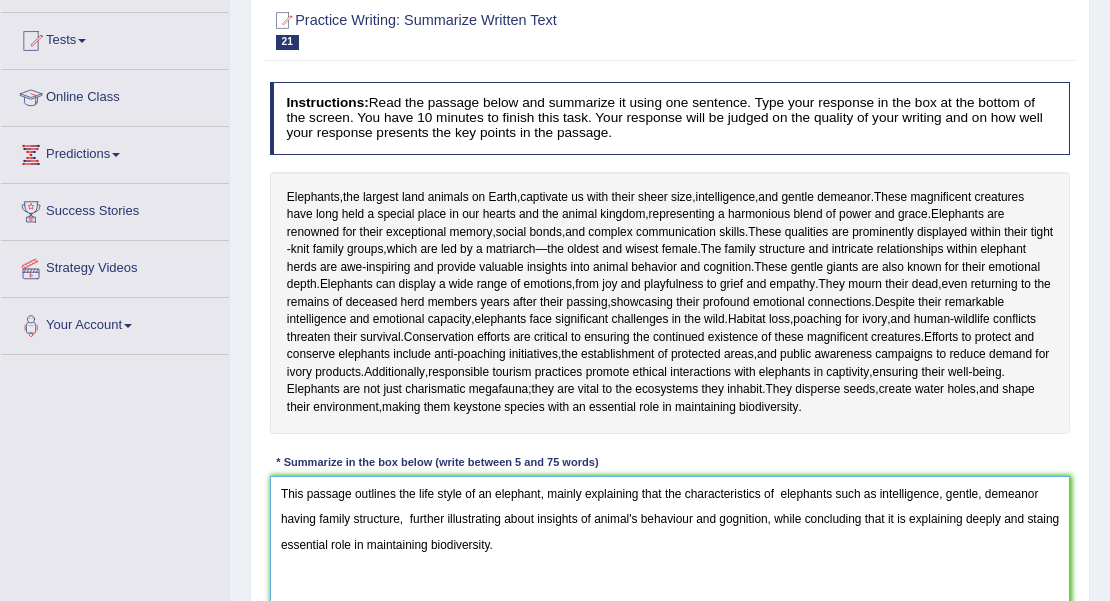 click on "This passage outlines the life style of an elephant, mainly explaining that the characteristics of  elephants such as intelligence, gentle, demeanor having family structure,  further illustrating about insights of animal's behaviour and gognition, while concluding that it is explaining deeply and staing essential role in maintaining biodiversity." at bounding box center [670, 558] 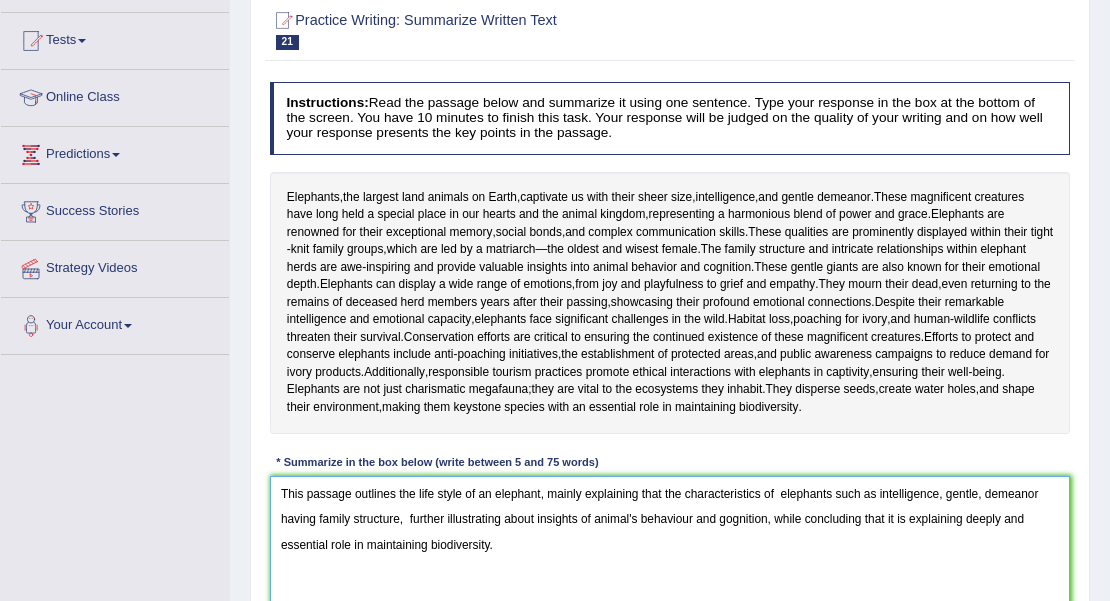 click on "This passage outlines the life style of an elephant, mainly explaining that the characteristics of  elephants such as intelligence, gentle, demeanor having family structure,  further illustrating about insights of animal's behaviour and gognition, while concluding that it is explaining deeply and essential role in maintaining biodiversity." at bounding box center (670, 558) 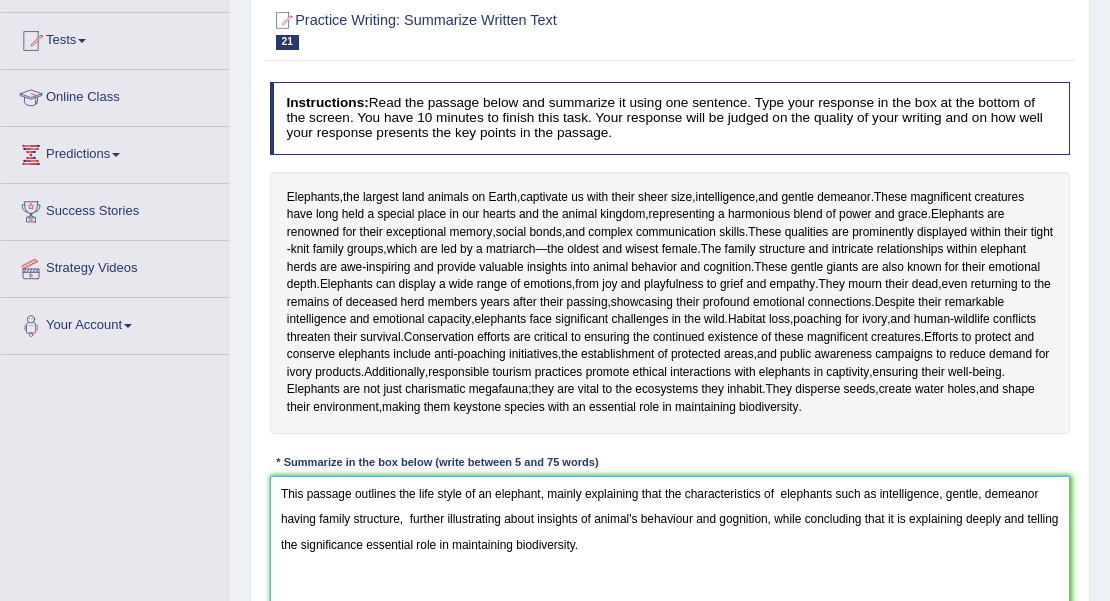 click on "This passage outlines the life style of an elephant, mainly explaining that the characteristics of  elephants such as intelligence, gentle, demeanor having family structure,  further illustrating about insights of animal's behaviour and gognition, while concluding that it is explaining deeply and telling  the significance essential role in maintaining biodiversity." at bounding box center (670, 558) 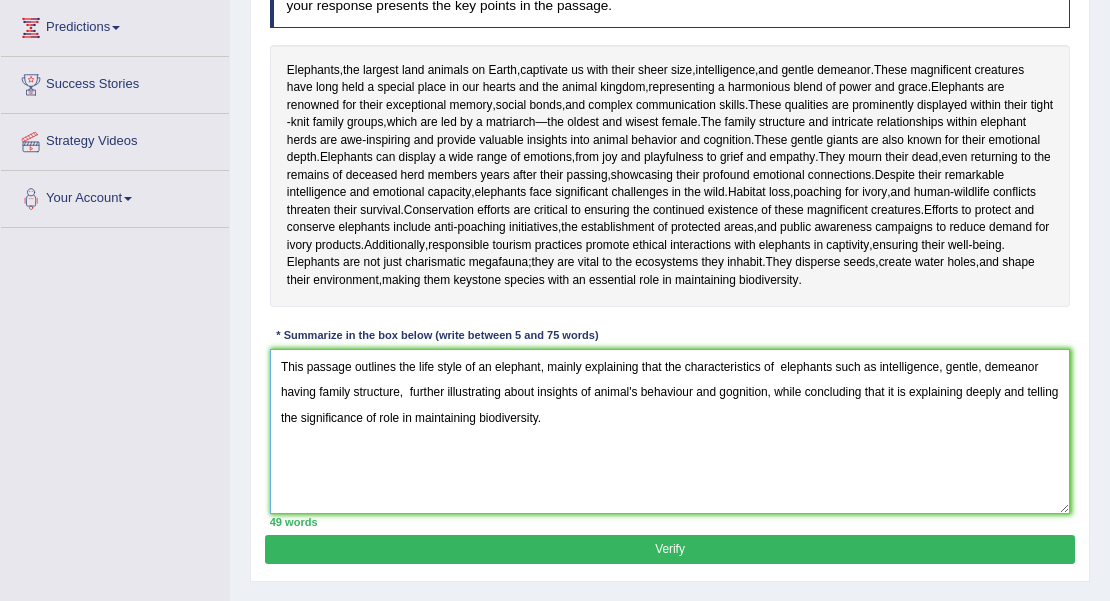 scroll, scrollTop: 333, scrollLeft: 0, axis: vertical 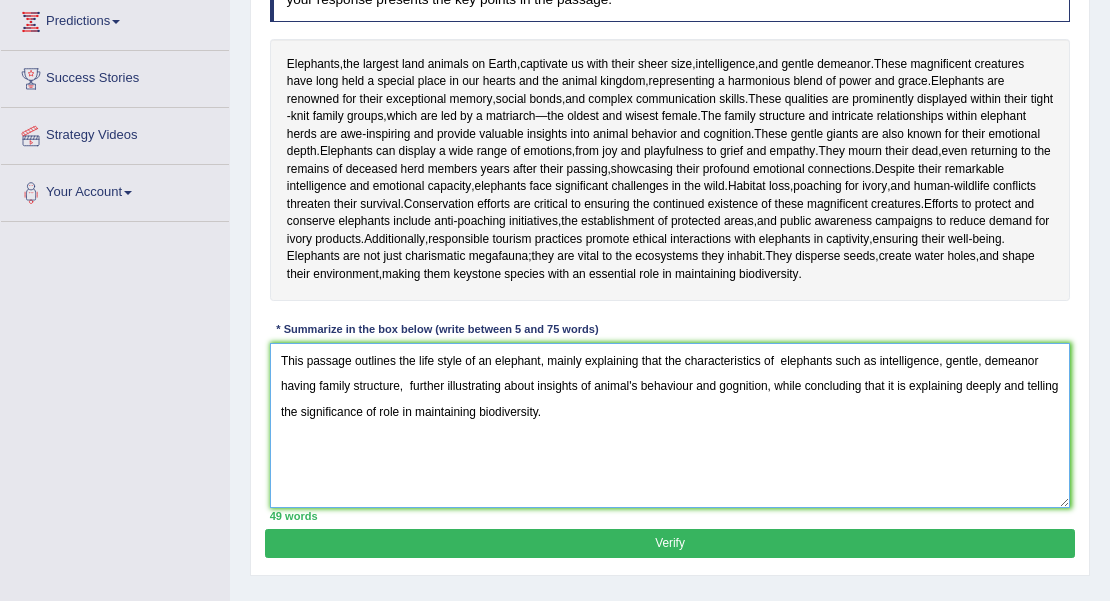 type on "This passage outlines the life style of an elephant, mainly explaining that the characteristics of  elephants such as intelligence, gentle, demeanor having family structure,  further illustrating about insights of animal's behaviour and gognition, while concluding that it is explaining deeply and telling  the significance of role in maintaining biodiversity." 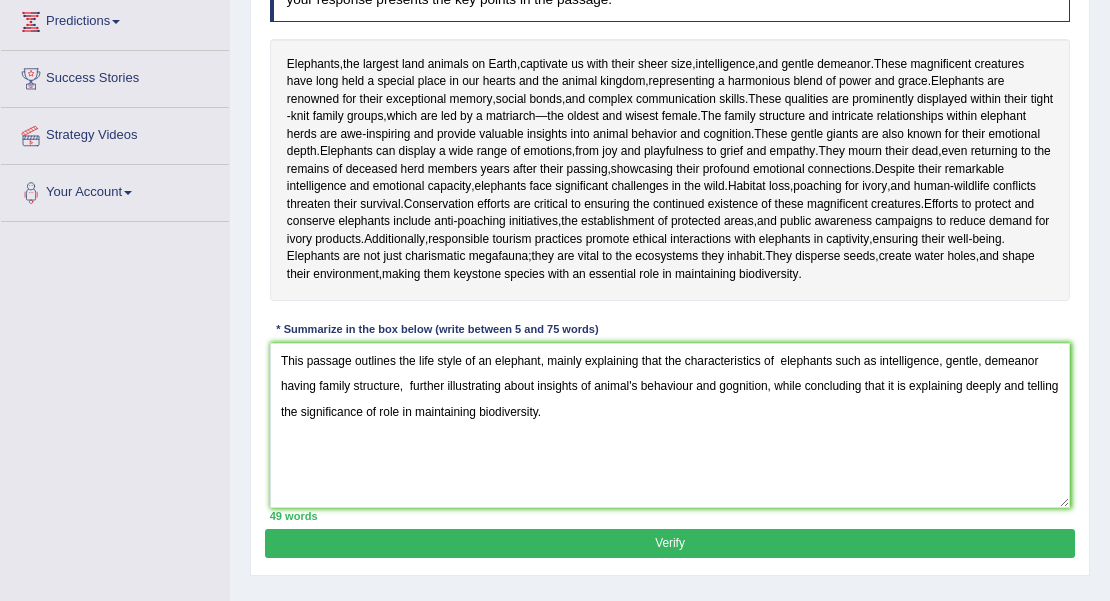 click on "Verify" at bounding box center (669, 543) 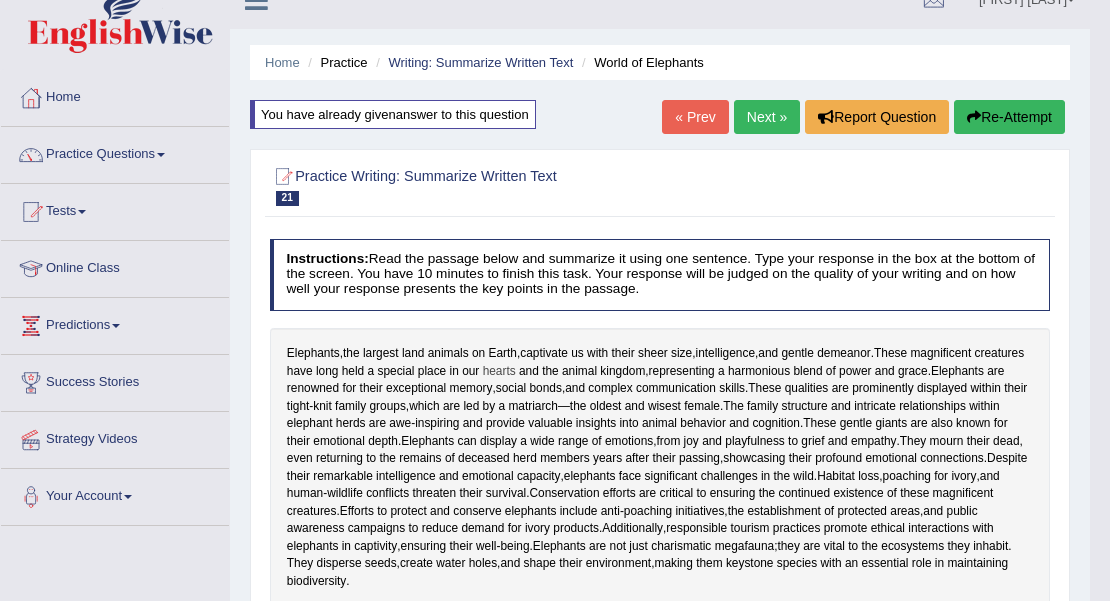 scroll, scrollTop: 0, scrollLeft: 0, axis: both 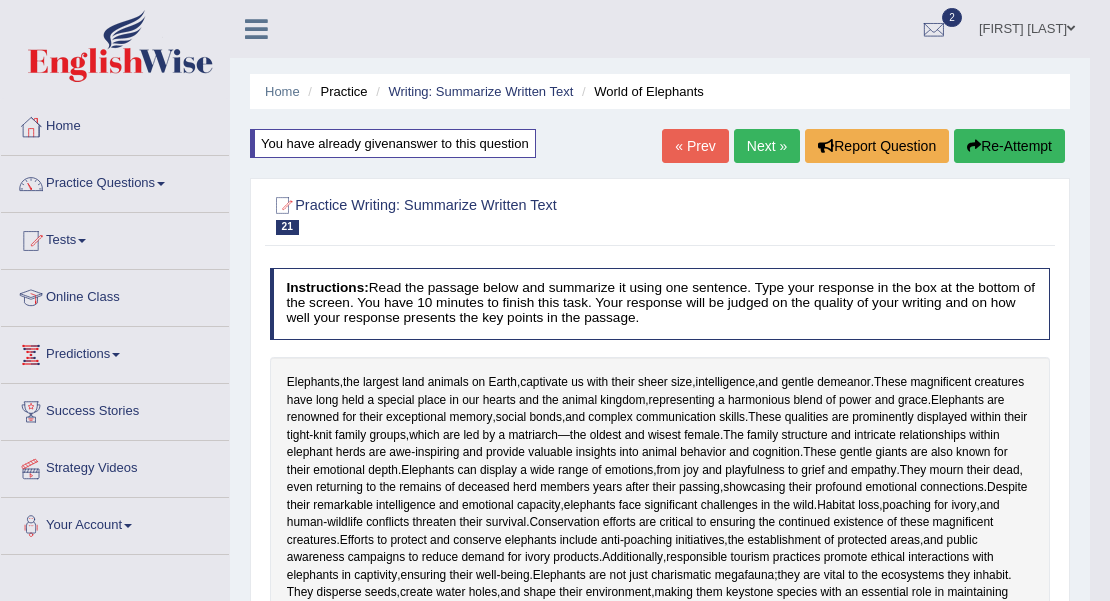 click on "Re-Attempt" at bounding box center (1009, 146) 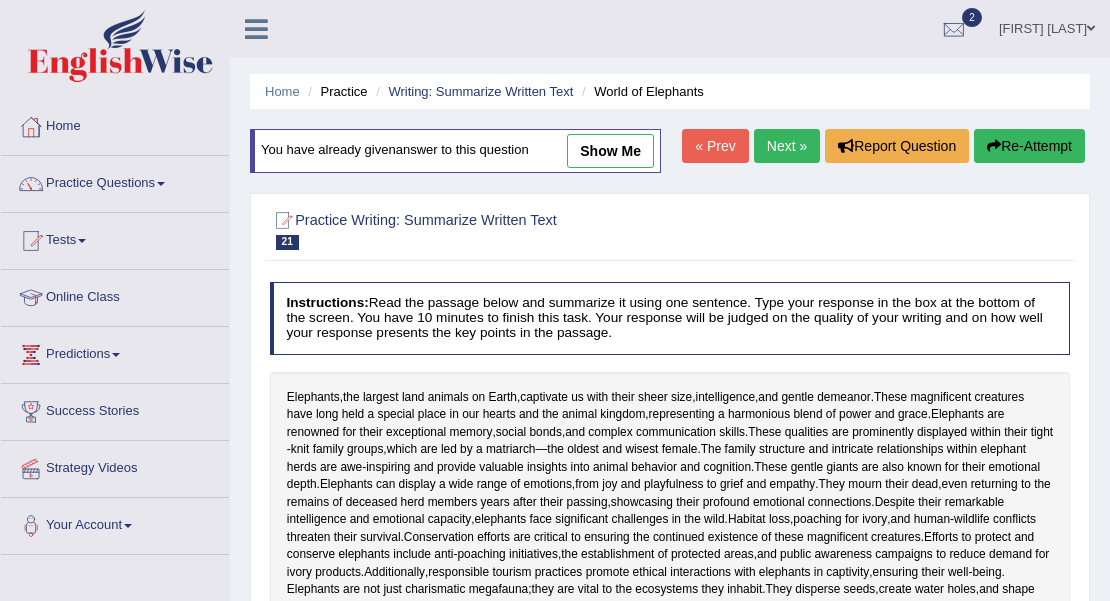scroll, scrollTop: 449, scrollLeft: 0, axis: vertical 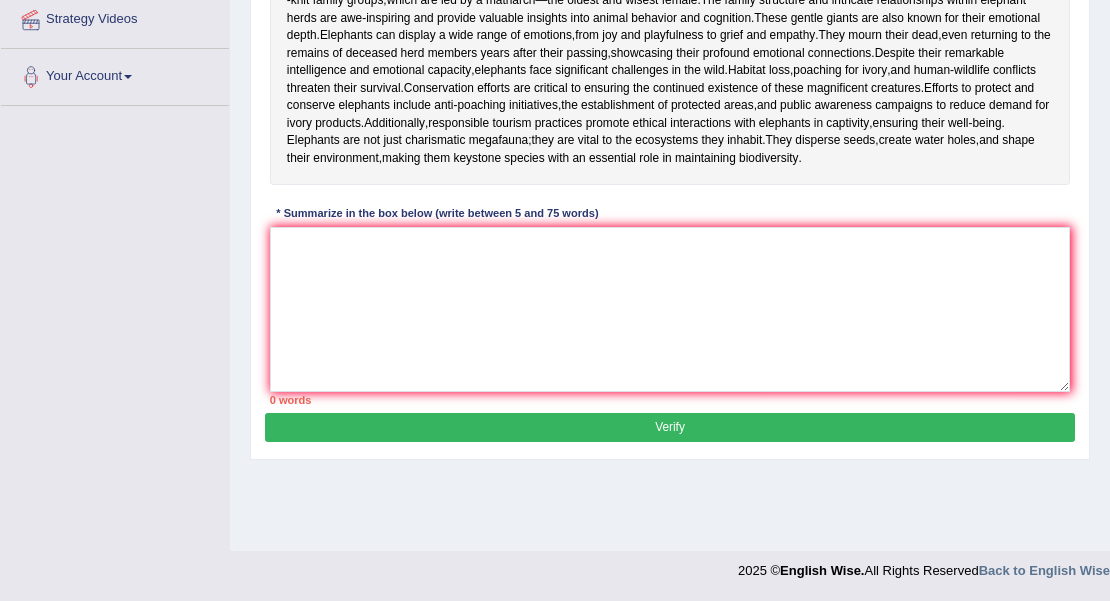 type on "This passage outlines about an elephants which is largest animal in the earth, explaining that the main characteristics of an elephants such as intelligence, and gentle demeanor, and further illustrating about insights into animal behaviour and gognition, while concluding that it is essential role in maintaining biodiversity." 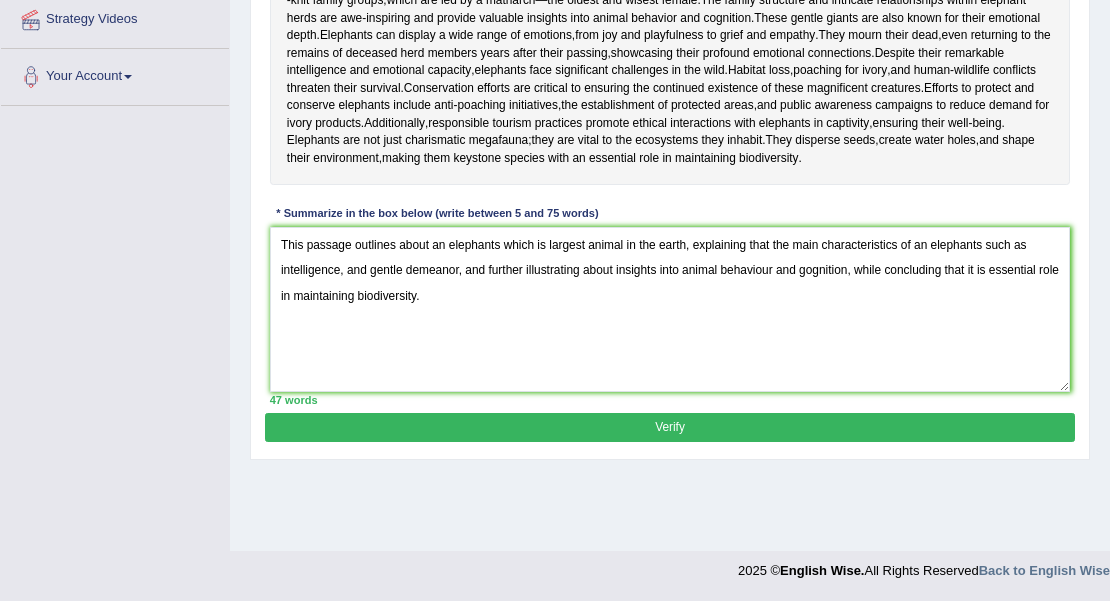 drag, startPoint x: 279, startPoint y: 256, endPoint x: 485, endPoint y: 322, distance: 216.31459 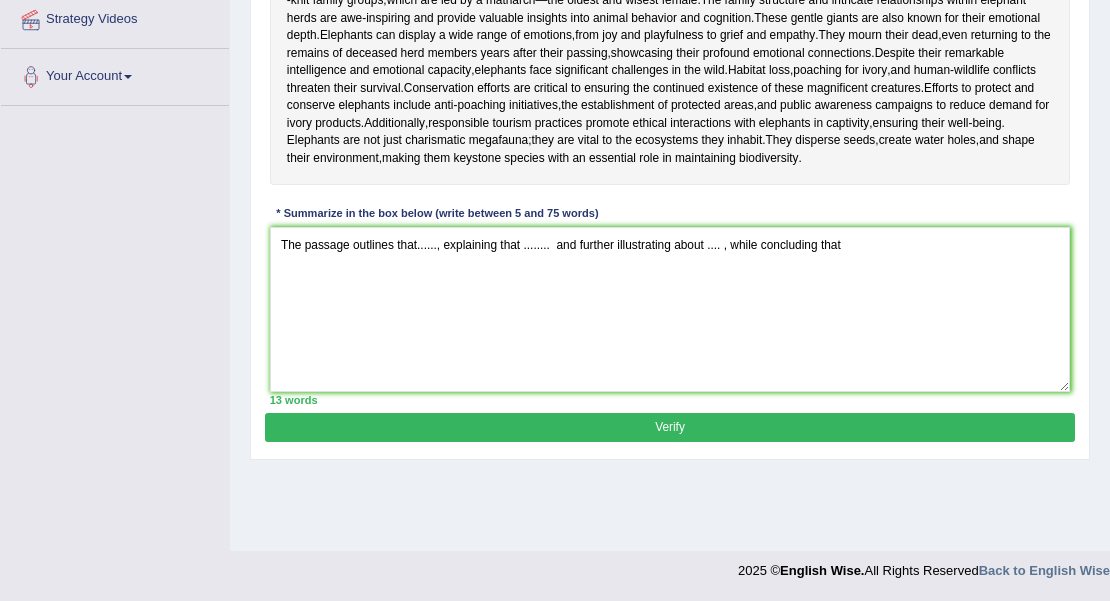 click on "The passage outlines that......, explaining that ........  and further illustrating about .... , while concluding that" at bounding box center [670, 309] 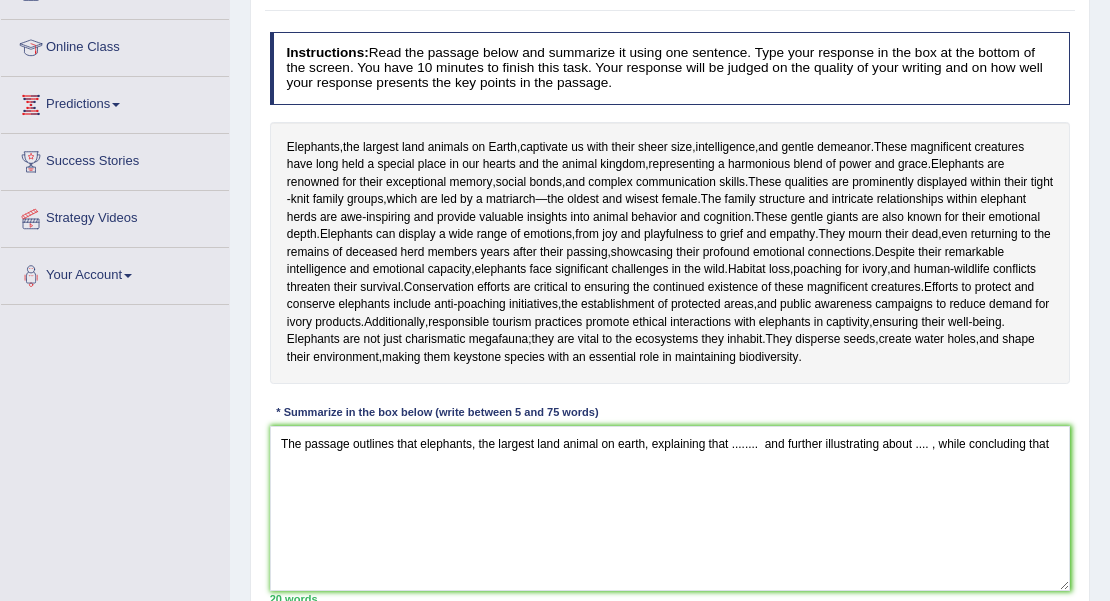 scroll, scrollTop: 249, scrollLeft: 0, axis: vertical 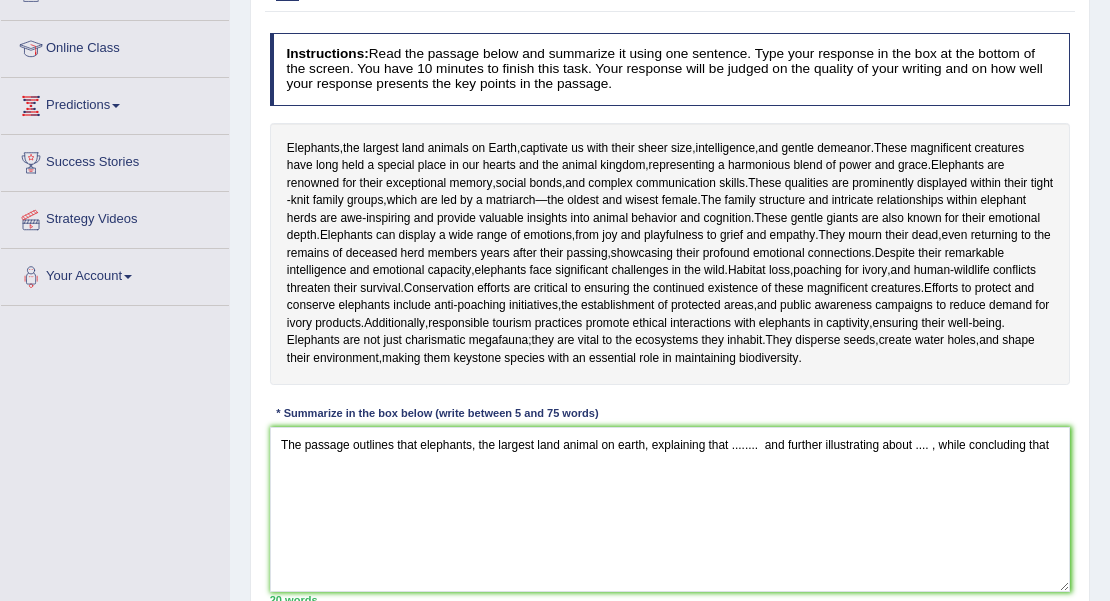 click on "The passage outlines that elephants, the largest land animal on earth, explaining that ........  and further illustrating about .... , while concluding that" at bounding box center [670, 509] 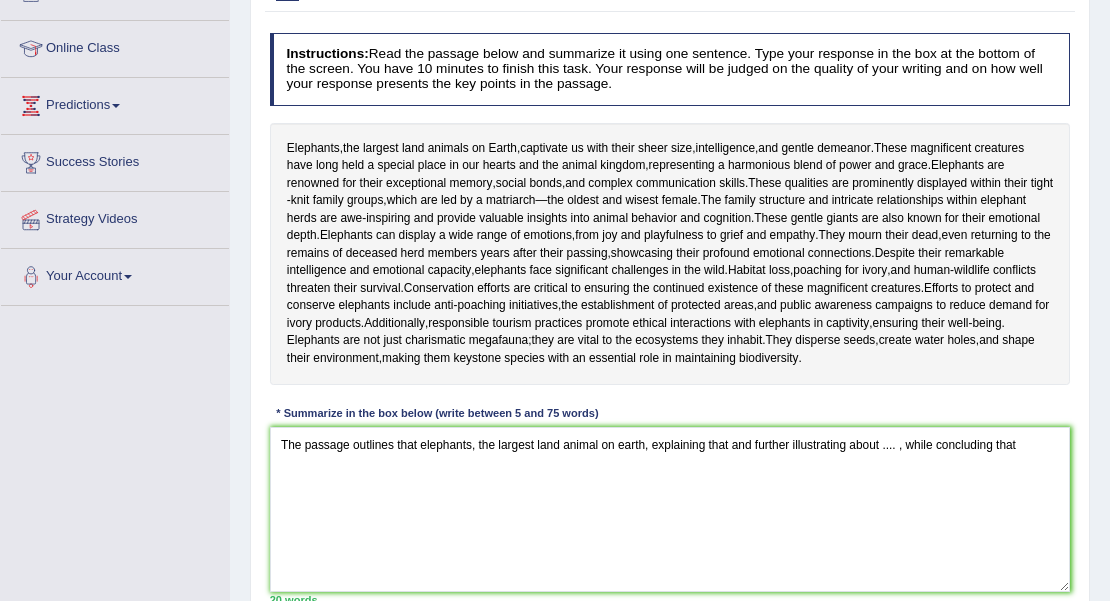 click on "The passage outlines that elephants, the largest land animal on earth, explaining that and further illustrating about .... , while concluding that" at bounding box center [670, 509] 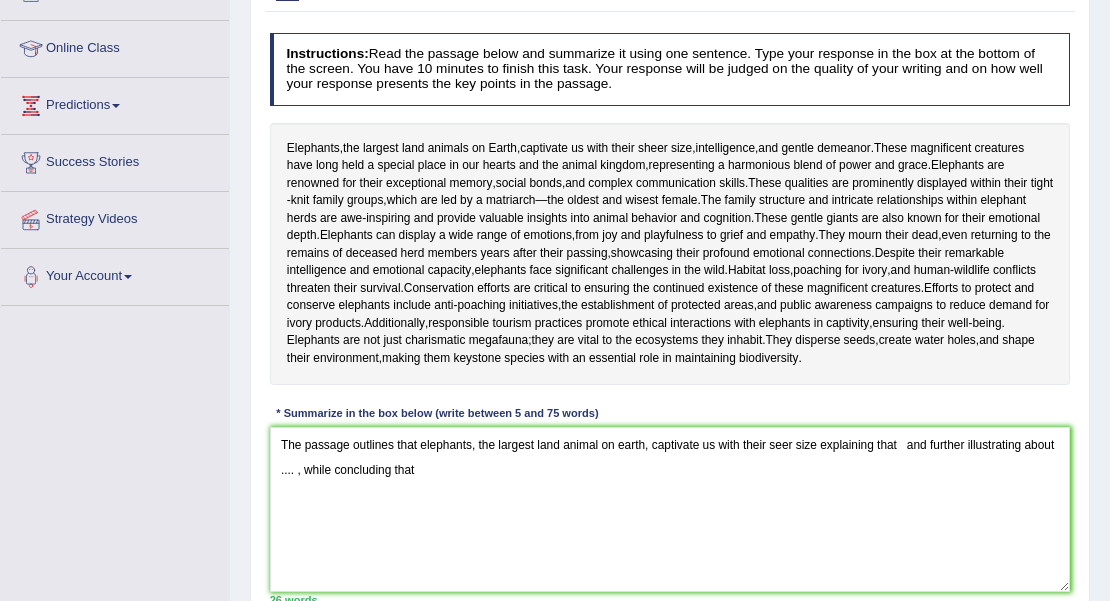 click on "The passage outlines that elephants, the largest land animal on earth, captivate us with their seer size explaining that   and further illustrating about .... , while concluding that" at bounding box center (670, 509) 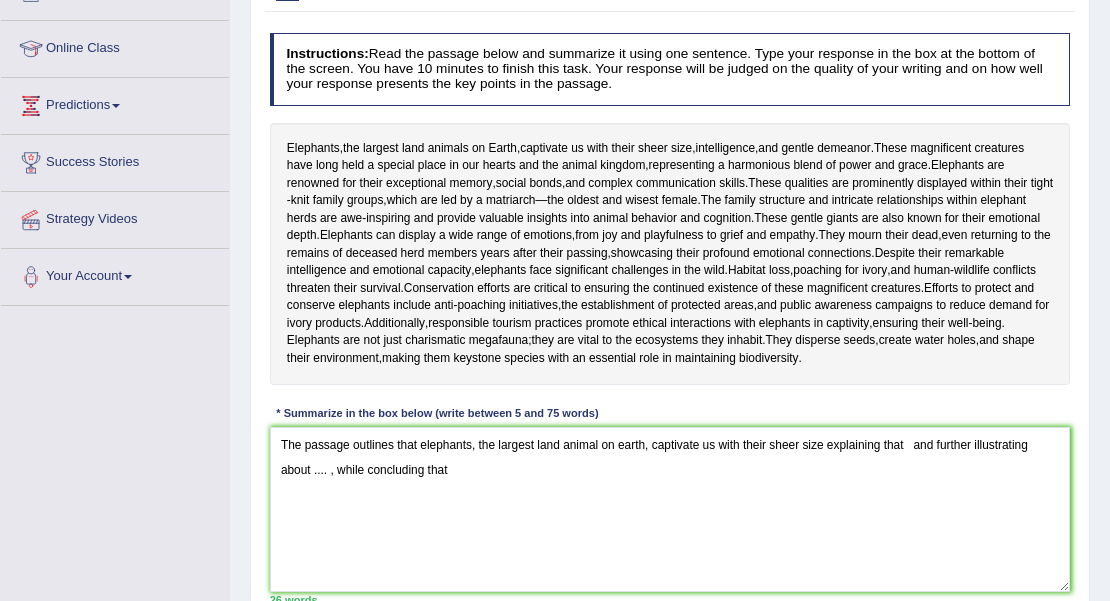 click on "The passage outlines that elephants, the largest land animal on earth, captivate us with their sheer size explaining that   and further illustrating about .... , while concluding that" at bounding box center [670, 509] 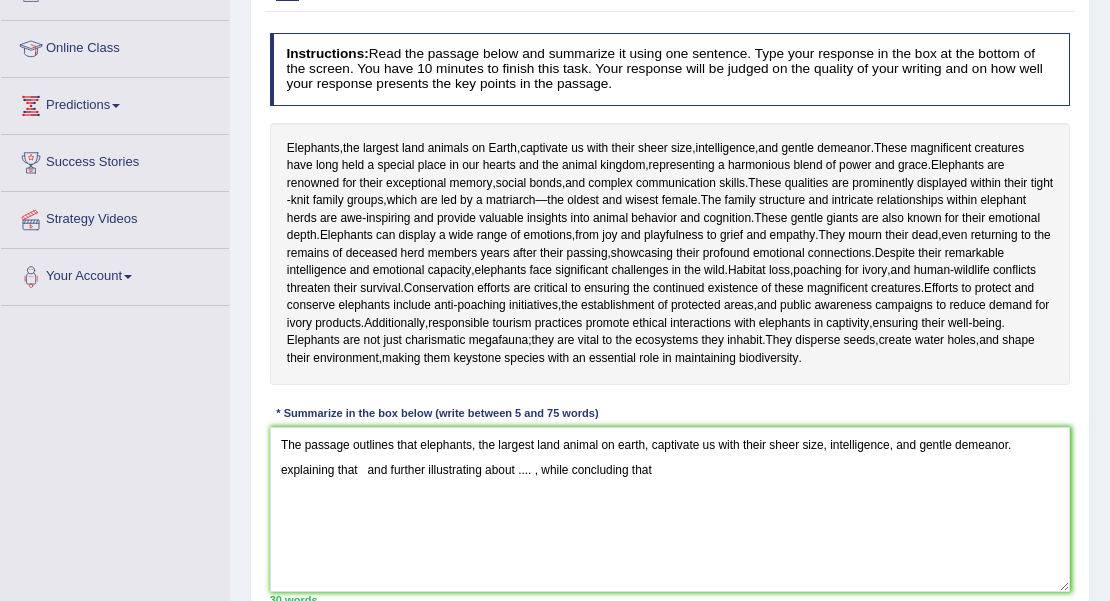 click on "The passage outlines that elephants, the largest land animal on earth, captivate us with their sheer size, intelligence, and gentle demeanor. explaining that   and further illustrating about .... , while concluding that" at bounding box center (670, 509) 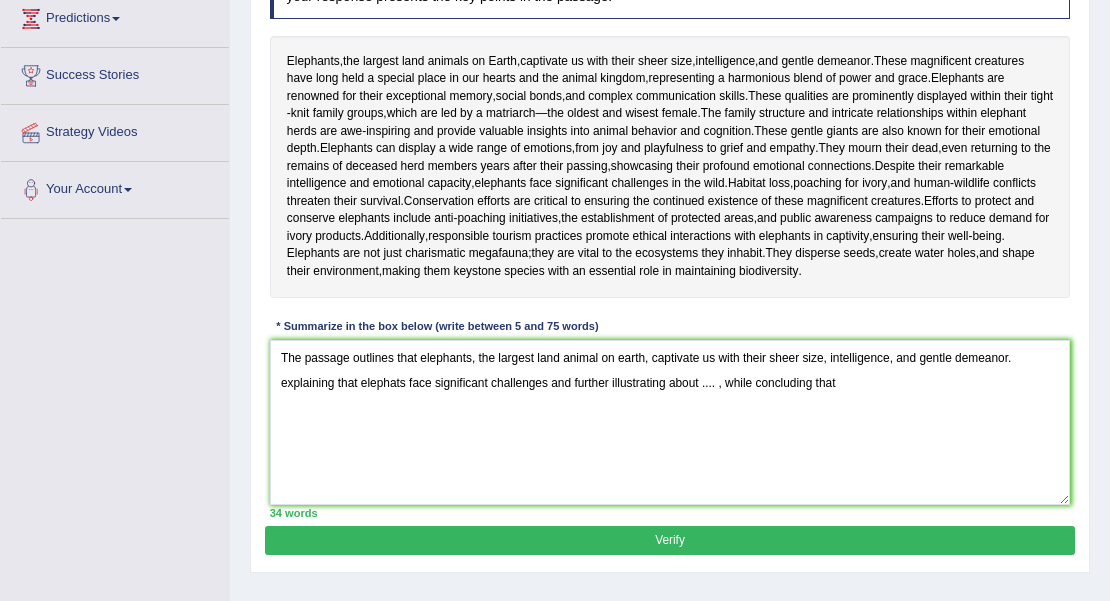 scroll, scrollTop: 249, scrollLeft: 0, axis: vertical 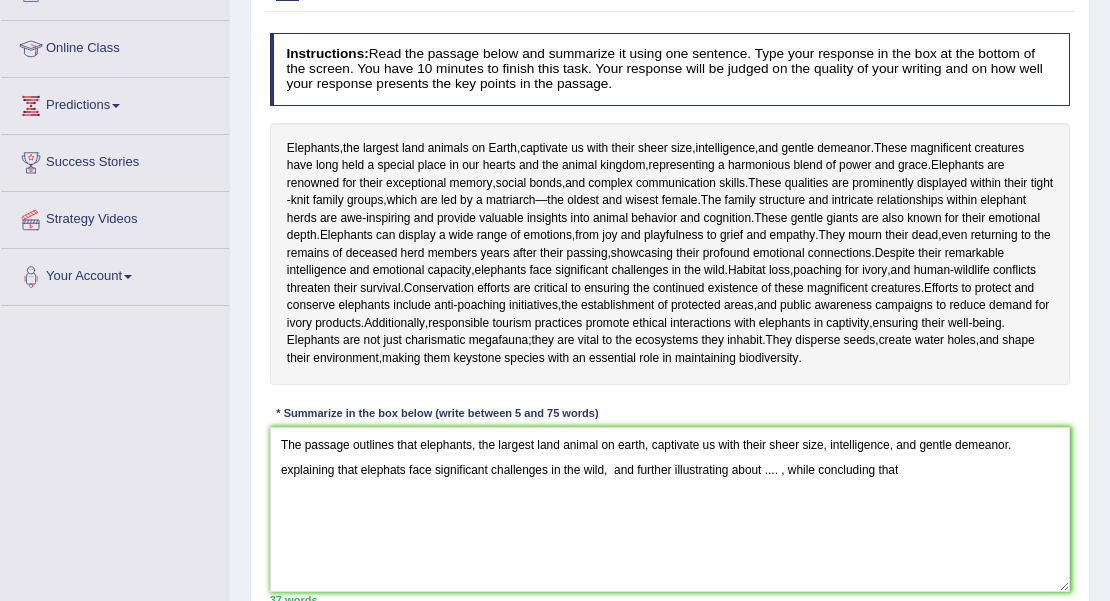 click on "The passage outlines that elephants, the largest land animal on earth, captivate us with their sheer size, intelligence, and gentle demeanor. explaining that elephats face significant challenges in the wild,  and further illustrating about .... , while concluding that" at bounding box center (670, 509) 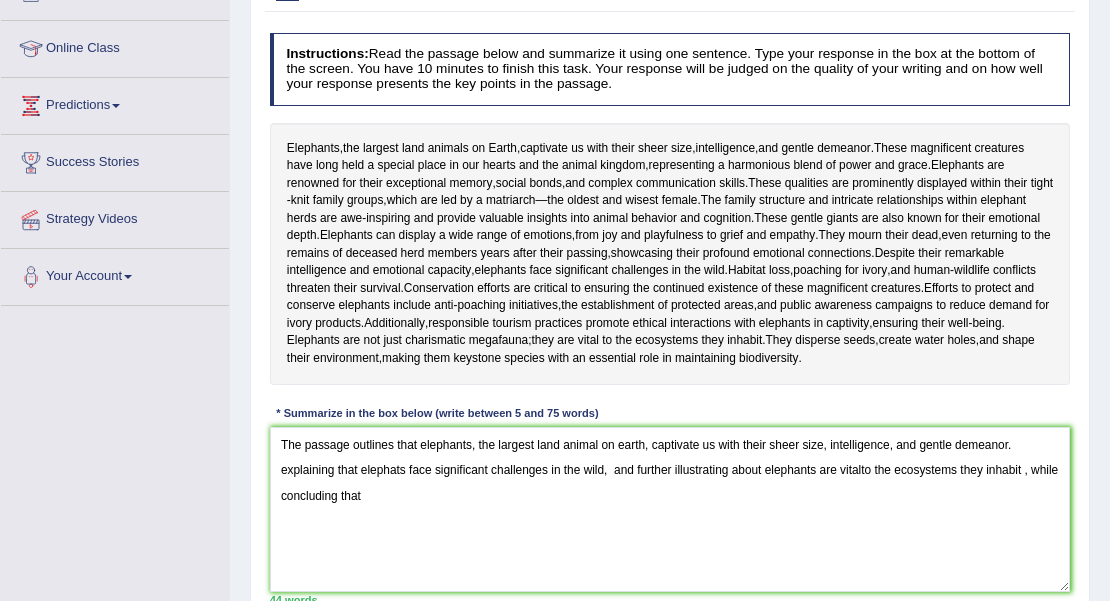 click on "The passage outlines that elephants, the largest land animal on earth, captivate us with their sheer size, intelligence, and gentle demeanor. explaining that elephats face significant challenges in the wild,  and further illustrating about elephants are vitalto the ecosystems they inhabit , while concluding that" at bounding box center (670, 509) 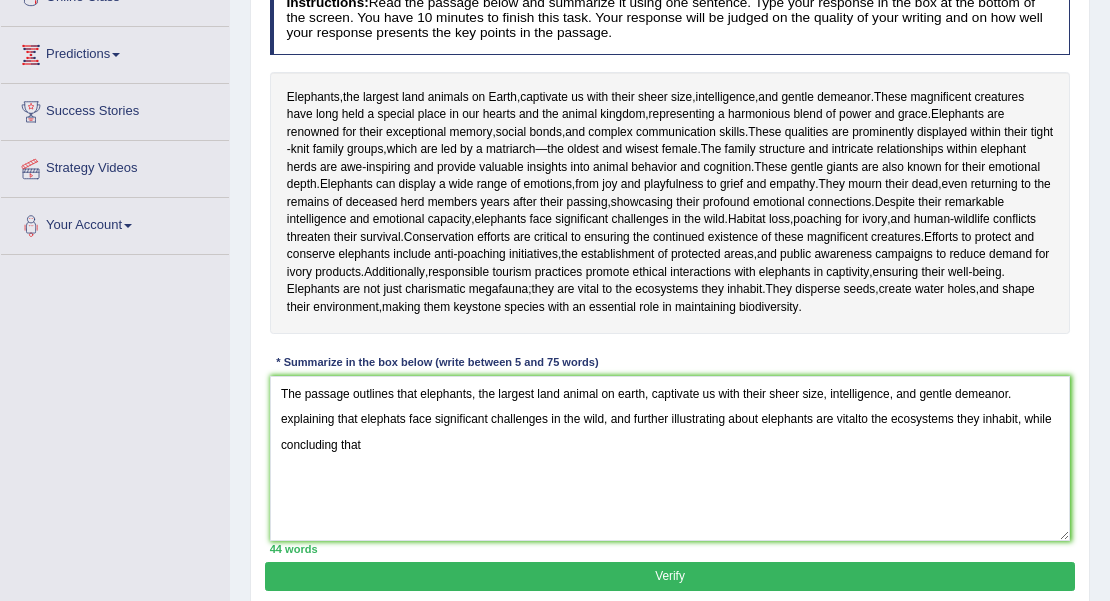 scroll, scrollTop: 316, scrollLeft: 0, axis: vertical 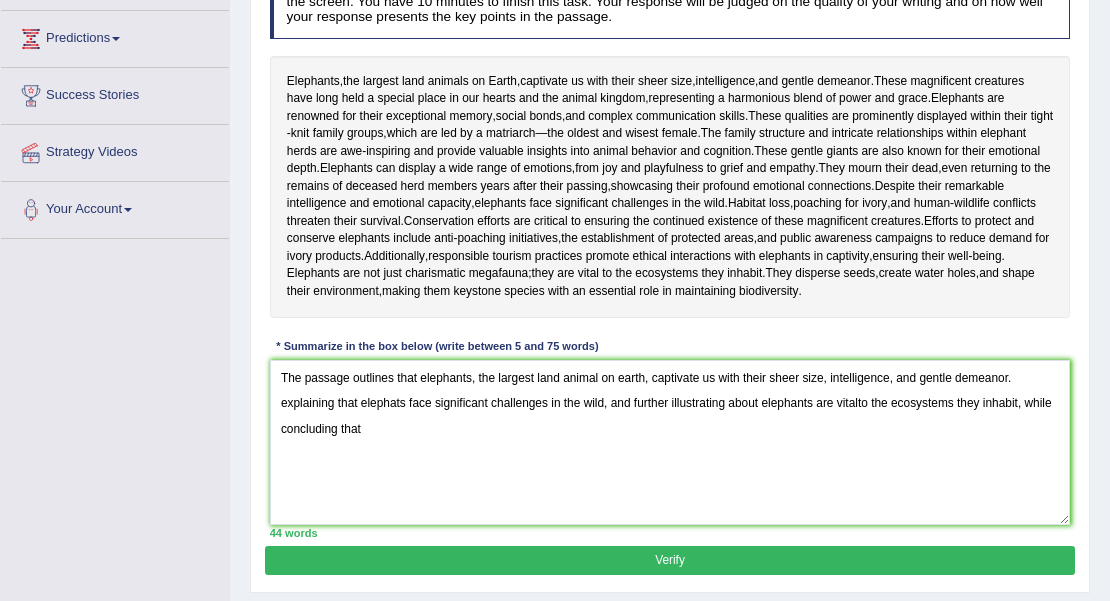 click on "The passage outlines that elephants, the largest land animal on earth, captivate us with their sheer size, intelligence, and gentle demeanor. explaining that elephats face significant challenges in the wild,  and further illustrating about elephants are vitalto the ecosystems they inhabit, while concluding that" at bounding box center [670, 442] 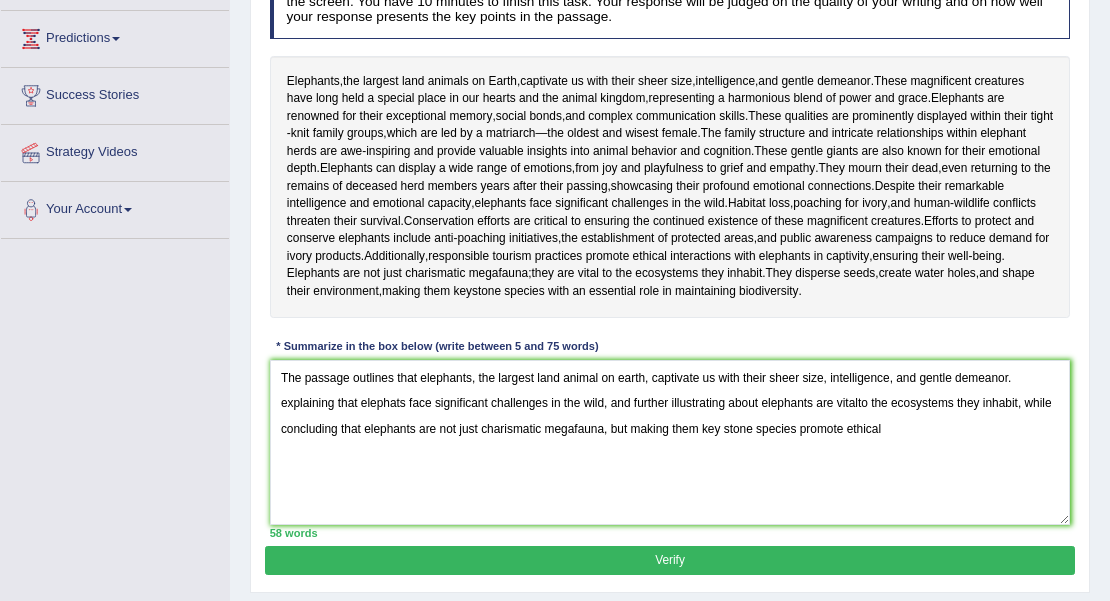 click on "The passage outlines that elephants, the largest land animal on earth, captivate us with their sheer size, intelligence, and gentle demeanor. explaining that elephats face significant challenges in the wild,  and further illustrating about elephants are vitalto the ecosystems they inhabit, while concluding that elephants are not just charismatic megafauna, but making them key stone species promote ethical" at bounding box center (670, 442) 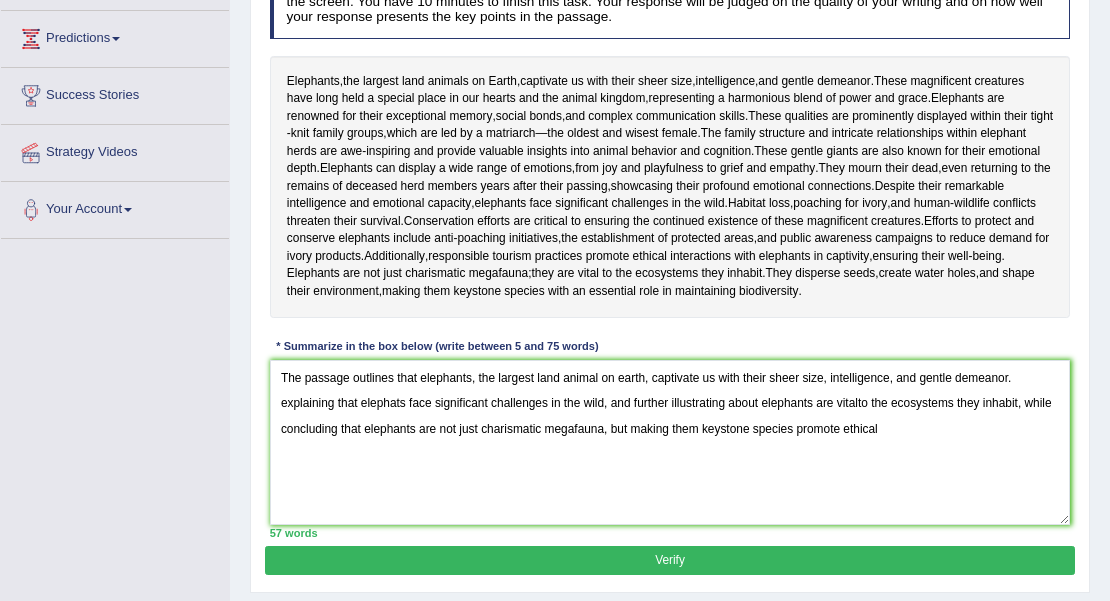 click on "The passage outlines that elephants, the largest land animal on earth, captivate us with their sheer size, intelligence, and gentle demeanor. explaining that elephats face significant challenges in the wild,  and further illustrating about elephants are vitalto the ecosystems they inhabit, while concluding that elephants are not just charismatic megafauna, but making them keystone species promote ethical" at bounding box center [670, 442] 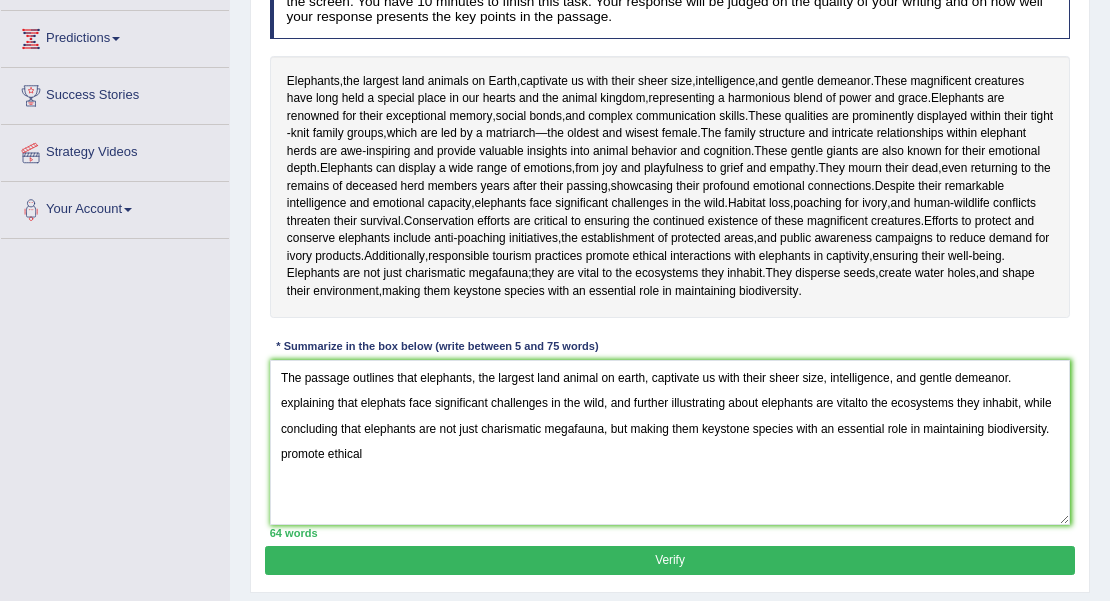 click on "The passage outlines that elephants, the largest land animal on earth, captivate us with their sheer size, intelligence, and gentle demeanor. explaining that elephats face significant challenges in the wild,  and further illustrating about elephants are vitalto the ecosystems they inhabit, while concluding that elephants are not just charismatic megafauna, but making them keystone species with an essential role in maintaining biodiversity. promote ethical" at bounding box center (670, 442) 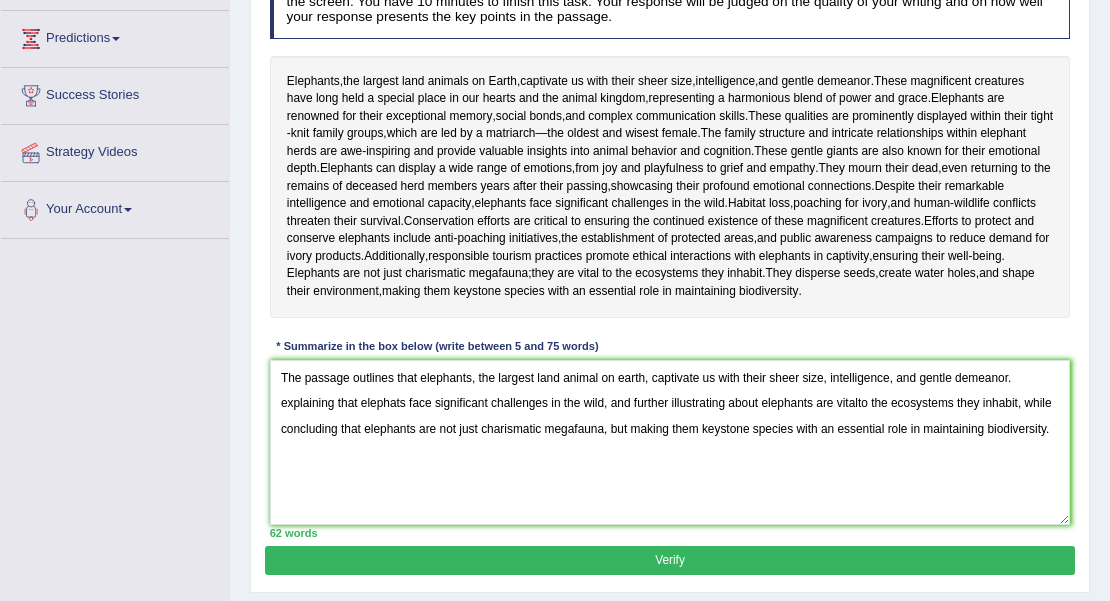 click on "The passage outlines that elephants, the largest land animal on earth, captivate us with their sheer size, intelligence, and gentle demeanor. explaining that elephats face significant challenges in the wild,  and further illustrating about elephants are vitalto the ecosystems they inhabit, while concluding that elephants are not just charismatic megafauna, but making them keystone species with an essential role in maintaining biodiversity." at bounding box center (670, 442) 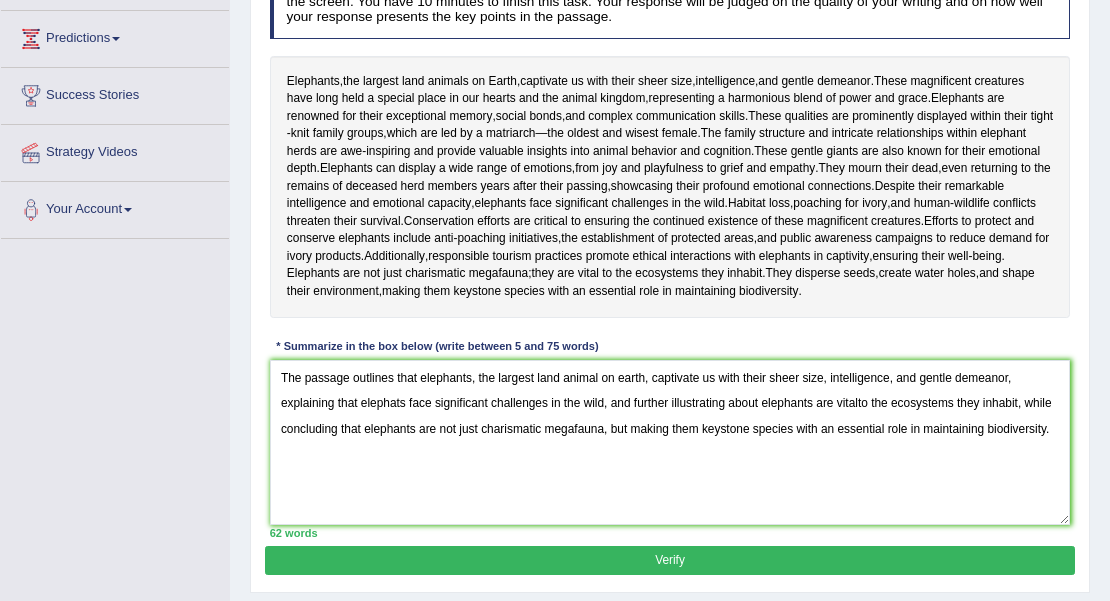 click on "The passage outlines that elephants, the largest land animal on earth, captivate us with their sheer size, intelligence, and gentle demeanor, explaining that elephats face significant challenges in the wild,  and further illustrating about elephants are vitalto the ecosystems they inhabit, while concluding that elephants are not just charismatic megafauna, but making them keystone species with an essential role in maintaining biodiversity." at bounding box center (670, 442) 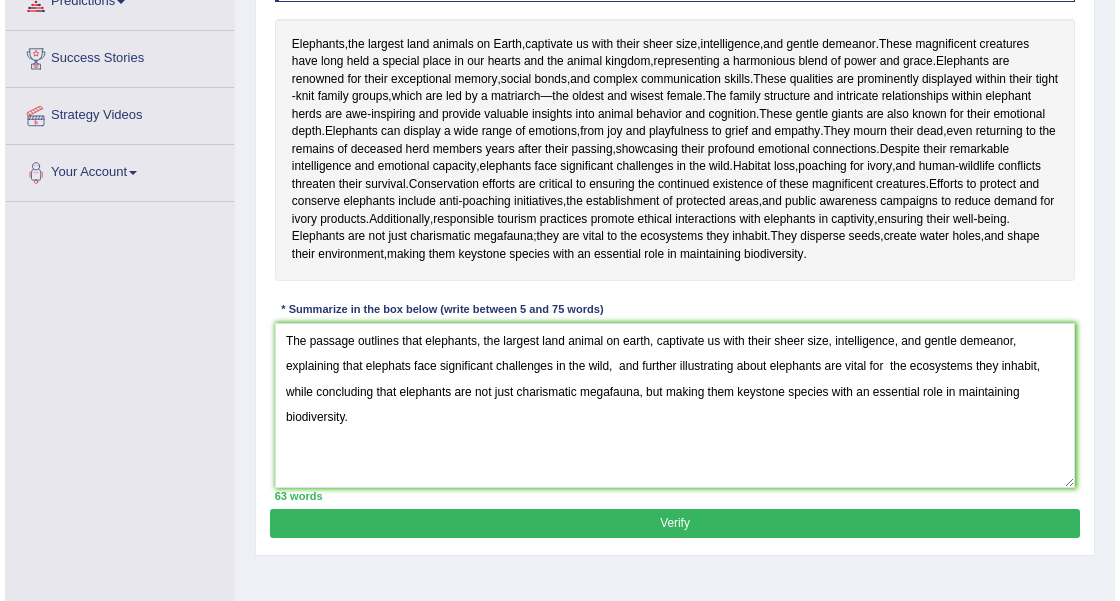 scroll, scrollTop: 382, scrollLeft: 0, axis: vertical 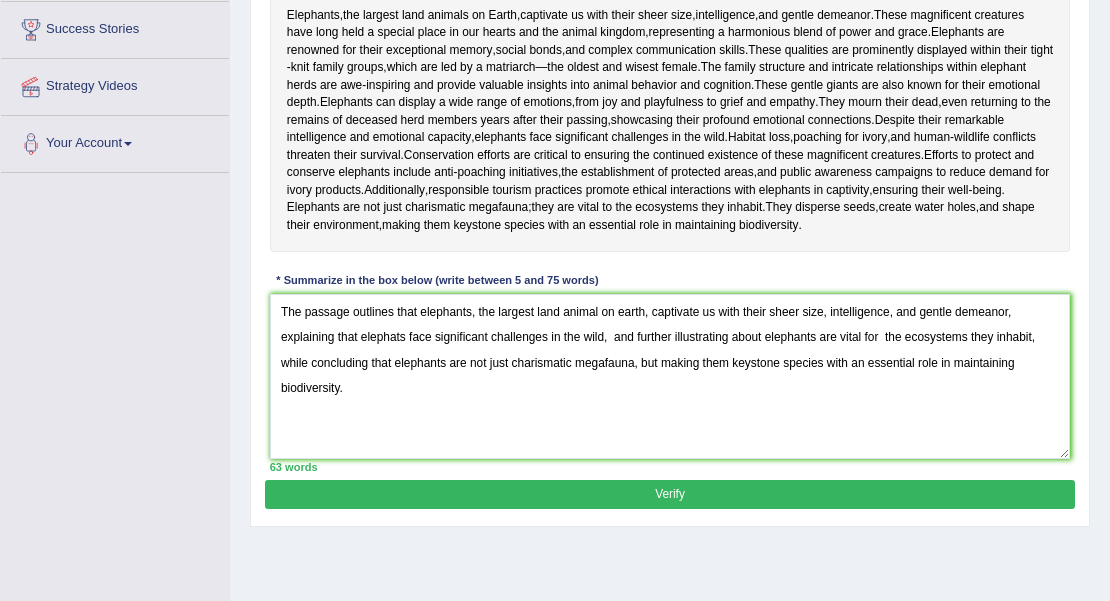 type on "The passage outlines that elephants, the largest land animal on earth, captivate us with their sheer size, intelligence, and gentle demeanor, explaining that elephats face significant challenges in the wild,  and further illustrating about elephants are vital for  the ecosystems they inhabit, while concluding that elephants are not just charismatic megafauna, but making them keystone species with an essential role in maintaining biodiversity." 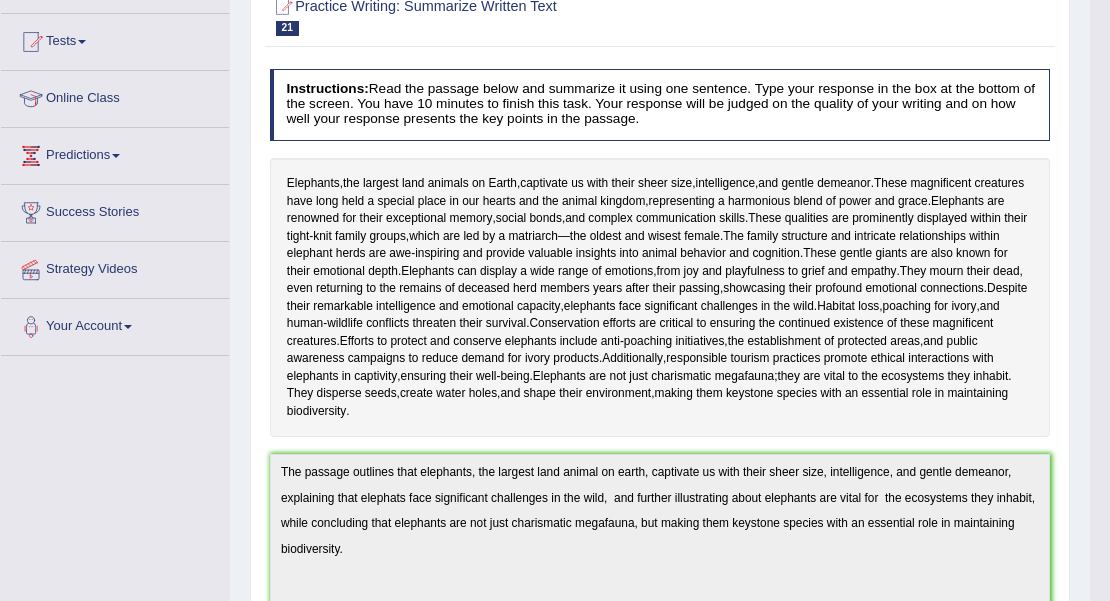 scroll, scrollTop: 66, scrollLeft: 0, axis: vertical 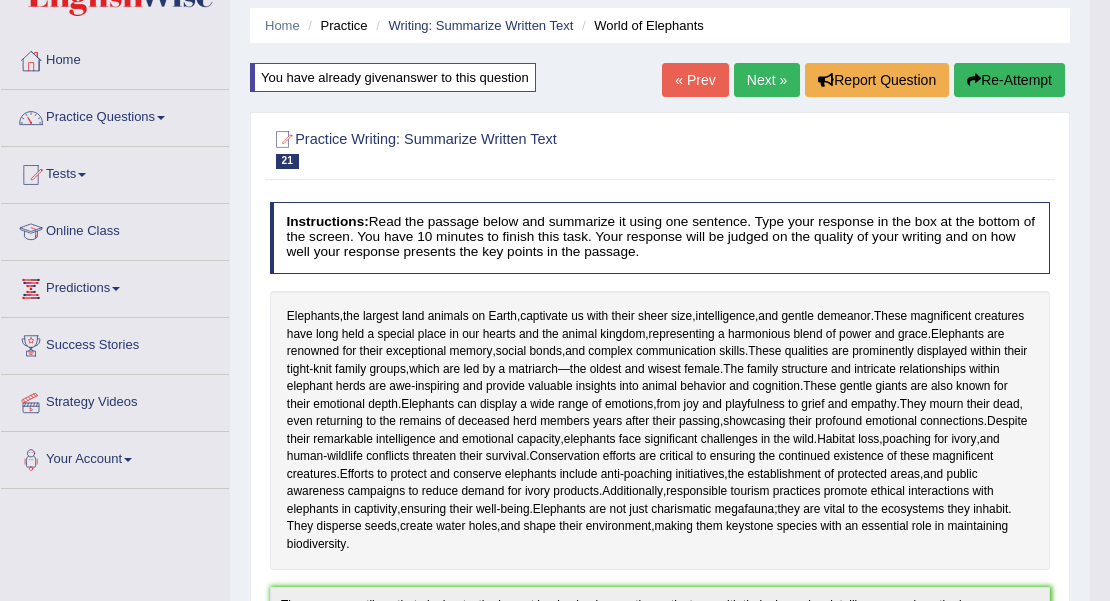 click on "Re-Attempt" at bounding box center (1009, 80) 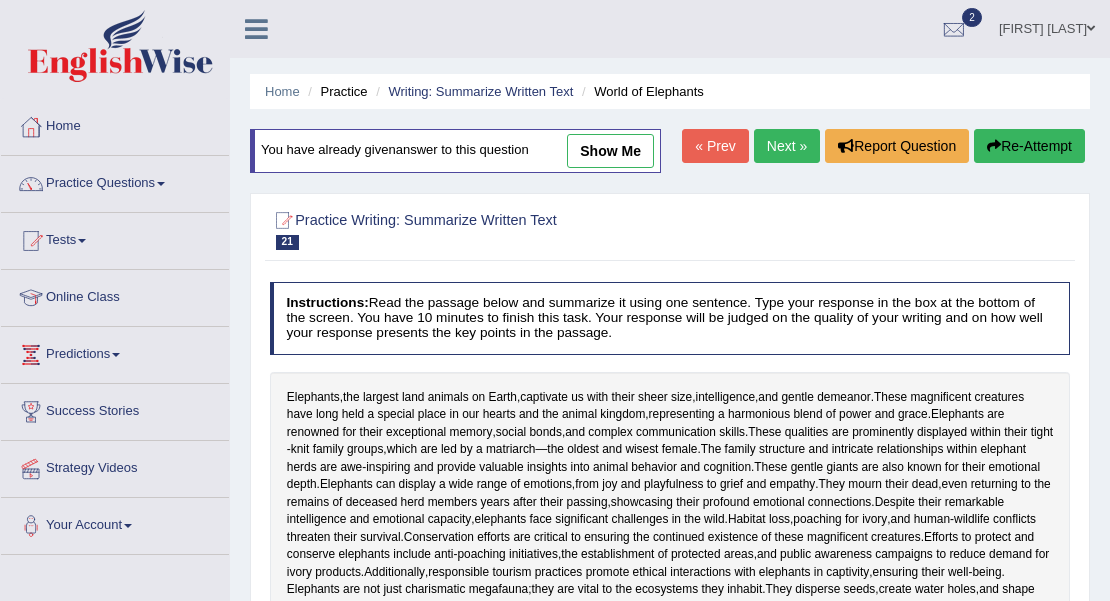 click at bounding box center (670, 758) 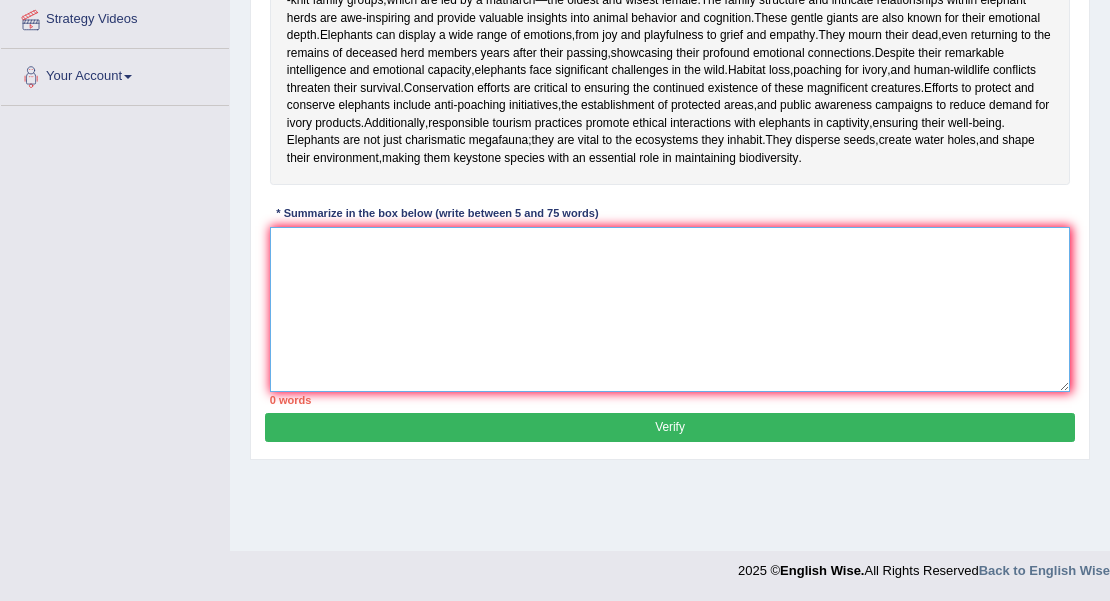 scroll, scrollTop: 0, scrollLeft: 0, axis: both 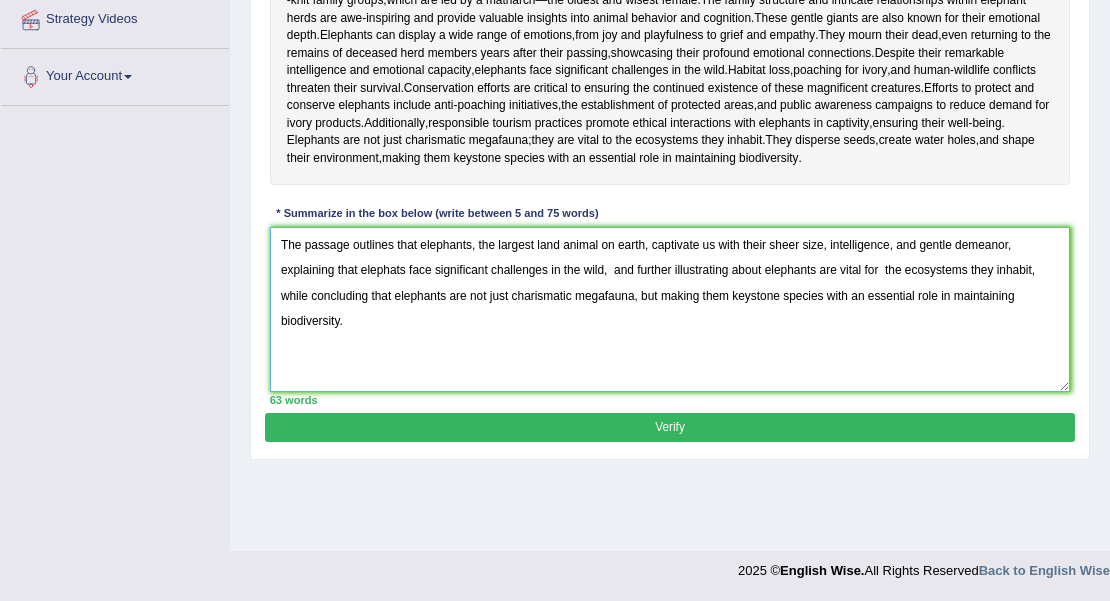 click on "The passage outlines that elephants, the largest land animal on earth, captivate us with their sheer size, intelligence, and gentle demeanor, explaining that elephats face significant challenges in the wild,  and further illustrating about elephants are vital for  the ecosystems they inhabit, while concluding that elephants are not just charismatic megafauna, but making them keystone species with an essential role in maintaining biodiversity." at bounding box center (670, 309) 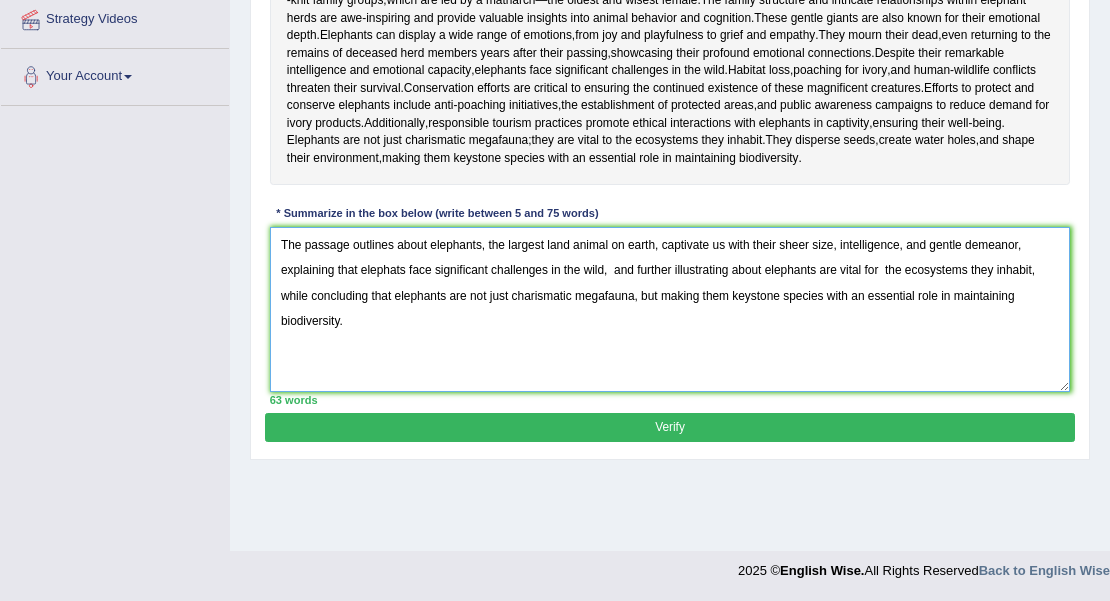 drag, startPoint x: 1024, startPoint y: 258, endPoint x: 488, endPoint y: 256, distance: 536.0037 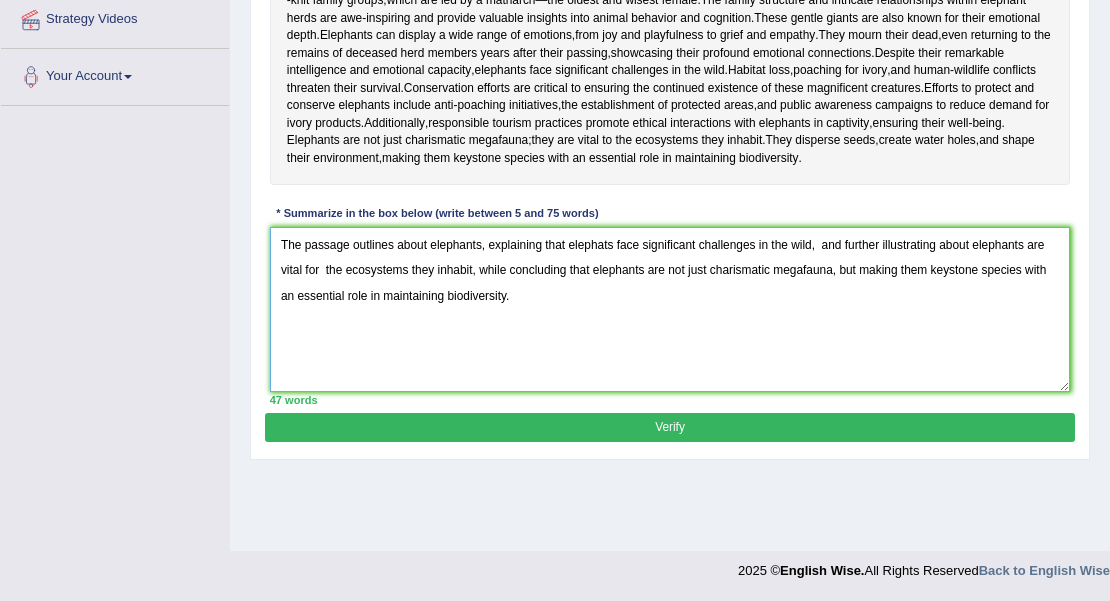 click on "The passage outlines about elephants, explaining that elephats face significant challenges in the wild,  and further illustrating about elephants are vital for  the ecosystems they inhabit, while concluding that elephants are not just charismatic megafauna, but making them keystone species with an essential role in maintaining biodiversity." at bounding box center (670, 309) 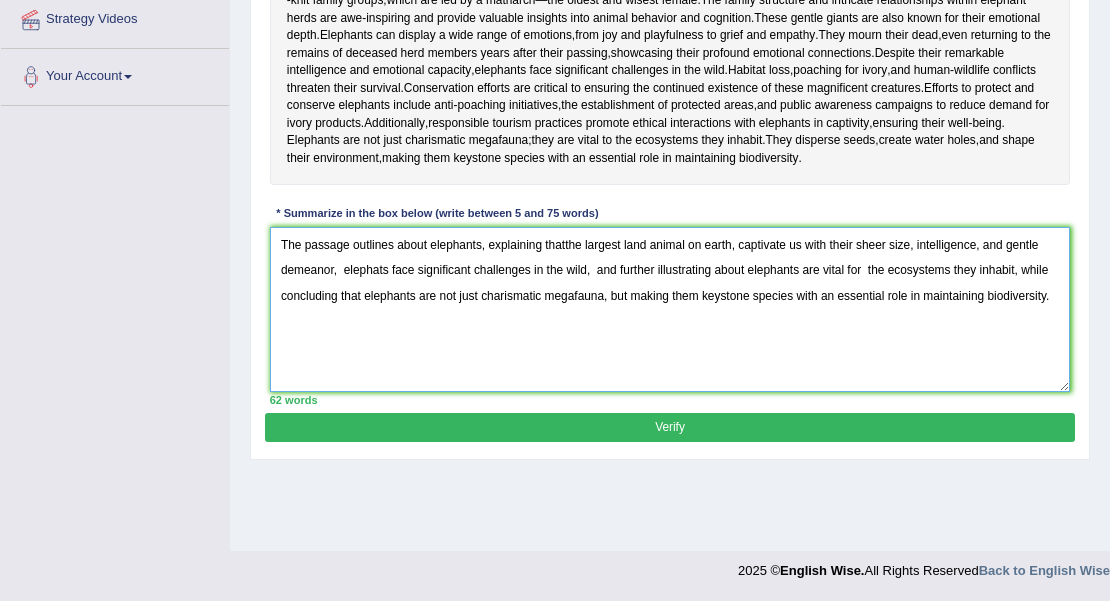click on "The passage outlines about elephants, explaining thatthe largest land animal on earth, captivate us with their sheer size, intelligence, and gentle demeanor,  elephats face significant challenges in the wild,  and further illustrating about elephants are vital for  the ecosystems they inhabit, while concluding that elephants are not just charismatic megafauna, but making them keystone species with an essential role in maintaining biodiversity." at bounding box center [670, 309] 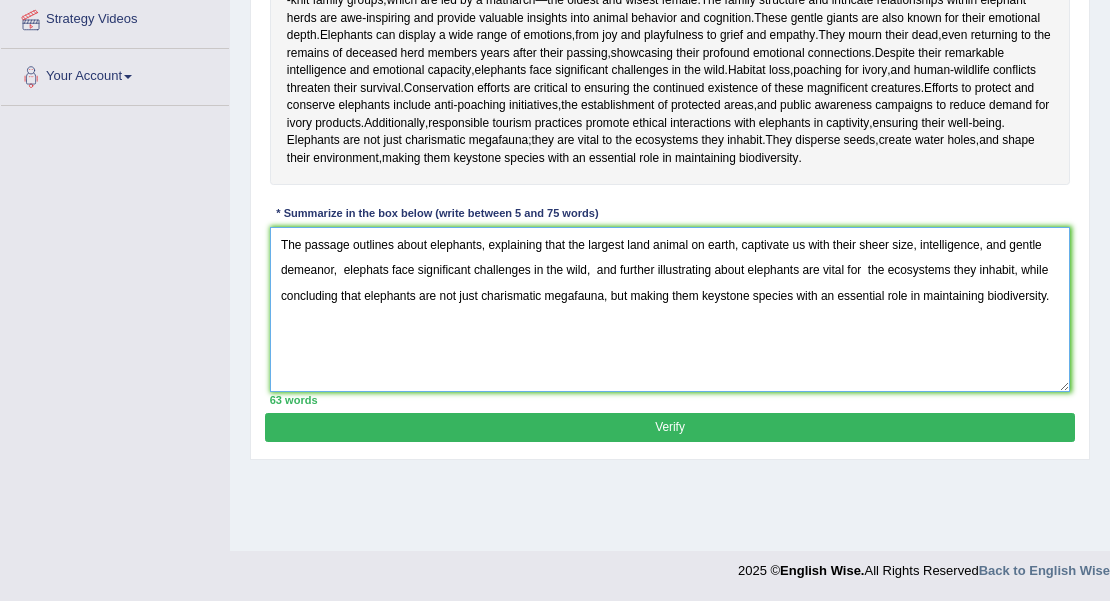 click on "The passage outlines about elephants, explaining that the largest land animal on earth, captivate us with their sheer size, intelligence, and gentle demeanor,  elephats face significant challenges in the wild,  and further illustrating about elephants are vital for  the ecosystems they inhabit, while concluding that elephants are not just charismatic megafauna, but making them keystone species with an essential role in maintaining biodiversity." at bounding box center [670, 309] 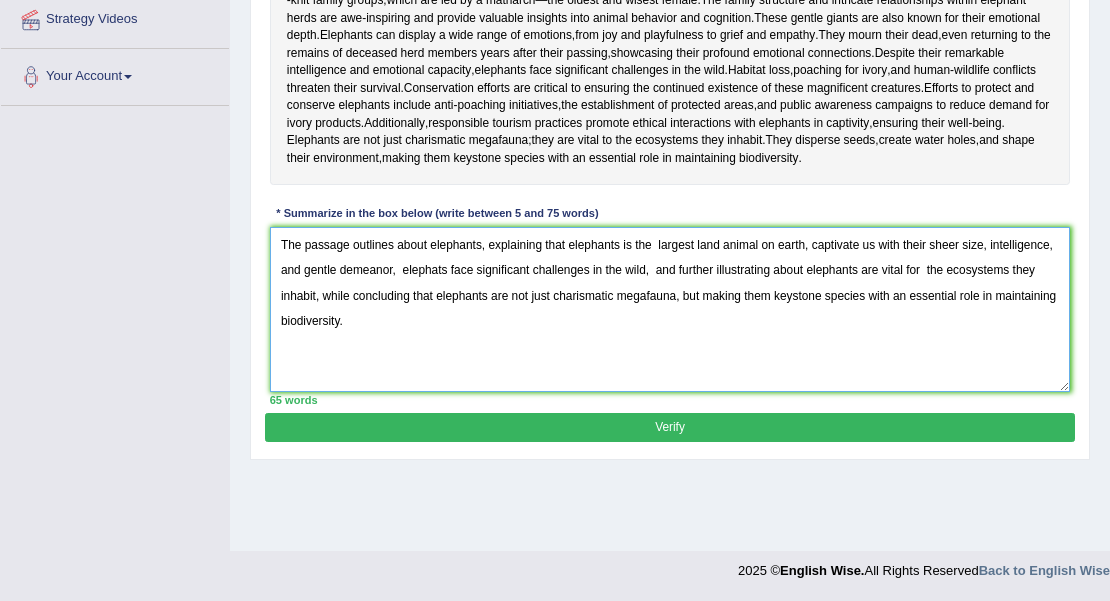 click on "The passage outlines about elephants, explaining that elephants is the  largest land animal on earth, captivate us with their sheer size, intelligence, and gentle demeanor,  elephats face significant challenges in the wild,  and further illustrating about elephants are vital for  the ecosystems they inhabit, while concluding that elephants are not just charismatic megafauna, but making them keystone species with an essential role in maintaining biodiversity." at bounding box center [670, 309] 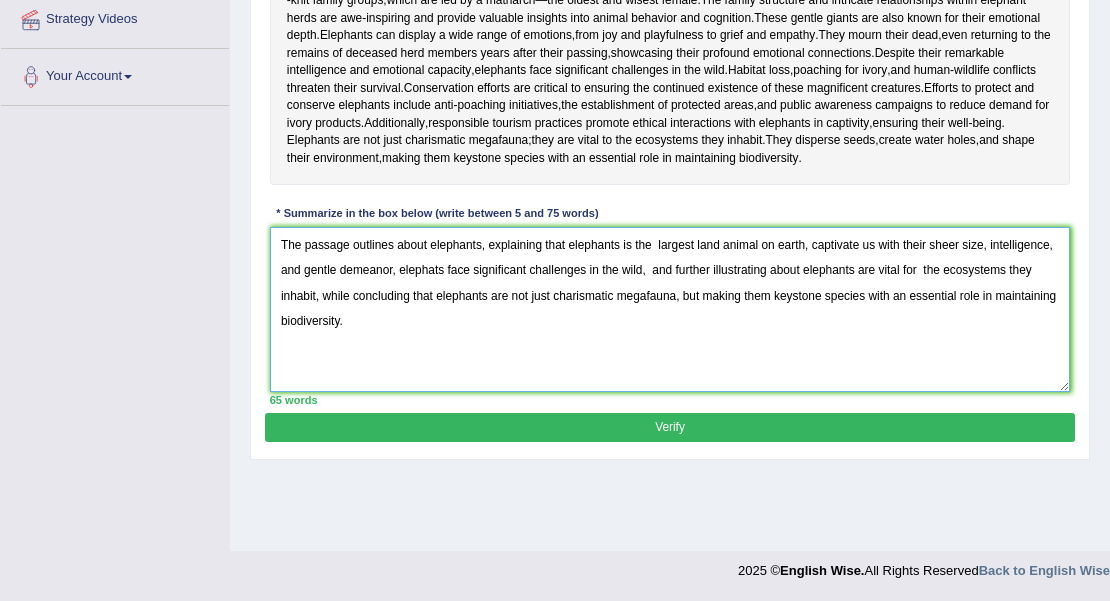 click on "The passage outlines about elephants, explaining that elephants is the  largest land animal on earth, captivate us with their sheer size, intelligence, and gentle demeanor, elephats face significant challenges in the wild,  and further illustrating about elephants are vital for  the ecosystems they inhabit, while concluding that elephants are not just charismatic megafauna, but making them keystone species with an essential role in maintaining biodiversity." at bounding box center [670, 309] 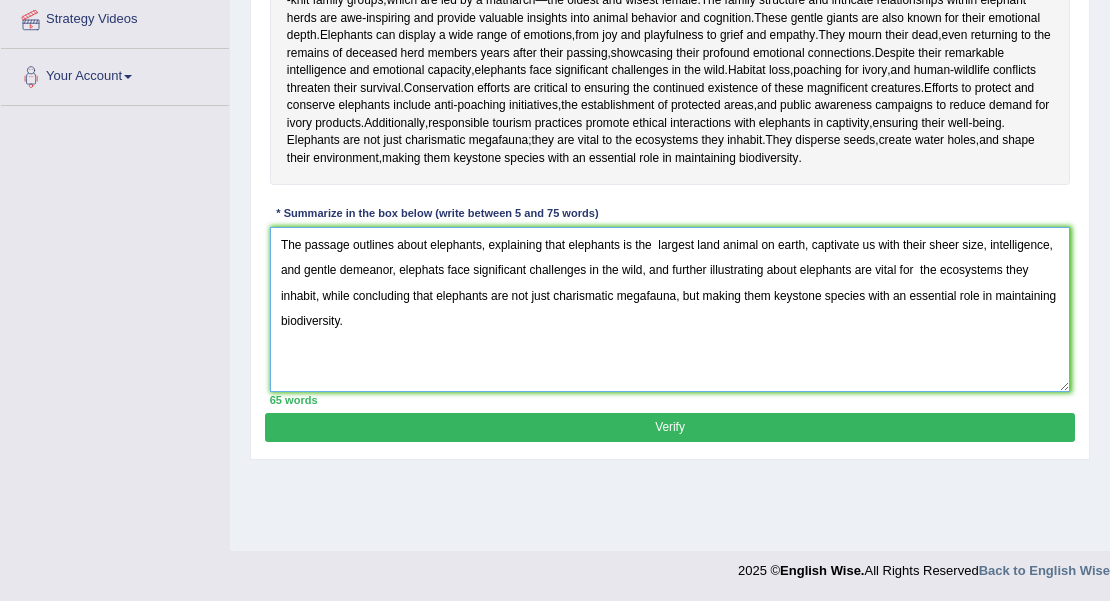 click on "The passage outlines about elephants, explaining that elephants is the  largest land animal on earth, captivate us with their sheer size, intelligence, and gentle demeanor, elephats face significant challenges in the wild, and further illustrating about elephants are vital for  the ecosystems they inhabit, while concluding that elephants are not just charismatic megafauna, but making them keystone species with an essential role in maintaining biodiversity." at bounding box center (670, 309) 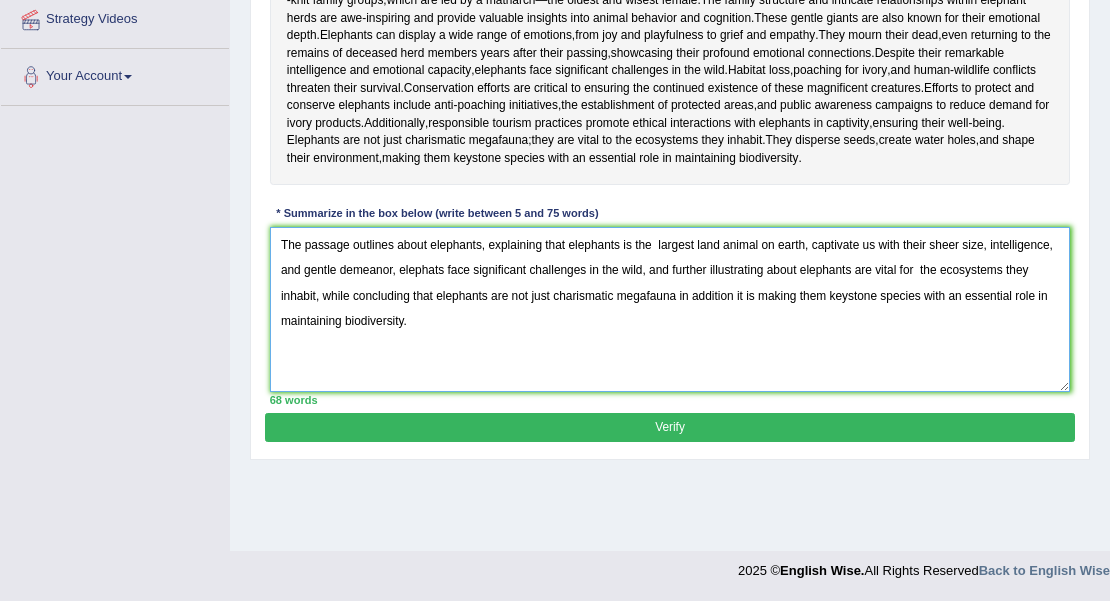 type on "The passage outlines about elephants, explaining that elephants is the  largest land animal on earth, captivate us with their sheer size, intelligence, and gentle demeanor, elephats face significant challenges in the wild, and further illustrating about elephants are vital for  the ecosystems they inhabit, while concluding that elephants are not just charismatic megafauna in addition it is making them keystone species with an essential role in maintaining biodiversity." 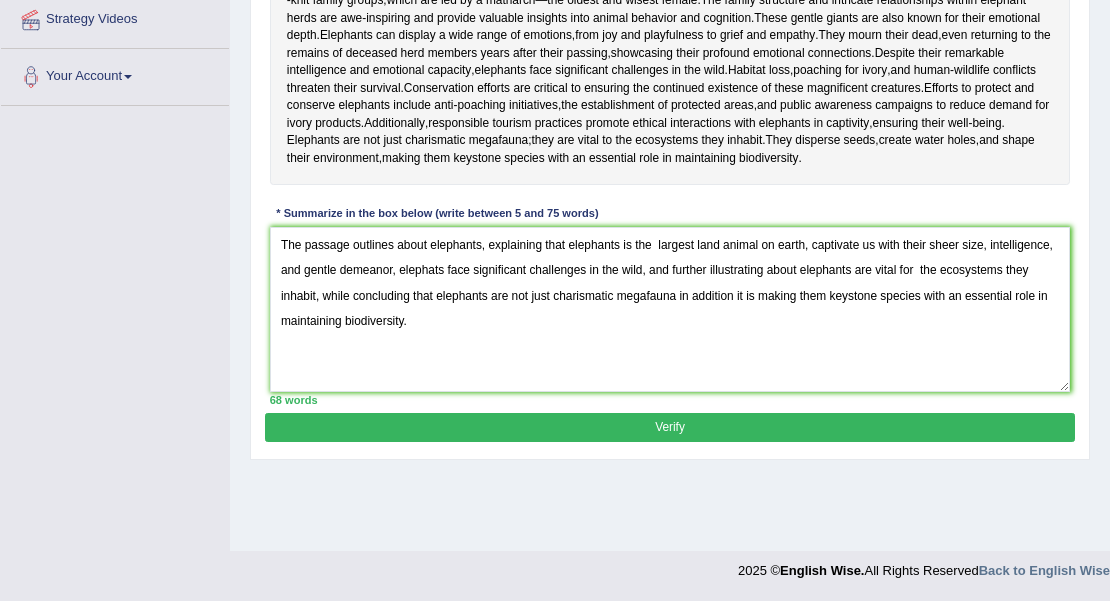 click on "Verify" at bounding box center (669, 427) 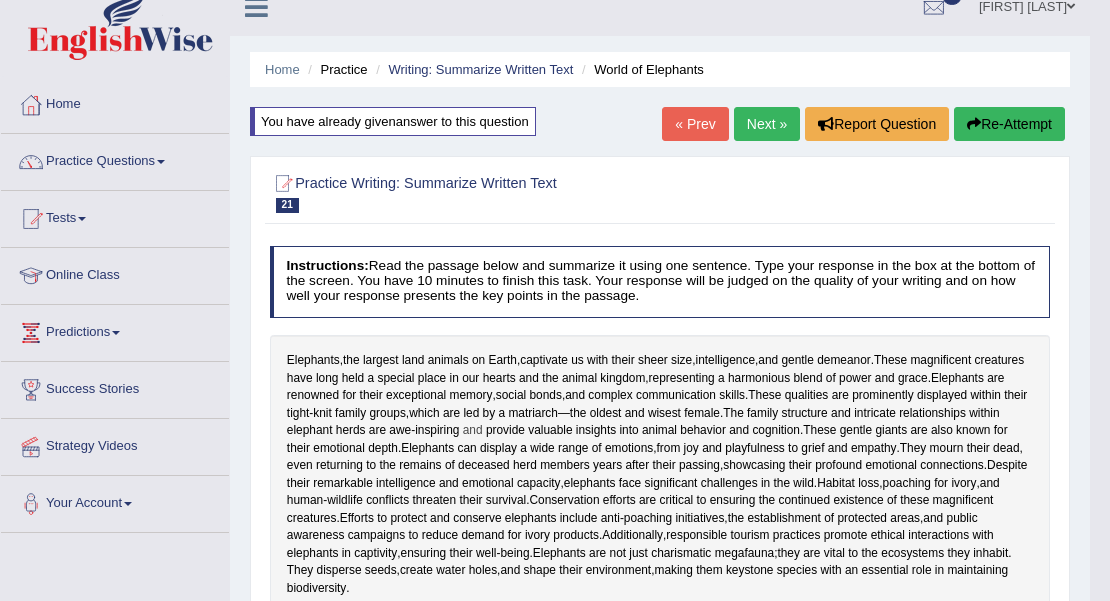 scroll, scrollTop: 0, scrollLeft: 0, axis: both 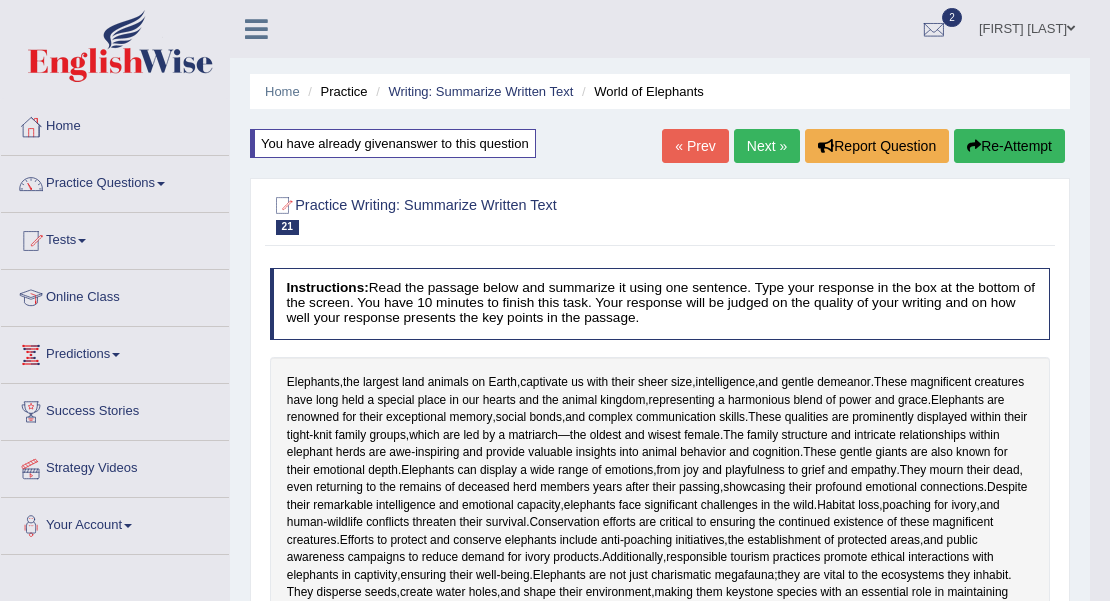 click on "Next »" at bounding box center (767, 146) 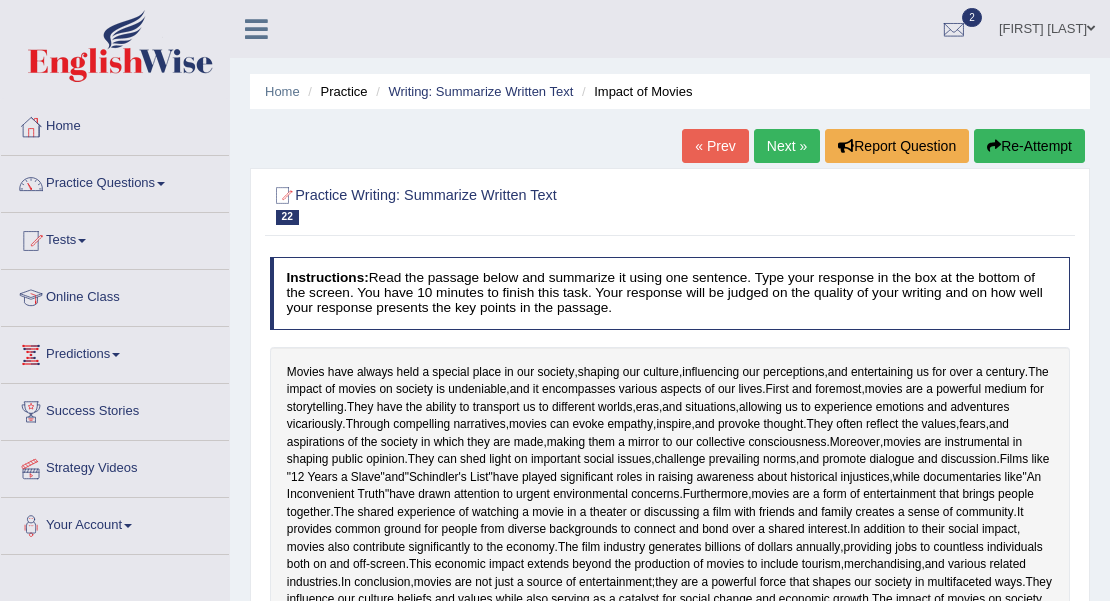 scroll, scrollTop: 0, scrollLeft: 0, axis: both 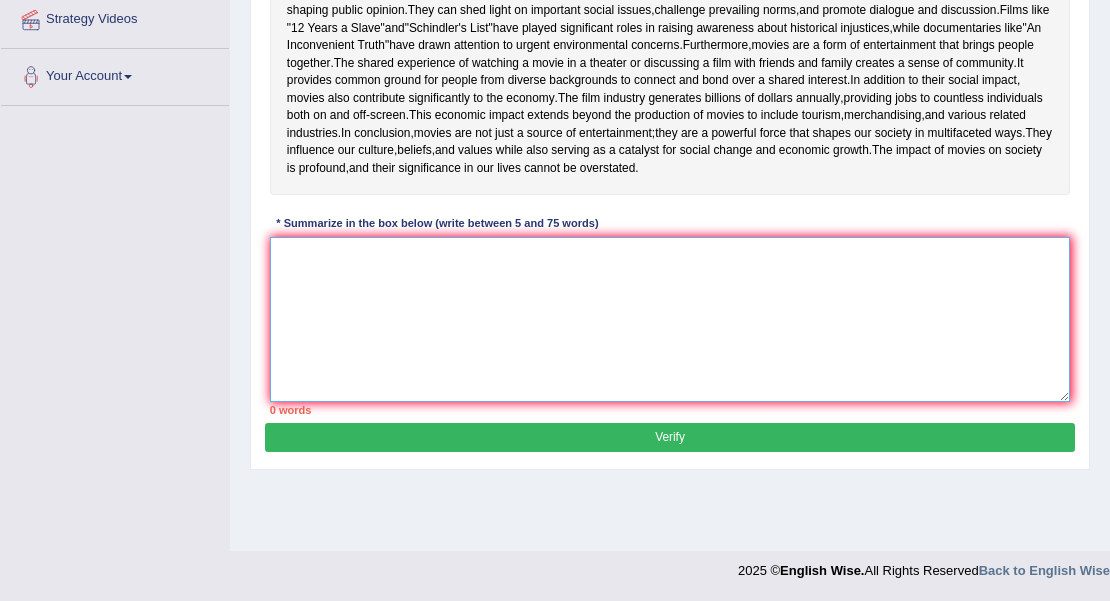 click at bounding box center [670, 319] 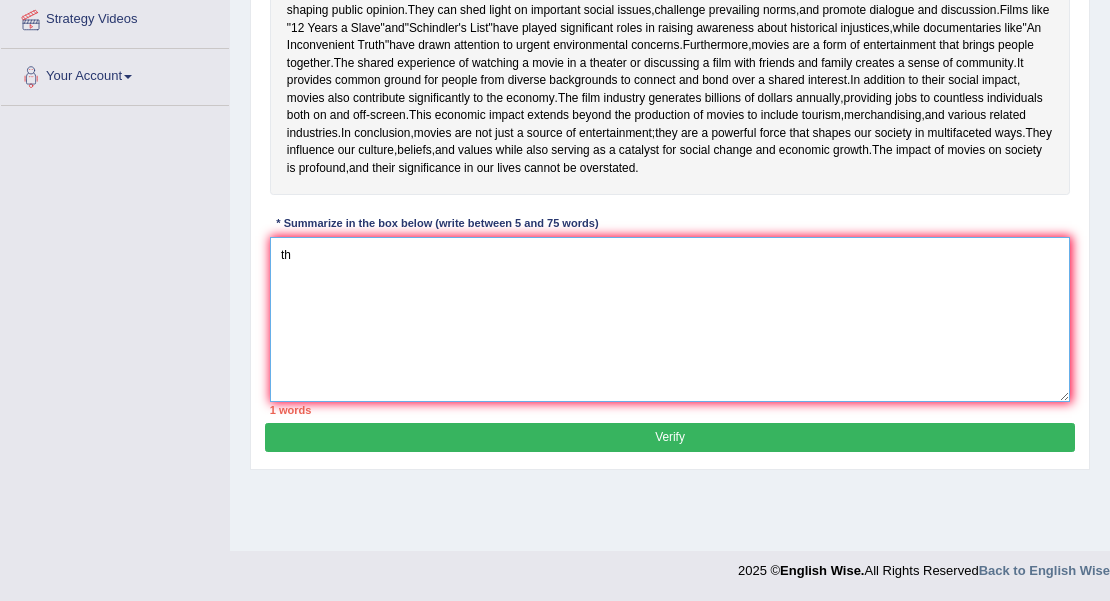 type on "t" 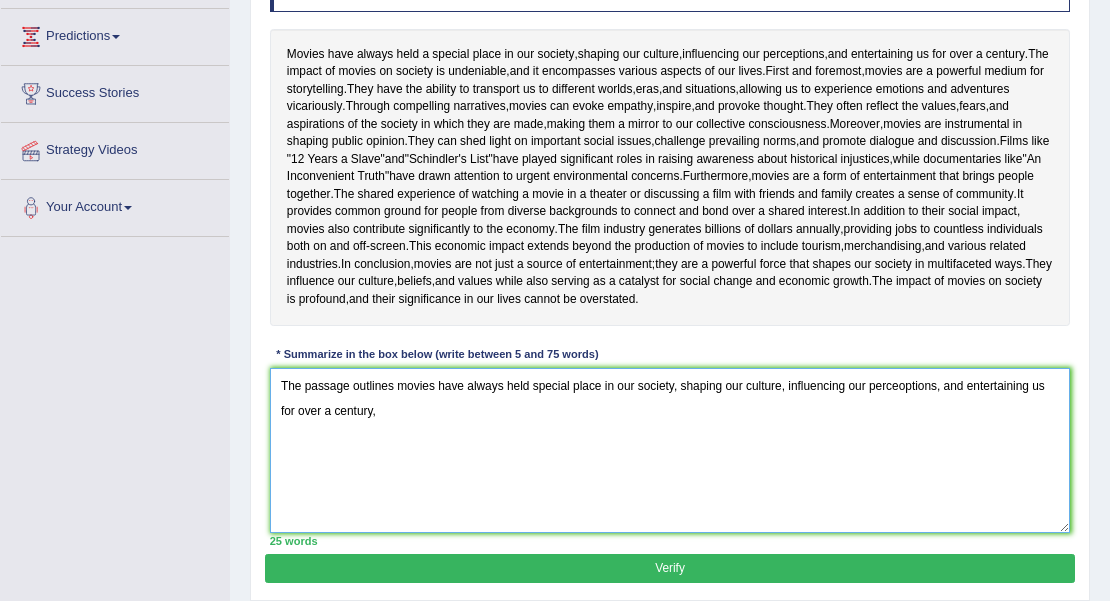 scroll, scrollTop: 406, scrollLeft: 0, axis: vertical 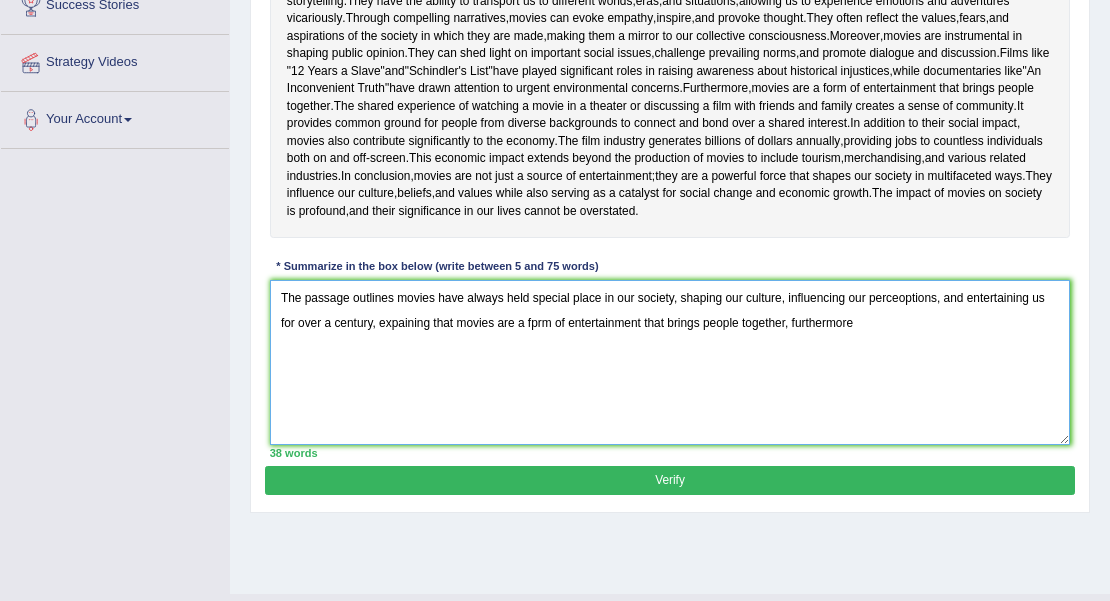click on "The passage outlines movies have always held special place in our society, shaping our culture, influencing our perceoptions, and entertaining us for over a century, expaining that movies are a fprm of entertainment that brings people together, furthermore" at bounding box center (670, 362) 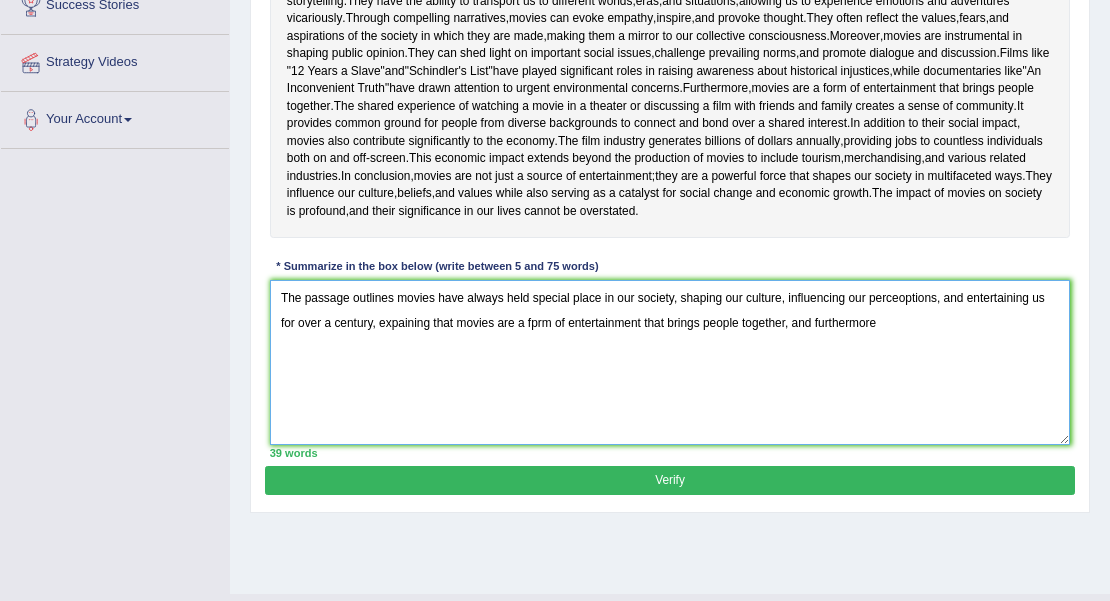 click on "The passage outlines movies have always held special place in our society, shaping our culture, influencing our perceoptions, and entertaining us for over a century, expaining that movies are a fprm of entertainment that brings people together, and furthermore" at bounding box center [670, 362] 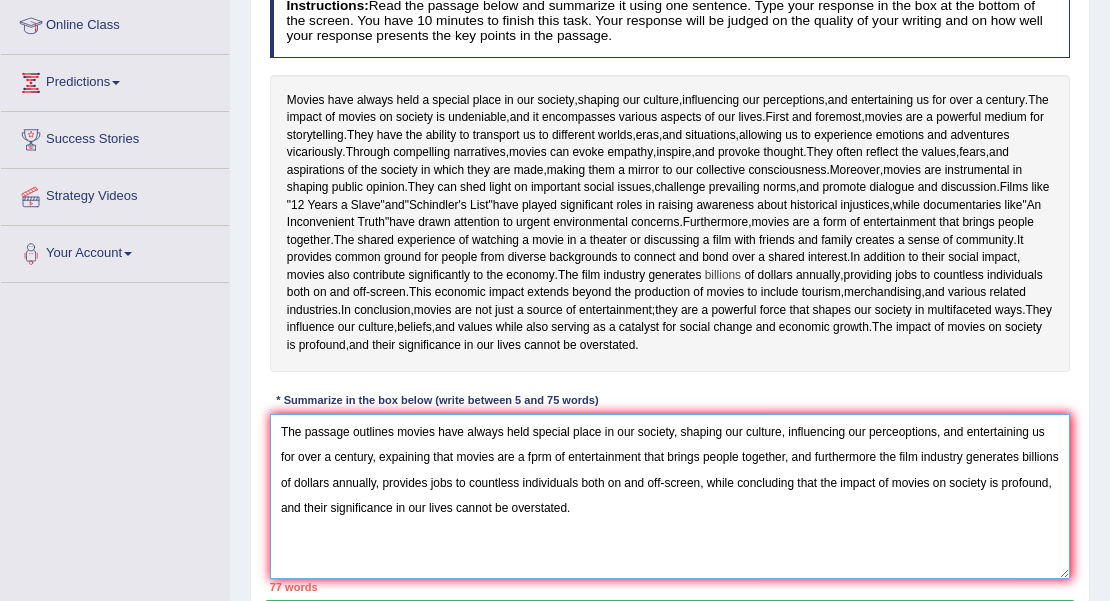 scroll, scrollTop: 340, scrollLeft: 0, axis: vertical 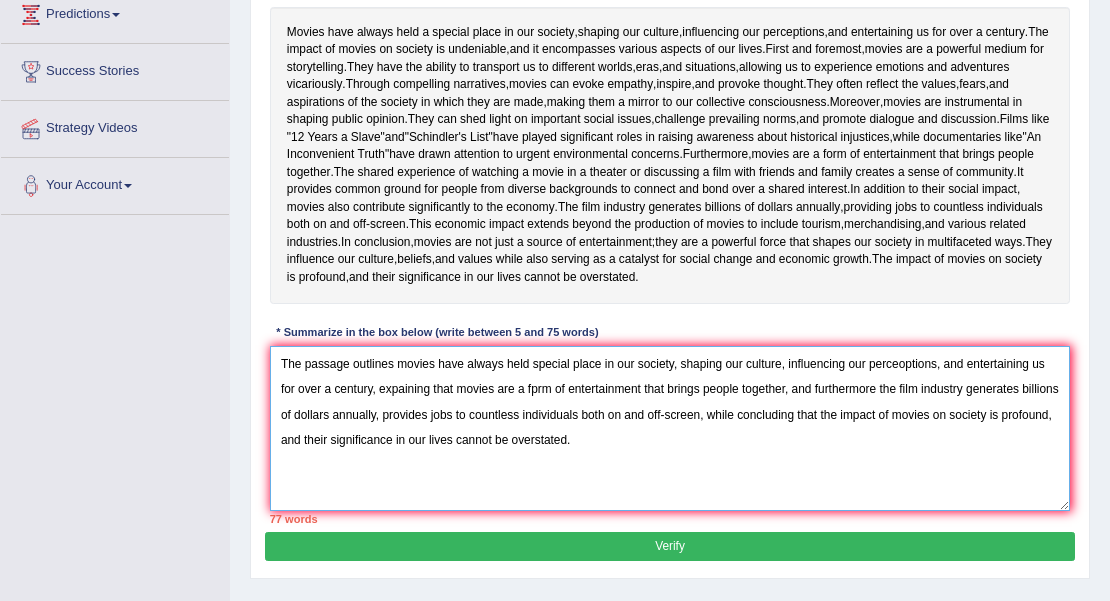 click on "The passage outlines movies have always held special place in our society, shaping our culture, influencing our perceoptions, and entertaining us for over a century, expaining that movies are a fprm of entertainment that brings people together, and furthermore the film industry generates billions of dollars annually, provides jobs to countless individuals both on and off-screen, while concluding that the impact of movies on society is profound, and their significance in our lives cannot be overstated." at bounding box center (670, 428) 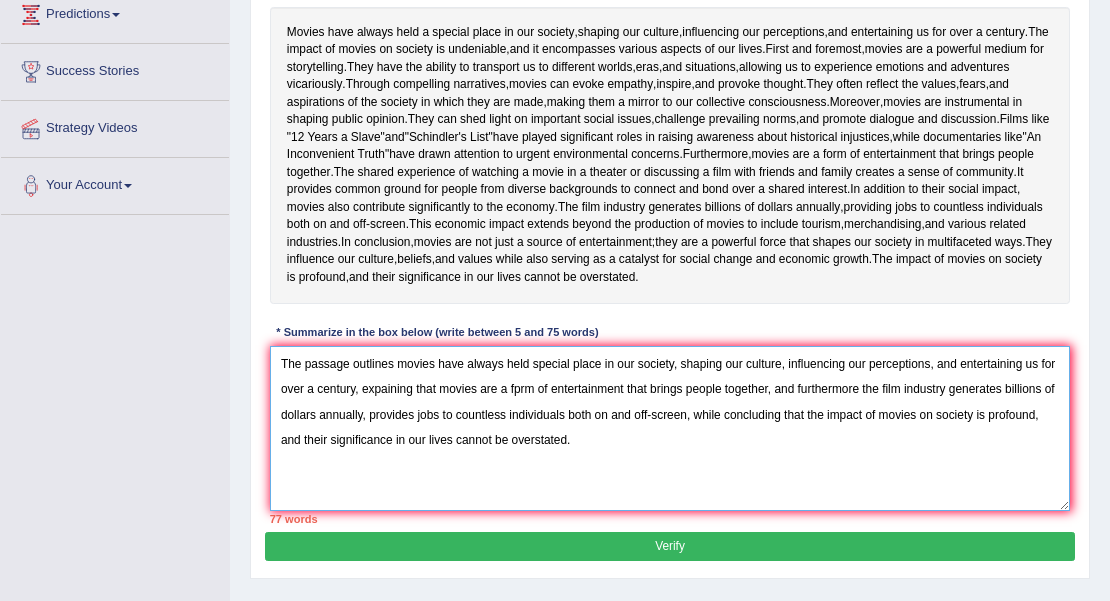 click on "The passage outlines movies have always held special place in our society, shaping our culture, influencing our perceptions, and entertaining us for over a century, expaining that movies are a fprm of entertainment that brings people together, and furthermore the film industry generates billions of dollars annually, provides jobs to countless individuals both on and off-screen, while concluding that the impact of movies on society is profound, and their significance in our lives cannot be overstated." at bounding box center (670, 428) 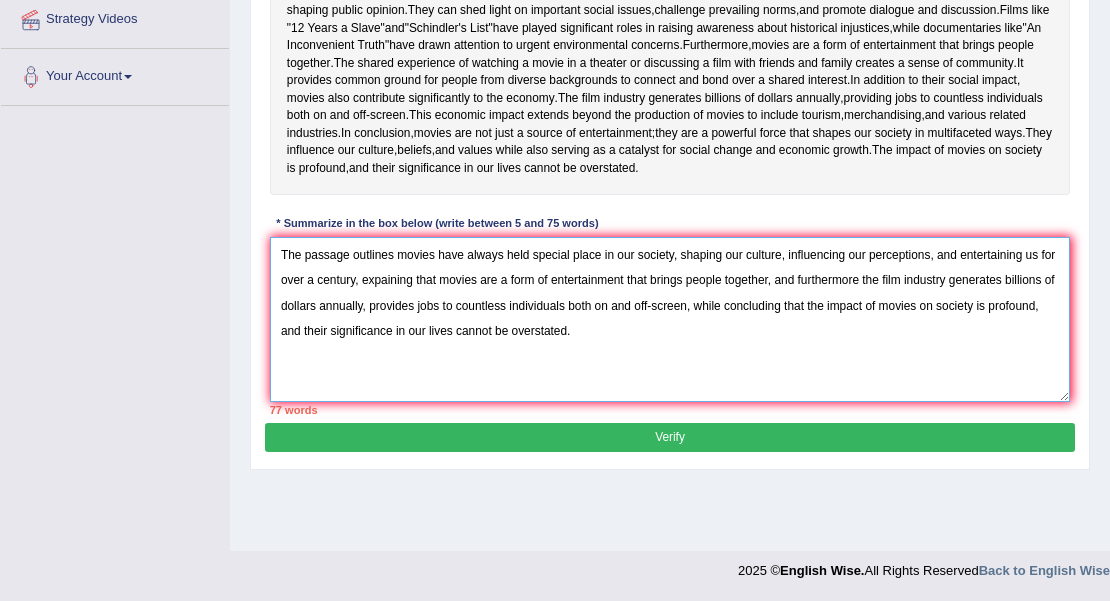 scroll, scrollTop: 518, scrollLeft: 0, axis: vertical 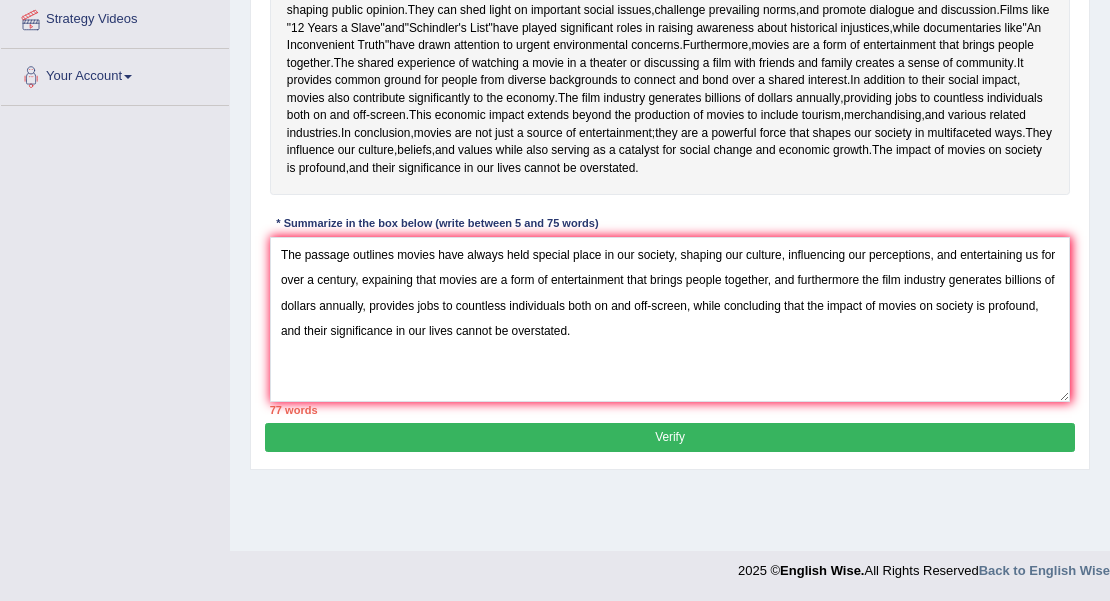 click on "Verify" at bounding box center (669, 437) 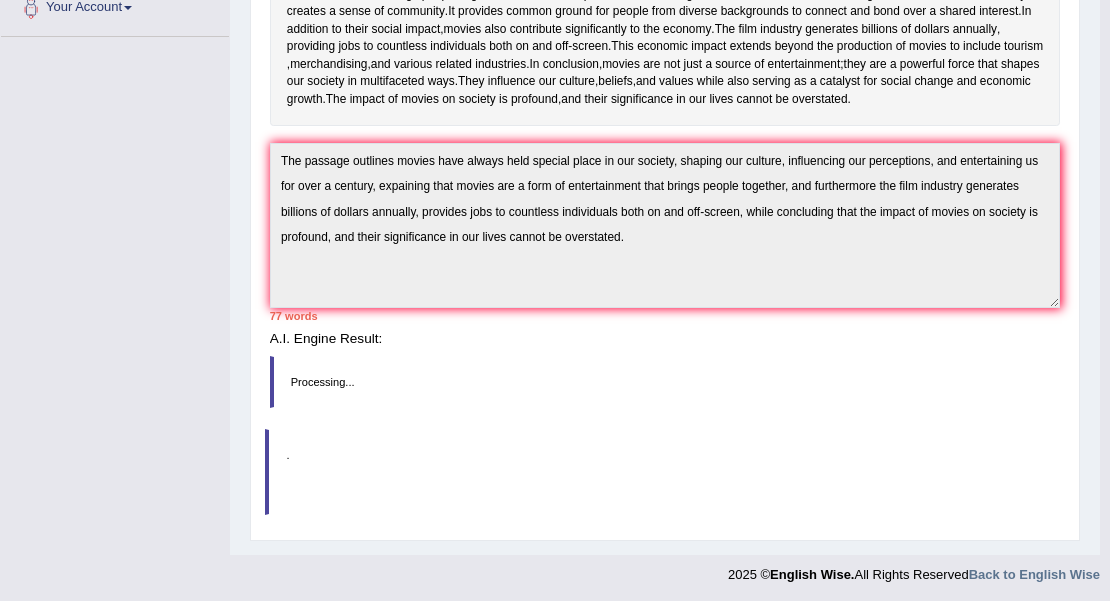 scroll, scrollTop: 508, scrollLeft: 0, axis: vertical 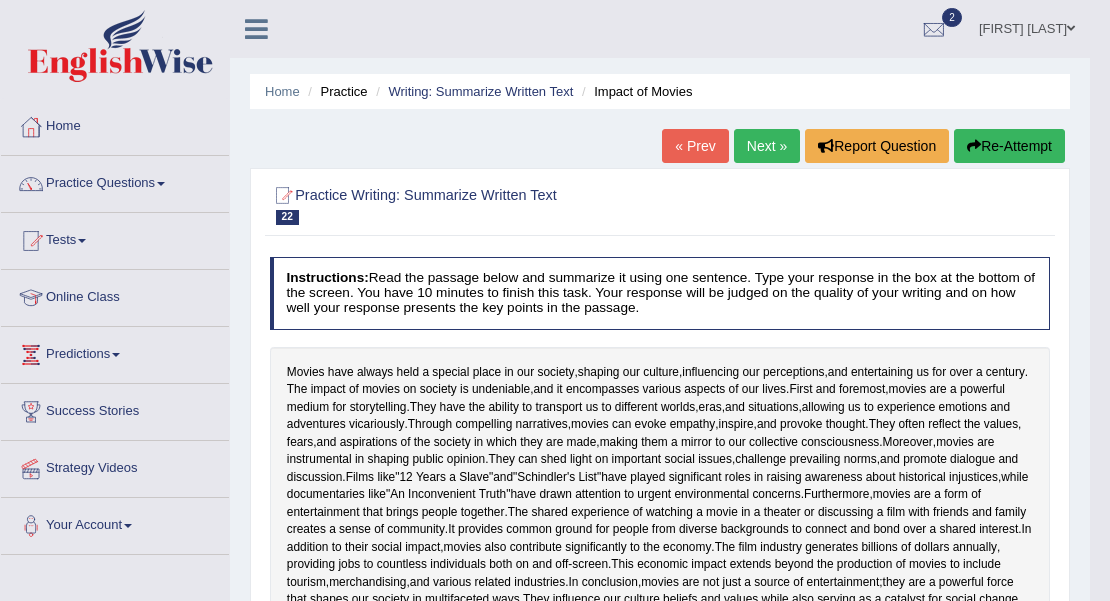 click on "Re-Attempt" at bounding box center (1009, 146) 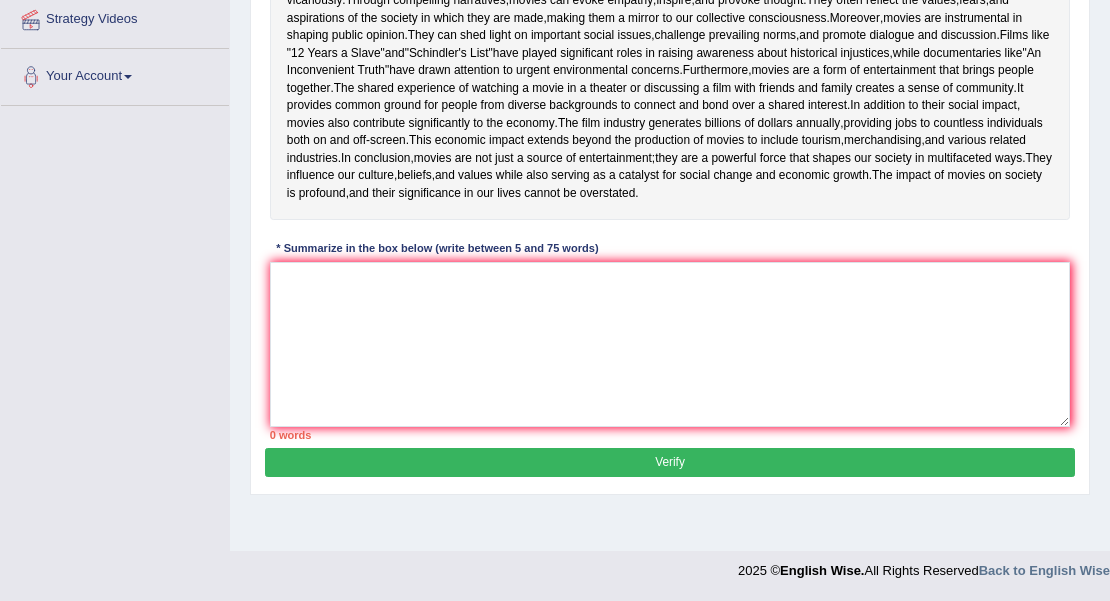 scroll, scrollTop: 533, scrollLeft: 0, axis: vertical 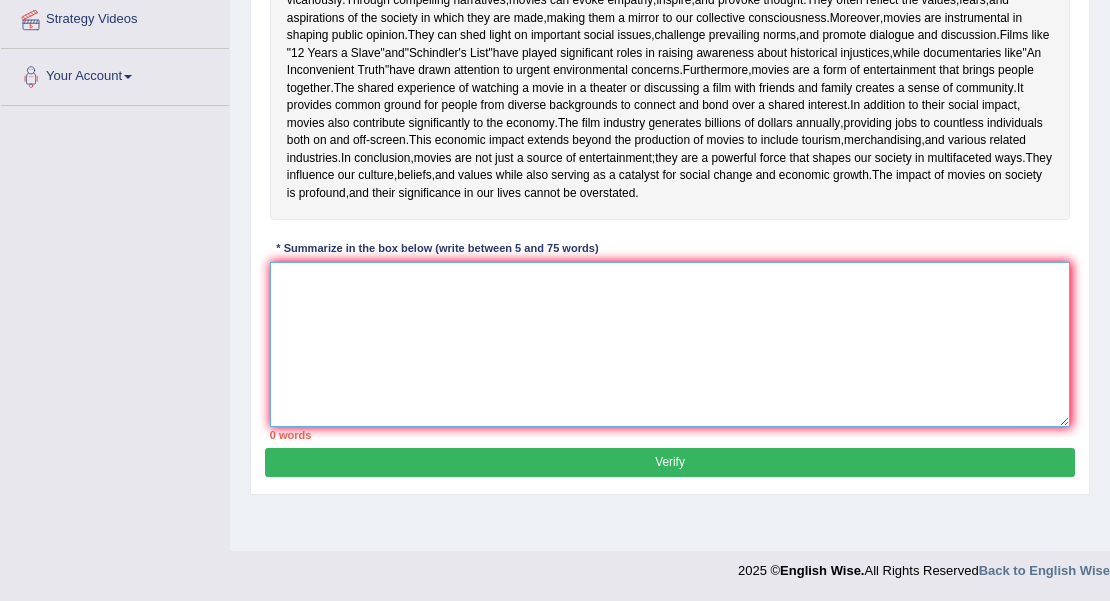 drag, startPoint x: 302, startPoint y: 366, endPoint x: 308, endPoint y: 357, distance: 10.816654 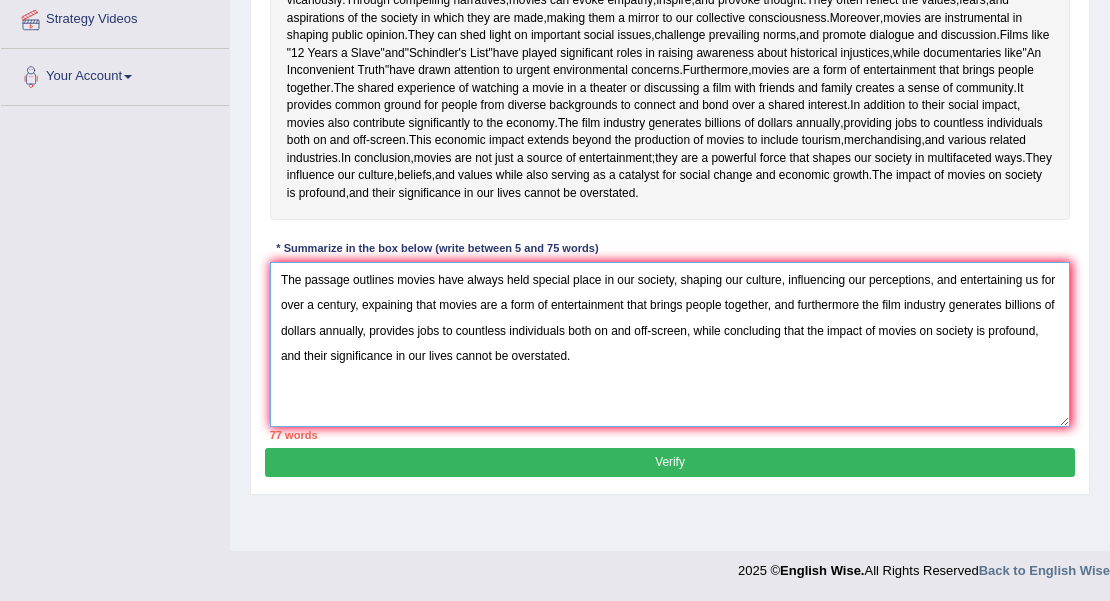 click on "The passage outlines movies have always held special place in our society, shaping our culture, influencing our perceptions, and entertaining us for over a century, expaining that movies are a form of entertainment that brings people together, and furthermore the film industry generates billions of dollars annually, provides jobs to countless individuals both on and off-screen, while concluding that the impact of movies on society is profound, and their significance in our lives cannot be overstated." at bounding box center [670, 344] 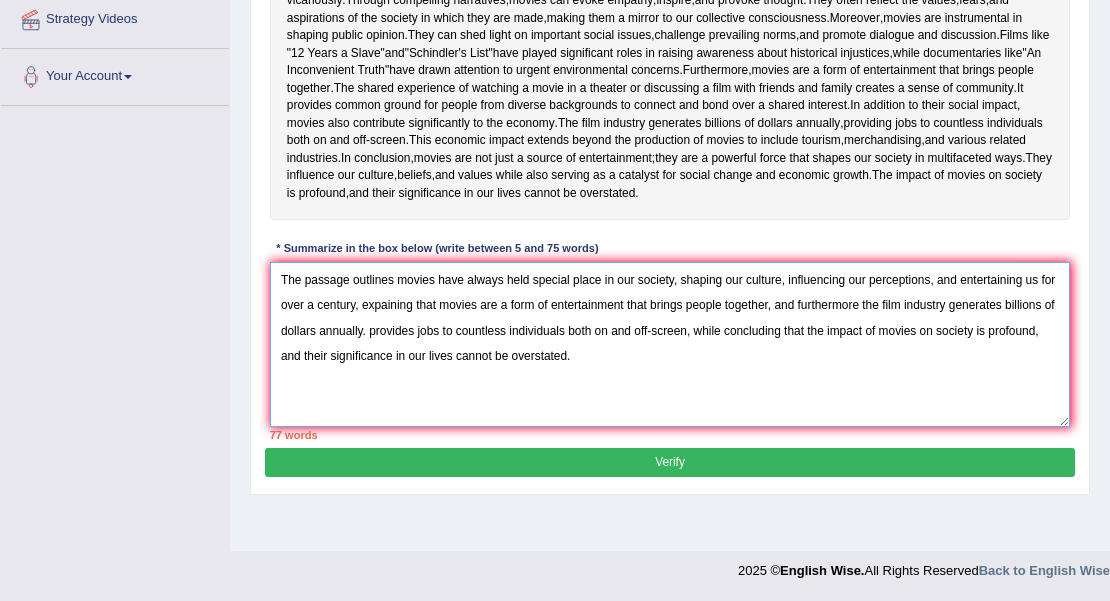 drag, startPoint x: 367, startPoint y: 384, endPoint x: 624, endPoint y: 408, distance: 258.1182 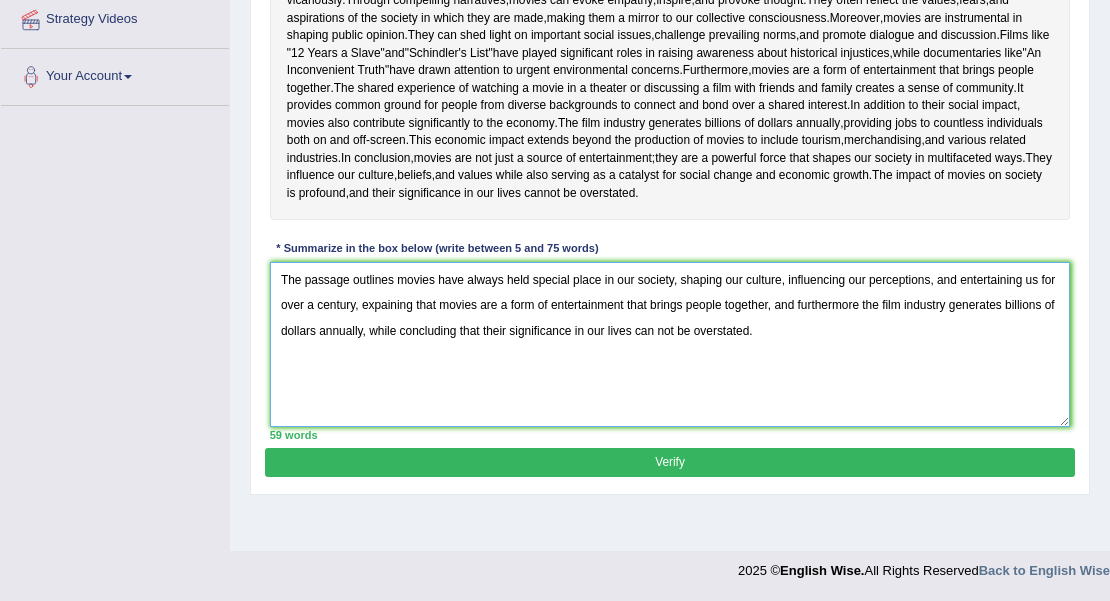type on "The passage outlines movies have always held special place in our society, shaping our culture, influencing our perceptions, and entertaining us for over a century, expaining that movies are a form of entertainment that brings people together, and furthermore the film industry generates billions of dollars annually, while concluding that their significance in our lives can not be overstated." 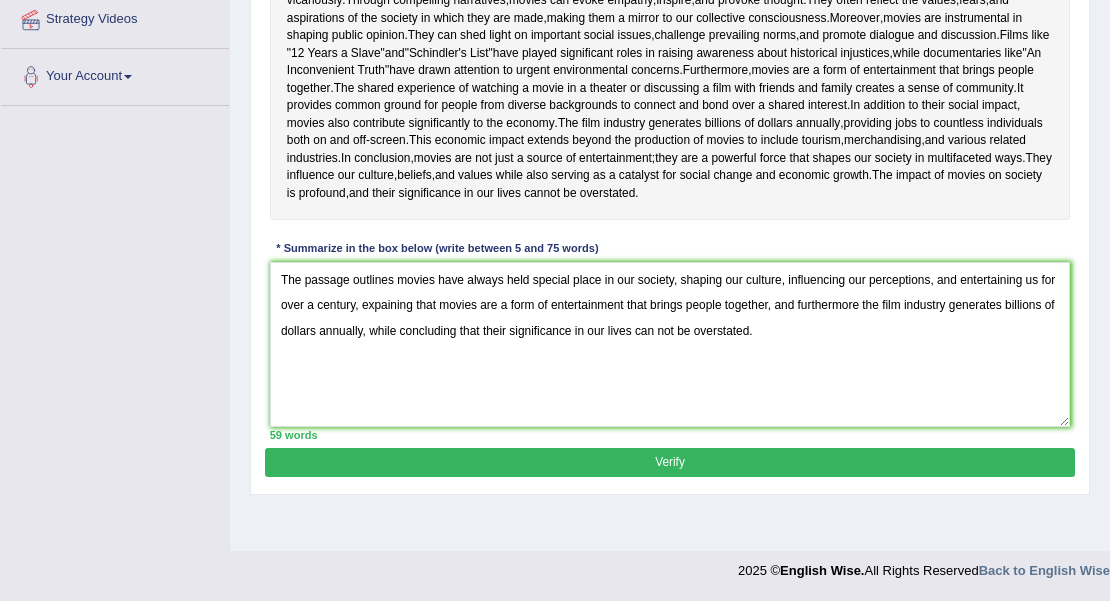 click on "Verify" at bounding box center [669, 462] 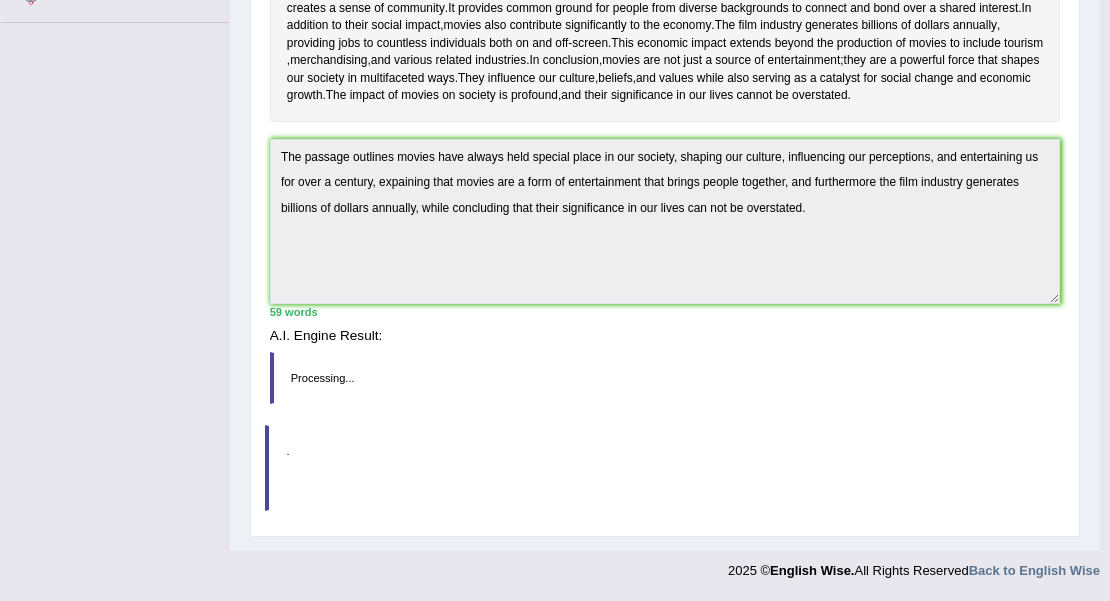 scroll, scrollTop: 518, scrollLeft: 0, axis: vertical 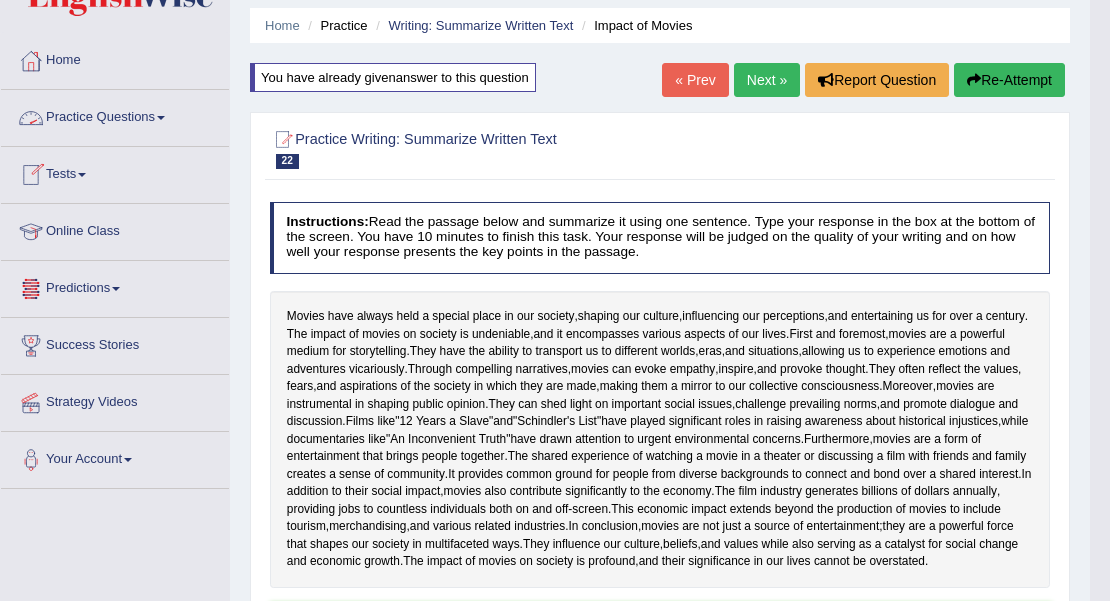 click at bounding box center [161, 118] 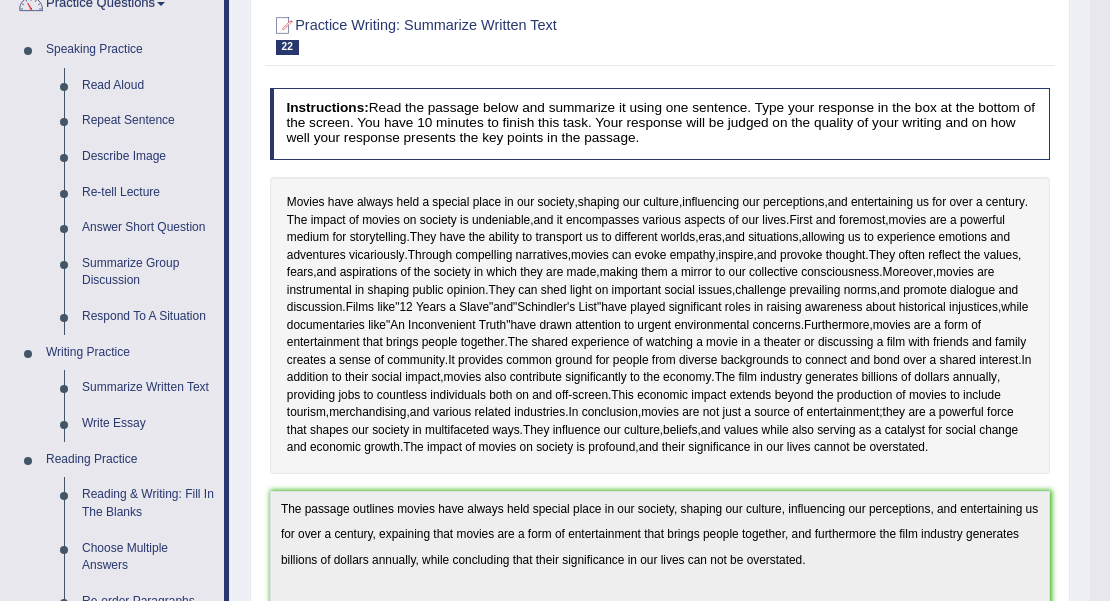 scroll, scrollTop: 200, scrollLeft: 0, axis: vertical 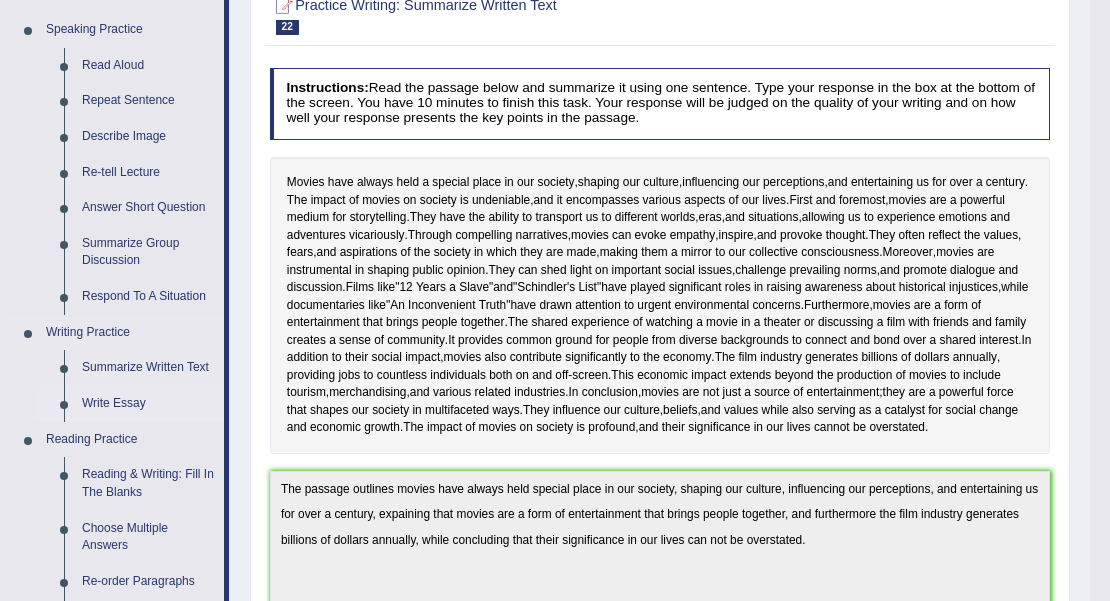 click on "Write Essay" at bounding box center [148, 404] 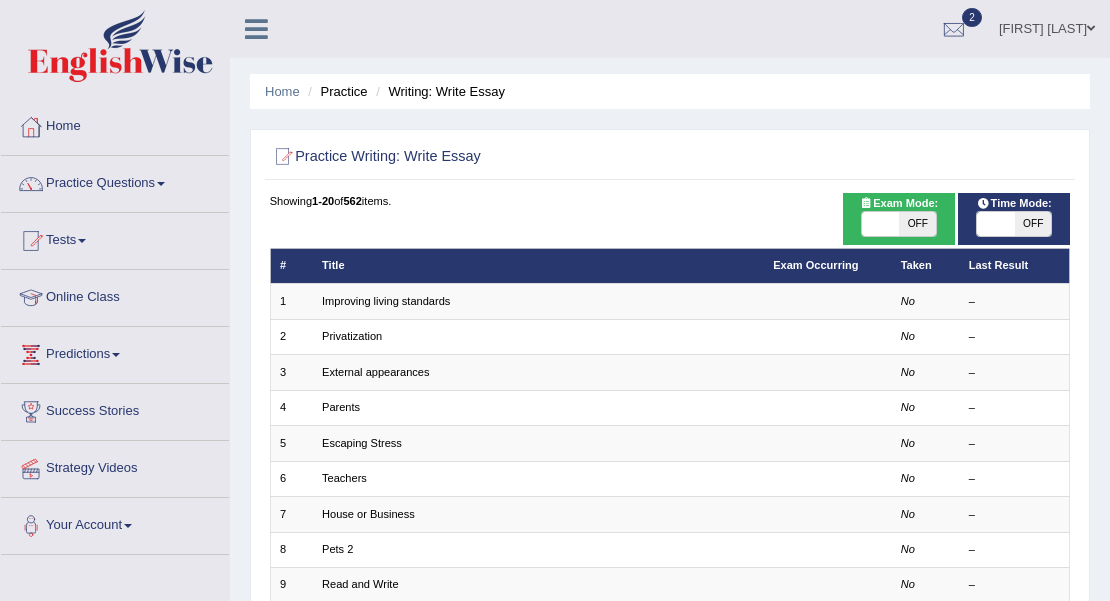 scroll, scrollTop: 0, scrollLeft: 0, axis: both 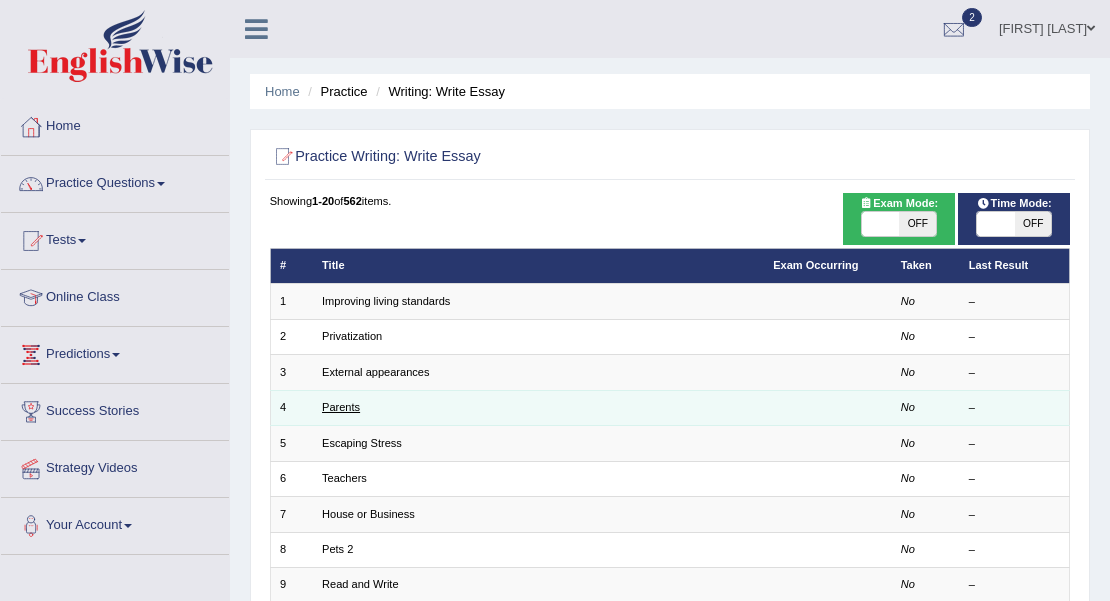 click on "Parents" at bounding box center [341, 407] 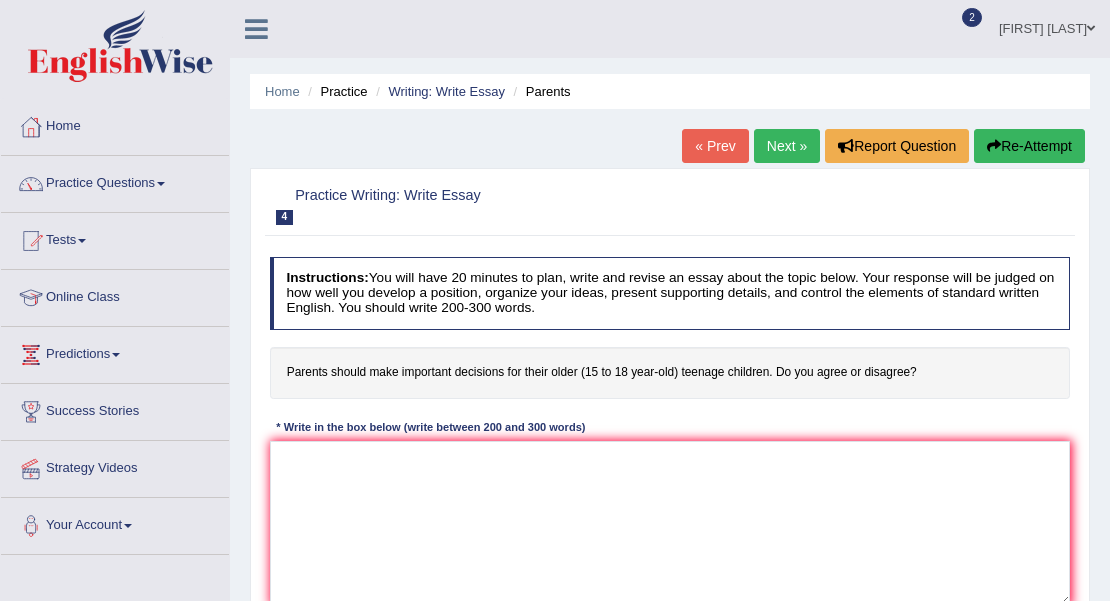 scroll, scrollTop: 0, scrollLeft: 0, axis: both 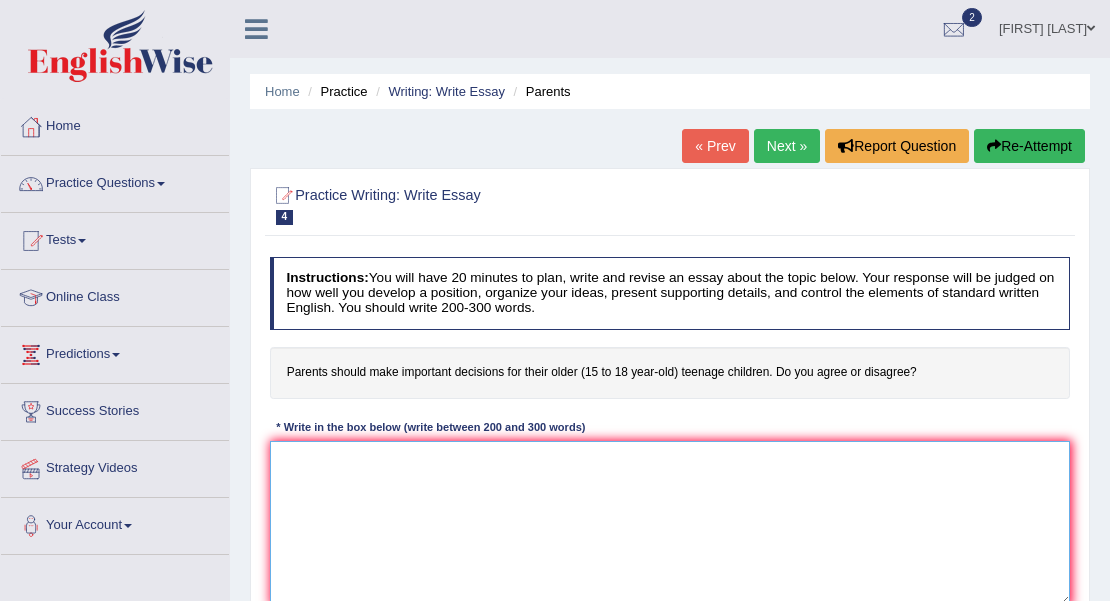 click at bounding box center (670, 523) 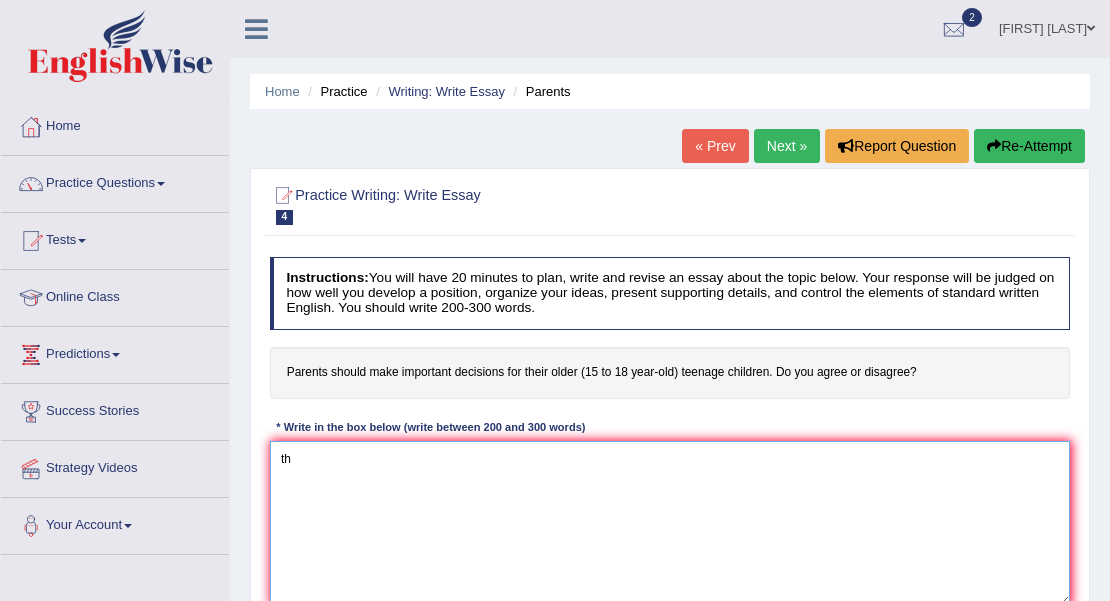 type on "t" 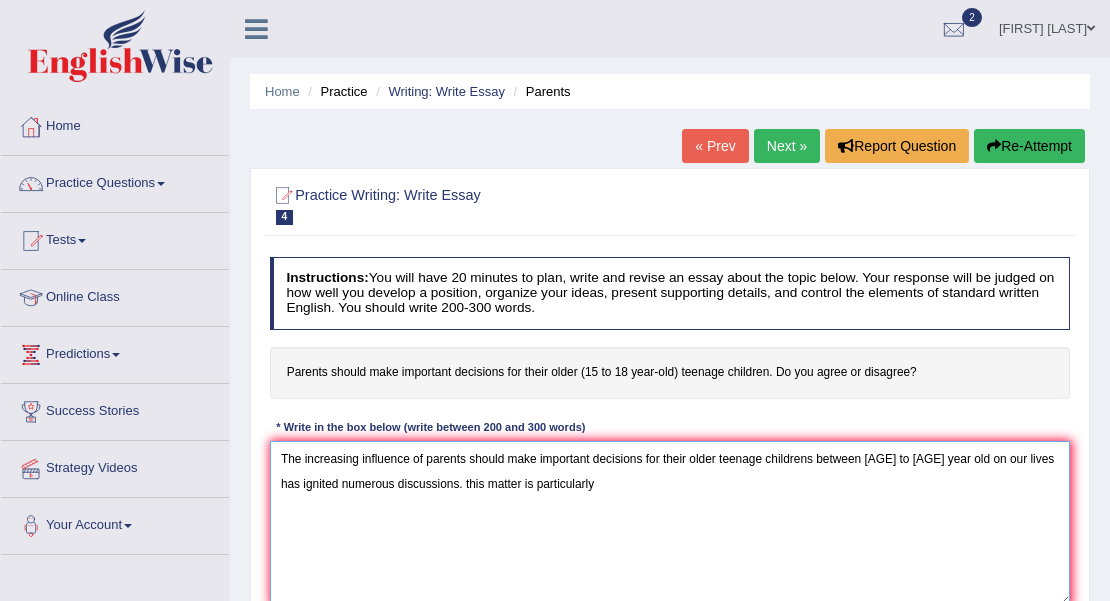 click on "The increasing influence of parents should make important decisions for their older teenage childrens between 15 to 18 year old on our lives has ignited numerous discussions. this matter is particularly" at bounding box center [670, 523] 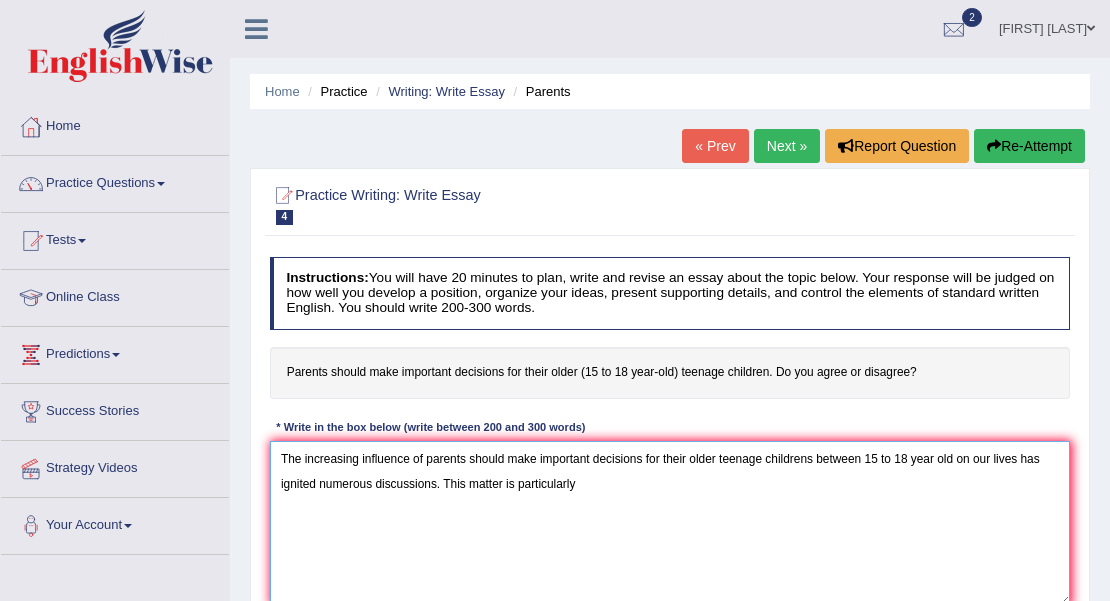 click on "The increasing influence of parents should make important decisions for their older teenage childrens between 15 to 18 year old on our lives has ignited numerous discussions. This matter is particularly" at bounding box center [670, 523] 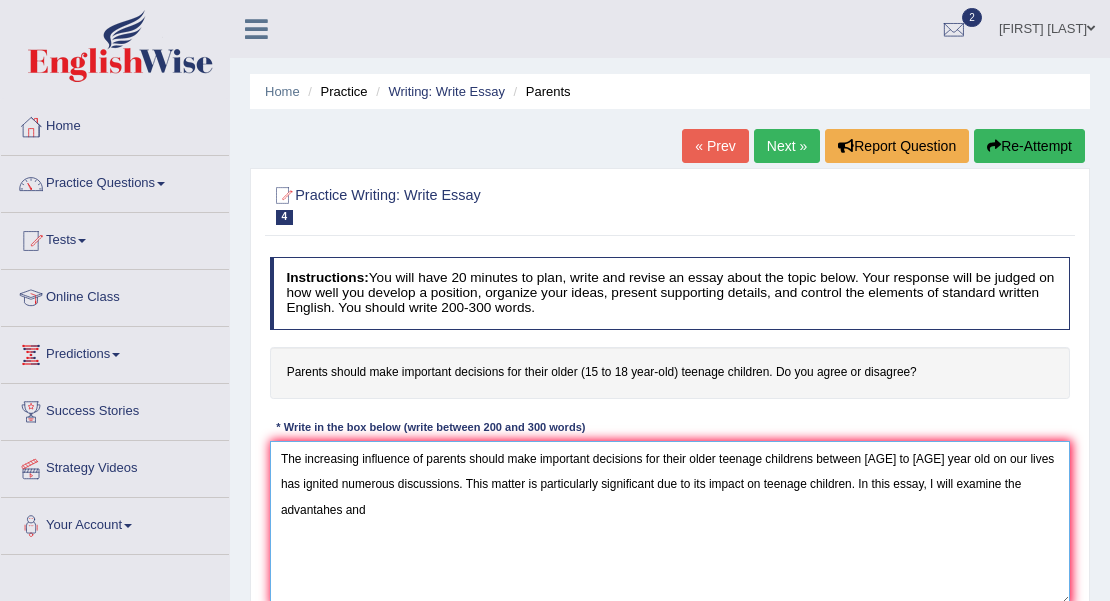 click on "The increasing influence of parents should make important decisions for their older teenage childrens between 15 to 18 year old on our lives has ignited numerous discussions. This matter is particularly significant due to its impact on teenage children. In this essay, I will examine the advantahes and" at bounding box center [670, 523] 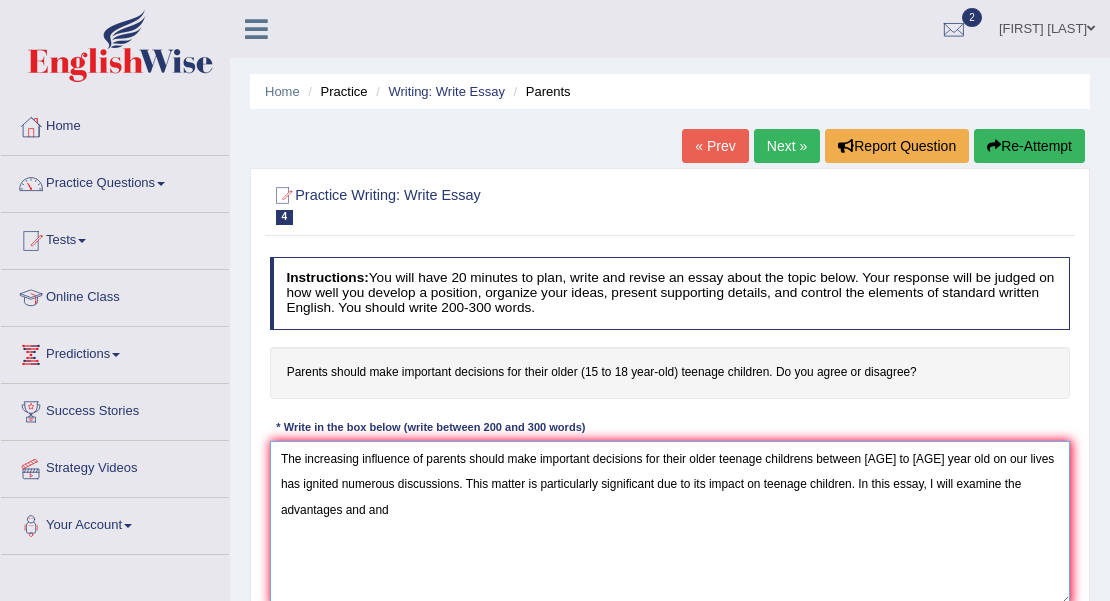 click on "The increasing influence of parents should make important decisions for their older teenage childrens between 15 to 18 year old on our lives has ignited numerous discussions. This matter is particularly significant due to its impact on teenage children. In this essay, I will examine the advantages and and" at bounding box center [670, 523] 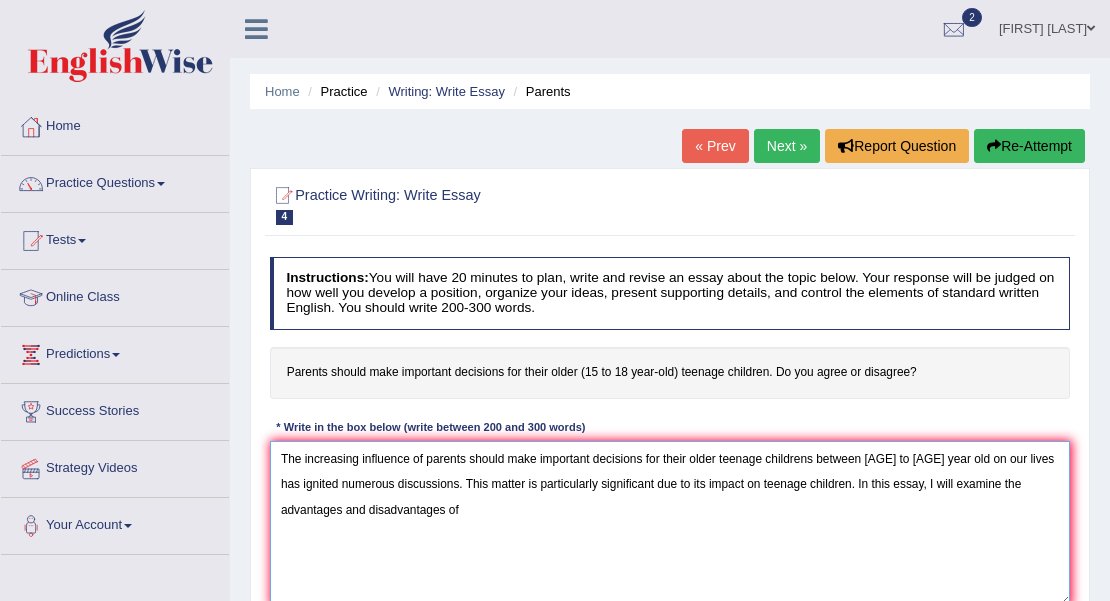 drag, startPoint x: 954, startPoint y: 456, endPoint x: 572, endPoint y: 466, distance: 382.13086 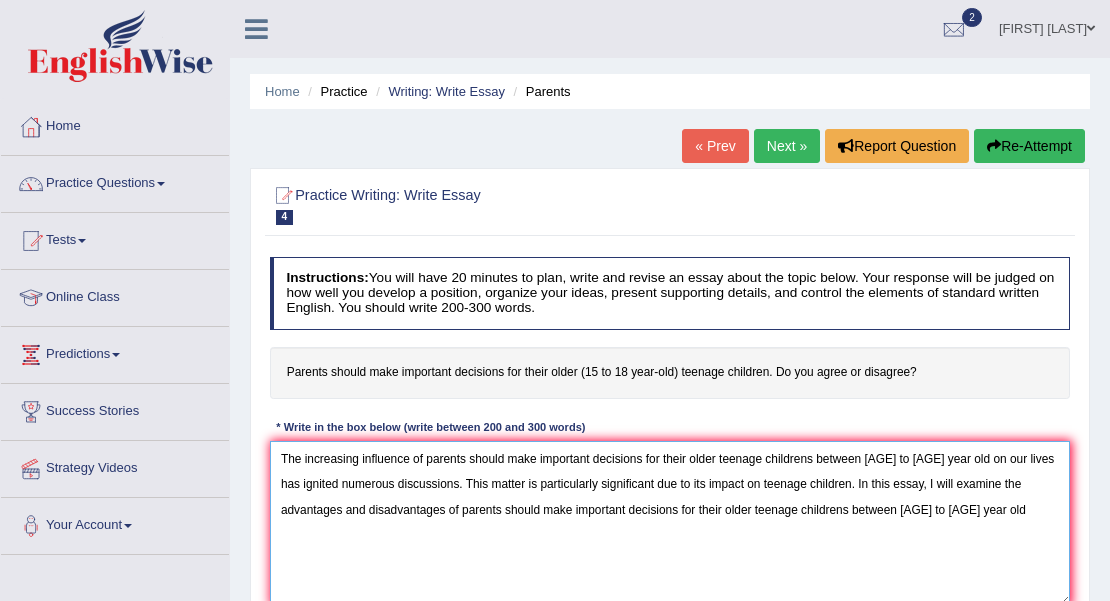 click on "The increasing influence of parents should make important decisions for their older teenage childrens between 15 to 18 year old on our lives has ignited numerous discussions. This matter is particularly significant due to its impact on teenage children. In this essay, I will examine the advantages and disadvantages of parents should make important decisions for their older teenage childrens between 15 to 18 year old" at bounding box center (670, 523) 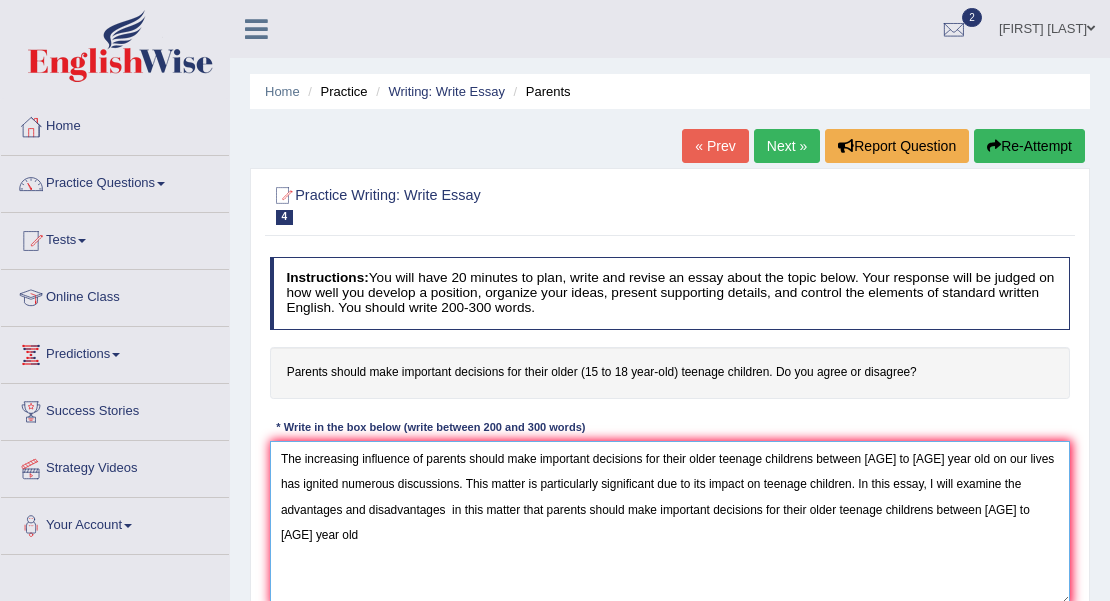 click on "The increasing influence of parents should make important decisions for their older teenage childrens between 15 to 18 year old on our lives has ignited numerous discussions. This matter is particularly significant due to its impact on teenage children. In this essay, I will examine the advantages and disadvantages  in this matter that parents should make important decisions for their older teenage childrens between 15 to 18 year old" at bounding box center (670, 523) 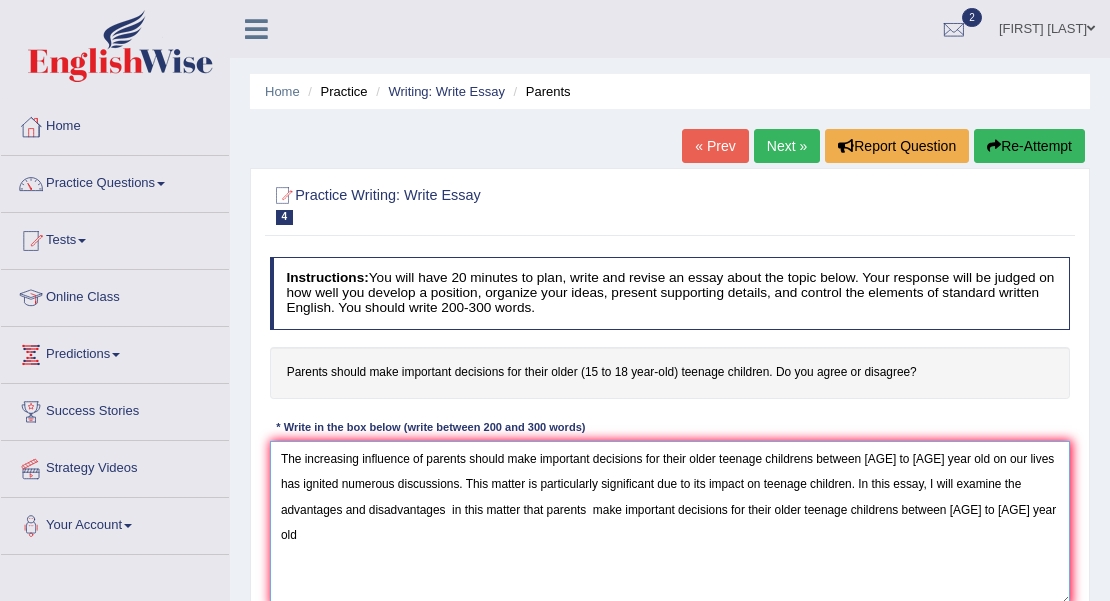 click on "The increasing influence of parents should make important decisions for their older teenage childrens between 15 to 18 year old on our lives has ignited numerous discussions. This matter is particularly significant due to its impact on teenage children. In this essay, I will examine the advantages and disadvantages  in this matter that parents  make important decisions for their older teenage childrens between 15 to 18 year old" at bounding box center (670, 523) 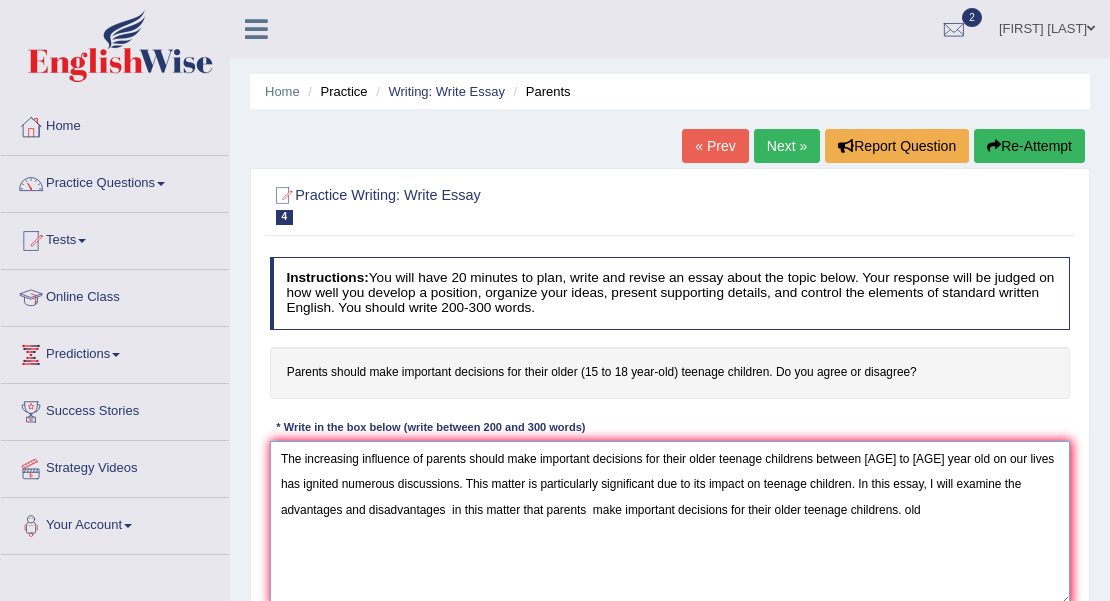 click on "The increasing influence of parents should make important decisions for their older teenage childrens between 15 to 18 year old on our lives has ignited numerous discussions. This matter is particularly significant due to its impact on teenage children. In this essay, I will examine the advantages and disadvantages  in this matter that parents  make important decisions for their older teenage childrens. old" at bounding box center (670, 523) 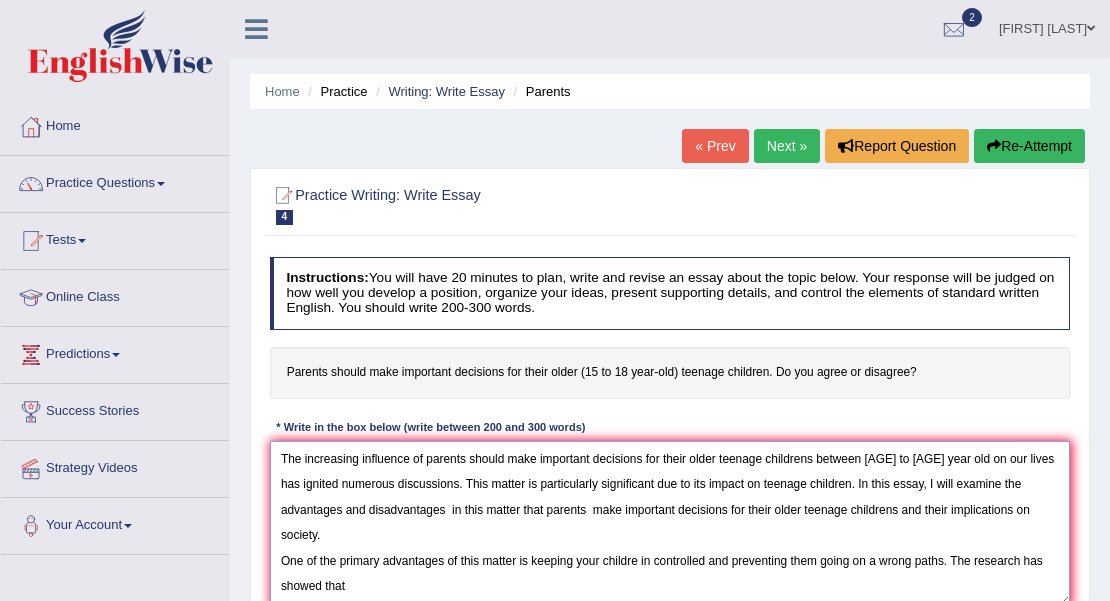 click on "The increasing influence of parents should make important decisions for their older teenage childrens between 15 to 18 year old on our lives has ignited numerous discussions. This matter is particularly significant due to its impact on teenage children. In this essay, I will examine the advantages and disadvantages  in this matter that parents  make important decisions for their older teenage childrens and their implications on society.
One of the primary advantages of this matter is keeping your childre in controlled and preventing them going on a wrong paths. The research has showed that" at bounding box center (670, 523) 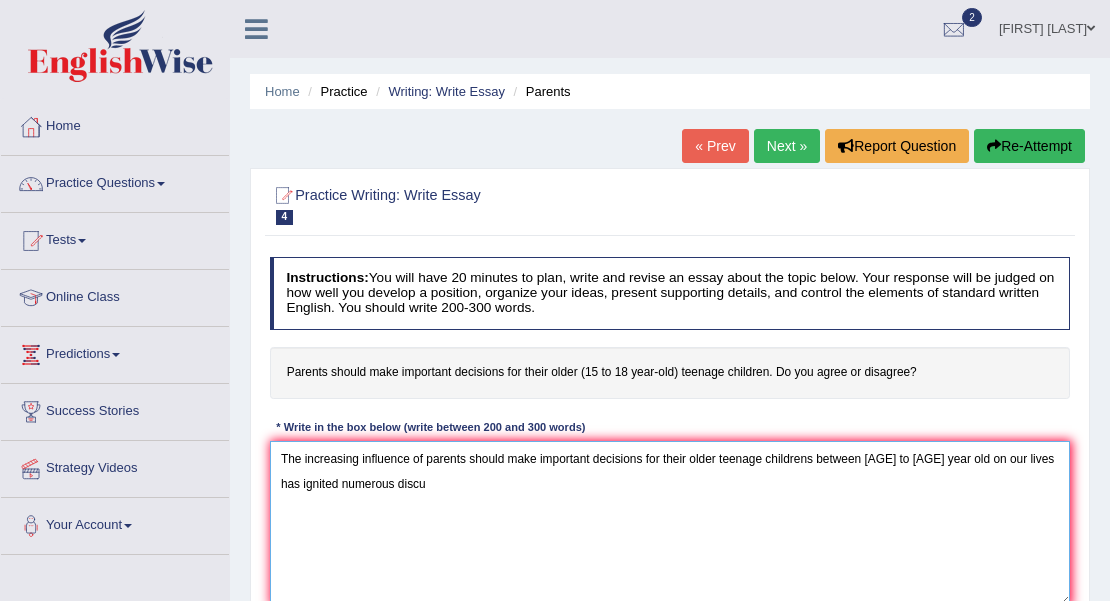 click on "The increasing influence of parents should make important decisions for their older teenage childrens between 15 to 18 year old on our lives has ignited numerous discussions. This matter is particularly significant due to its impact on teenage children. In this essay, I will examine the advantages and disadvantages  in this matter that parents  make important decisions for their older teenage childrens and their implications on society.
One of the primary advantages of this matter is keeping your childre in controlled and preventing them going on a wrong paths. The research has demonstrated that" at bounding box center [670, 523] 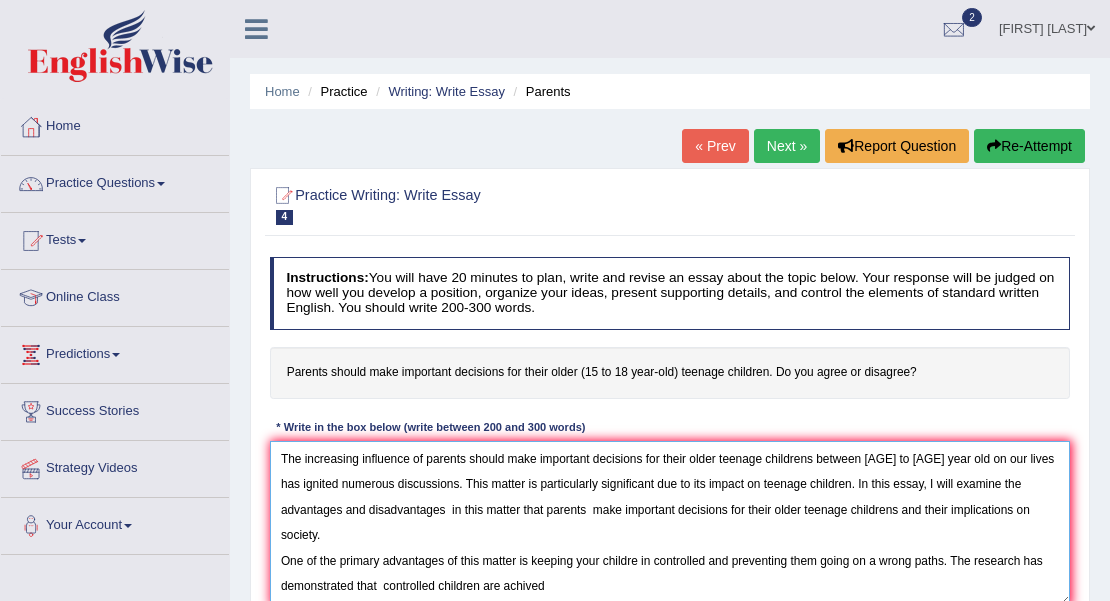 click on "The increasing influence of parents should make important decisions for their older teenage childrens between 15 to 18 year old on our lives has ignited numerous discussions. This matter is particularly significant due to its impact on teenage children. In this essay, I will examine the advantages and disadvantages  in this matter that parents  make important decisions for their older teenage childrens and their implications on society.
One of the primary advantages of this matter is keeping your childre in controlled and preventing them going on a wrong paths. The research has demonstrated that  controlled children are achived" at bounding box center [670, 523] 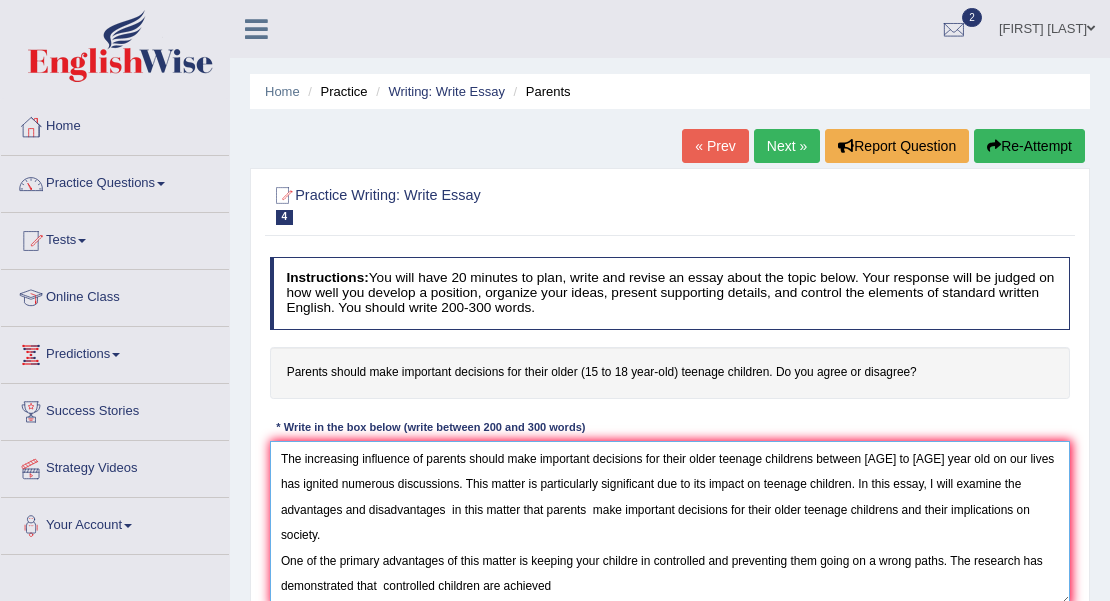 click on "The increasing influence of parents should make important decisions for their older teenage childrens between 15 to 18 year old on our lives has ignited numerous discussions. This matter is particularly significant due to its impact on teenage children. In this essay, I will examine the advantages and disadvantages  in this matter that parents  make important decisions for their older teenage childrens and their implications on society.
One of the primary advantages of this matter is keeping your childre in controlled and preventing them going on a wrong paths. The research has demonstrated that  controlled children are achieved" at bounding box center (670, 523) 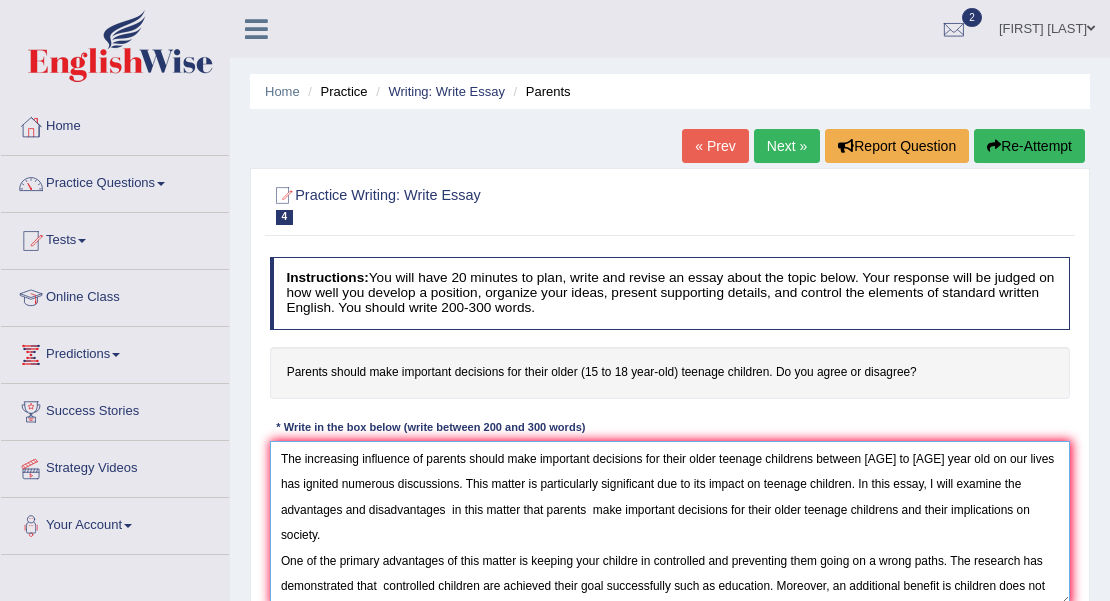 scroll, scrollTop: 17, scrollLeft: 0, axis: vertical 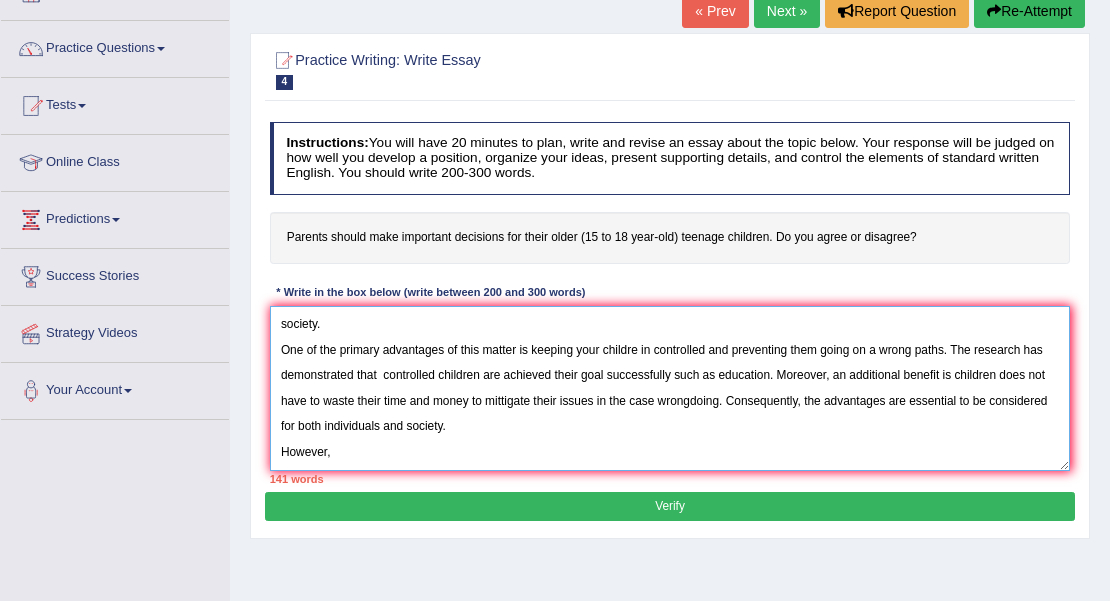 click on "The increasing influence of parents should make important decisions for their older teenage childrens between 15 to 18 year old on our lives has ignited numerous discussions. This matter is particularly significant due to its impact on teenage children. In this essay, I will examine the advantages and disadvantages  in this matter that parents  make important decisions for their older teenage childrens and their implications on society.
One of the primary advantages of this matter is keeping your childre in controlled and preventing them going on a wrong paths. The research has demonstrated that  controlled children are achieved their goal successfully such as education. Moreover, an additional benefit is children does not have to waste their time and money to mittigate their issues in the case wrongdoing. Consequently, the advantages are essential to be considered for both individuals and society.
However," at bounding box center (670, 388) 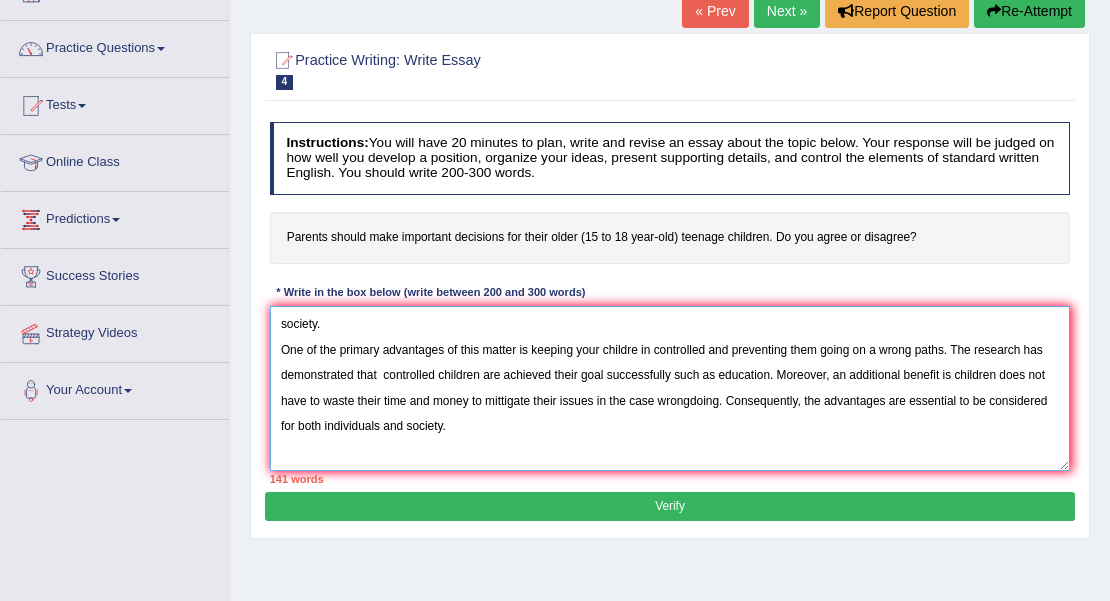 scroll, scrollTop: 119, scrollLeft: 0, axis: vertical 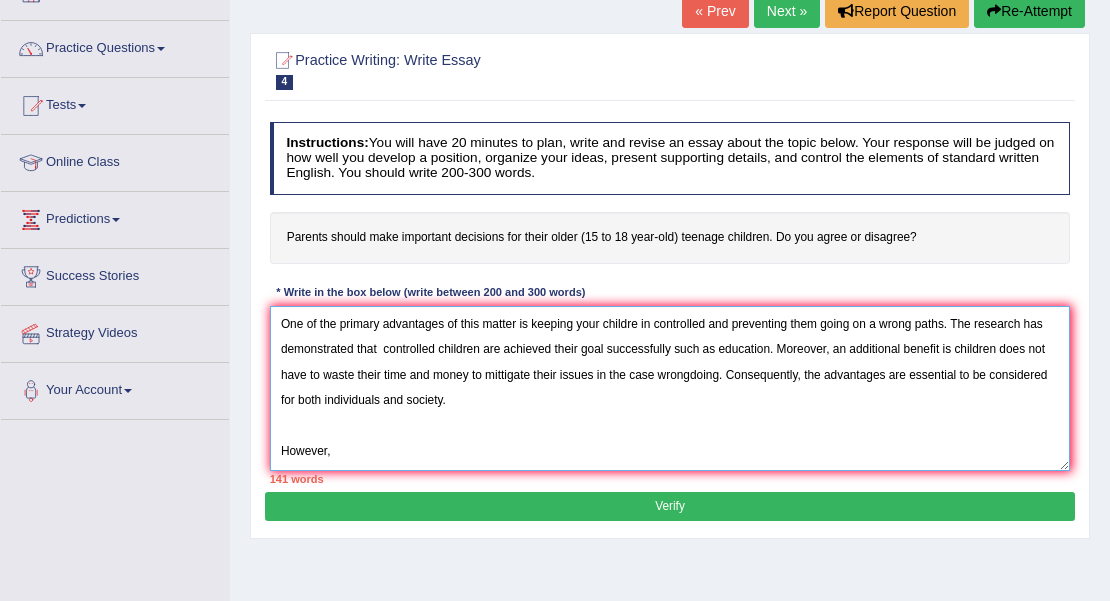 click on "The increasing influence of parents should make important decisions for their older teenage childrens between 15 to 18 year old on our lives has ignited numerous discussions. This matter is particularly significant due to its impact on teenage children. In this essay, I will examine the advantages and disadvantages  in this matter that parents  make important decisions for their older teenage childrens and their implications on society.
One of the primary advantages of this matter is keeping your childre in controlled and preventing them going on a wrong paths. The research has demonstrated that  controlled children are achieved their goal successfully such as education. Moreover, an additional benefit is children does not have to waste their time and money to mittigate their issues in the case wrongdoing. Consequently, the advantages are essential to be considered for both individuals and society.
However," at bounding box center [670, 388] 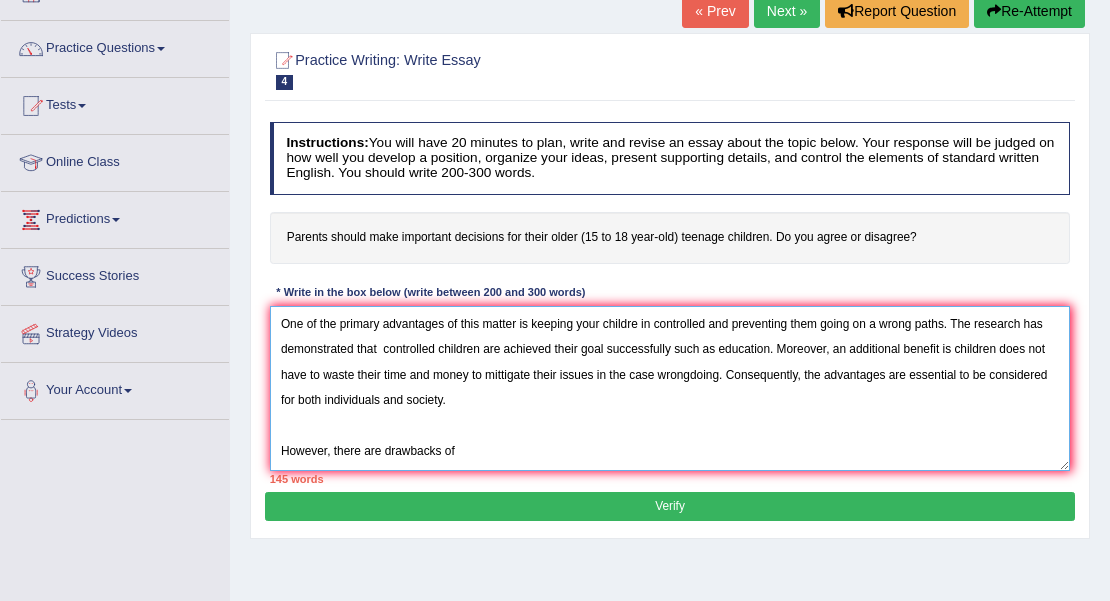 paste on "parents should make important decisions for their older teenage childrens between 15 to 18 year old" 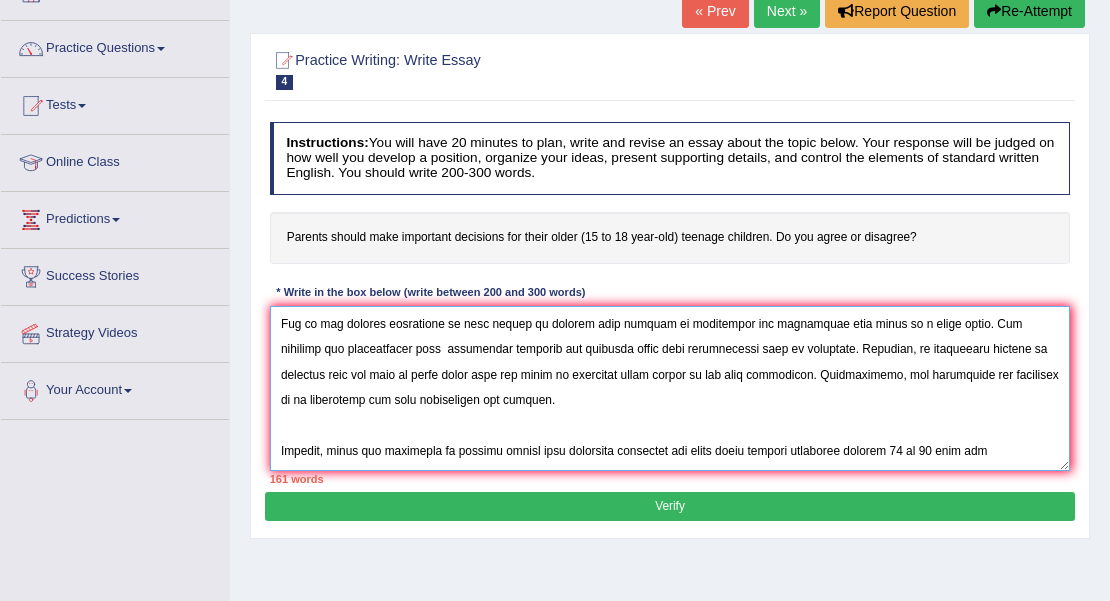 click at bounding box center [670, 388] 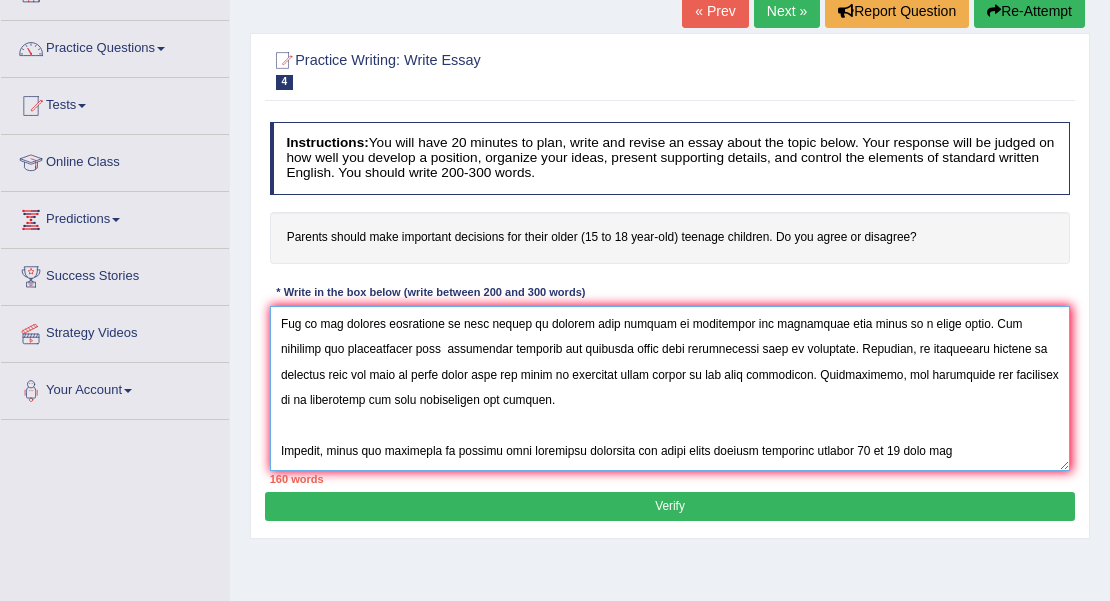 click at bounding box center [670, 388] 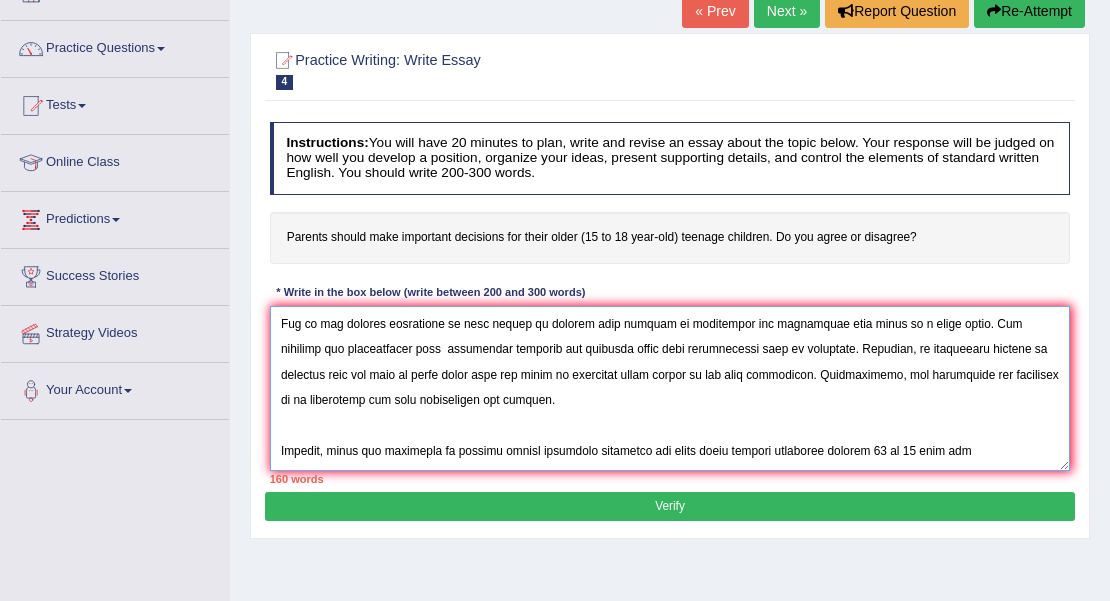 click at bounding box center [670, 388] 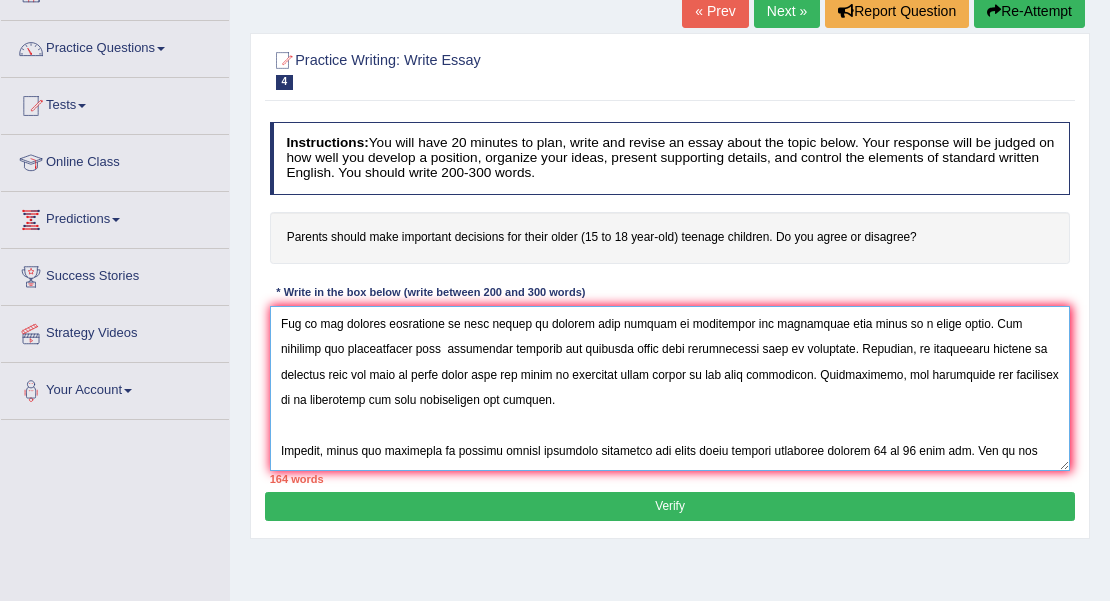 scroll, scrollTop: 137, scrollLeft: 0, axis: vertical 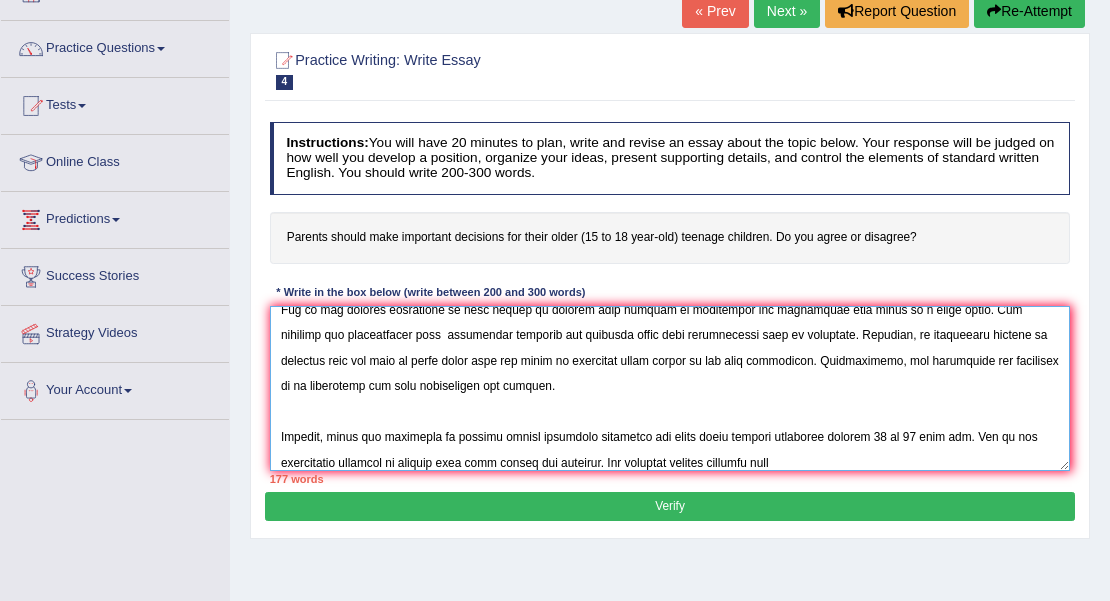 paste on "parents should make important decisions for their older teenage childrens between 15 to 18 year old" 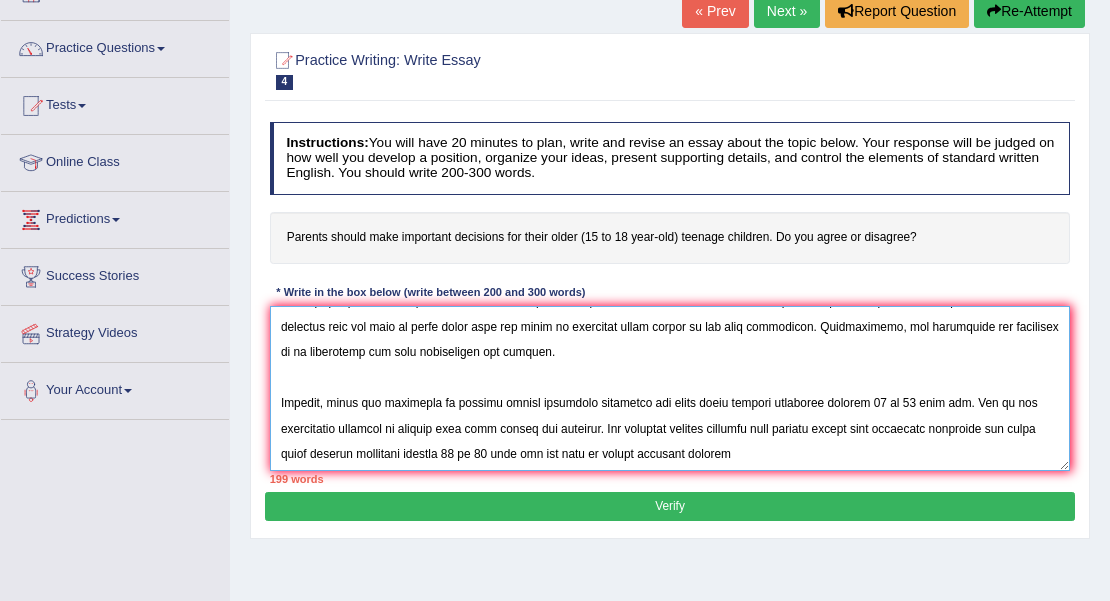 scroll, scrollTop: 179, scrollLeft: 0, axis: vertical 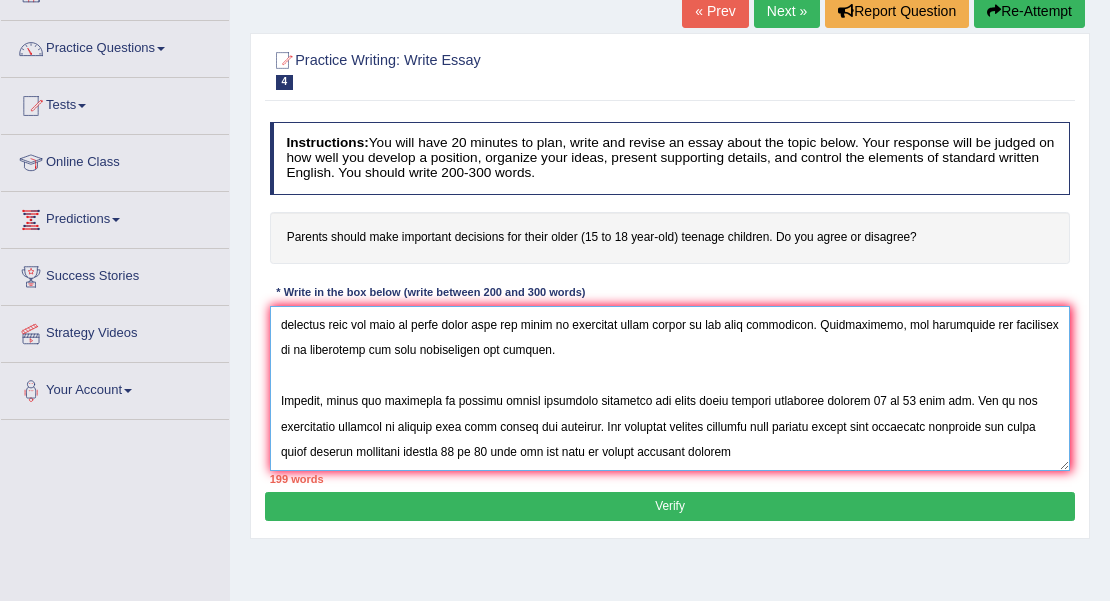 click at bounding box center (670, 388) 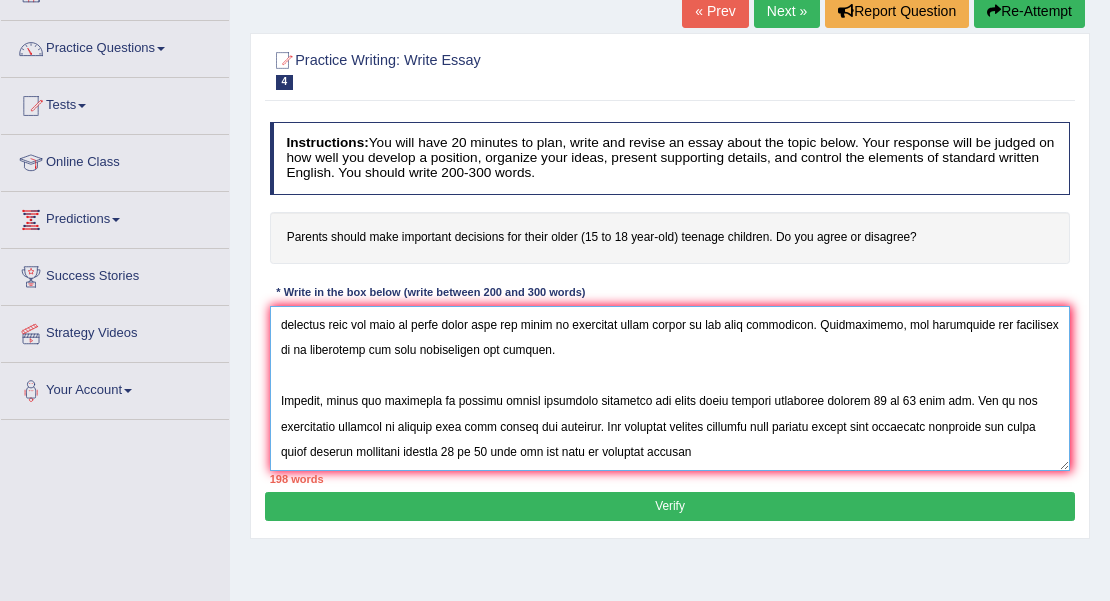 click at bounding box center [670, 388] 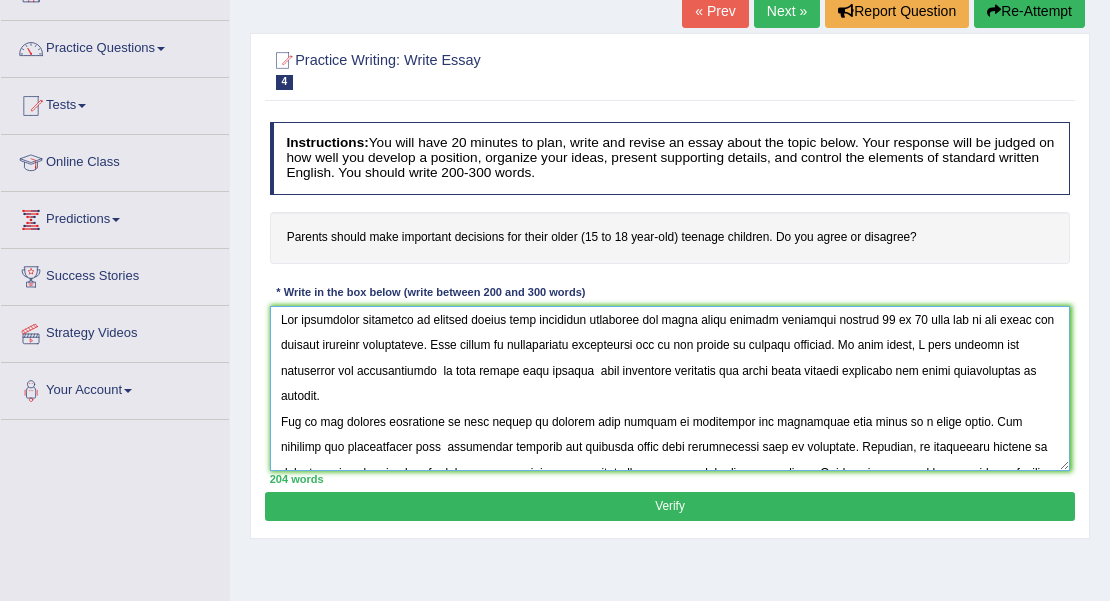 scroll, scrollTop: 0, scrollLeft: 0, axis: both 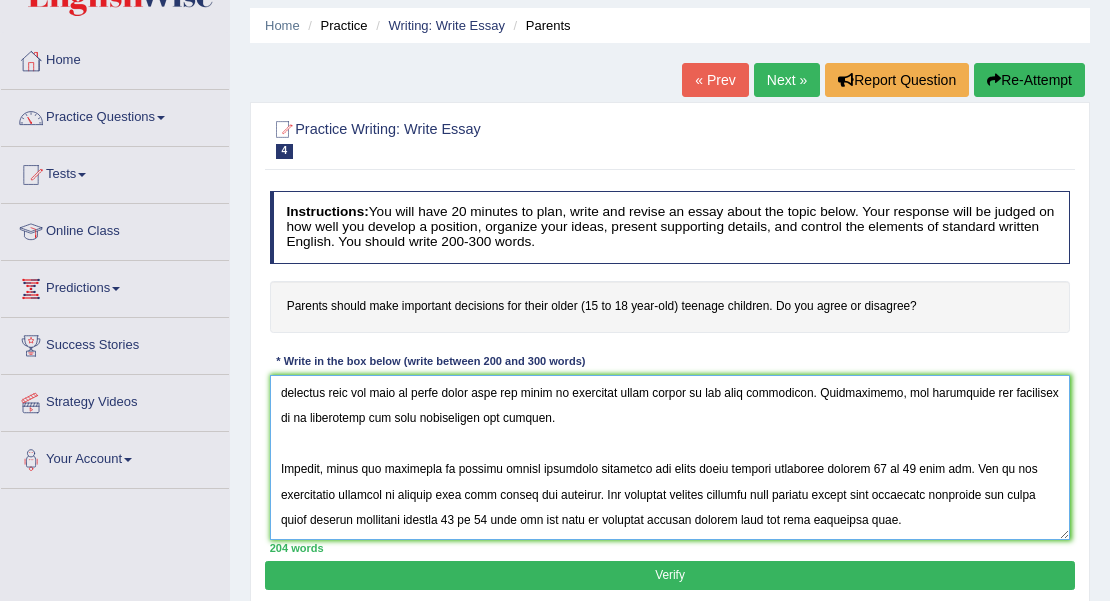 click at bounding box center (670, 457) 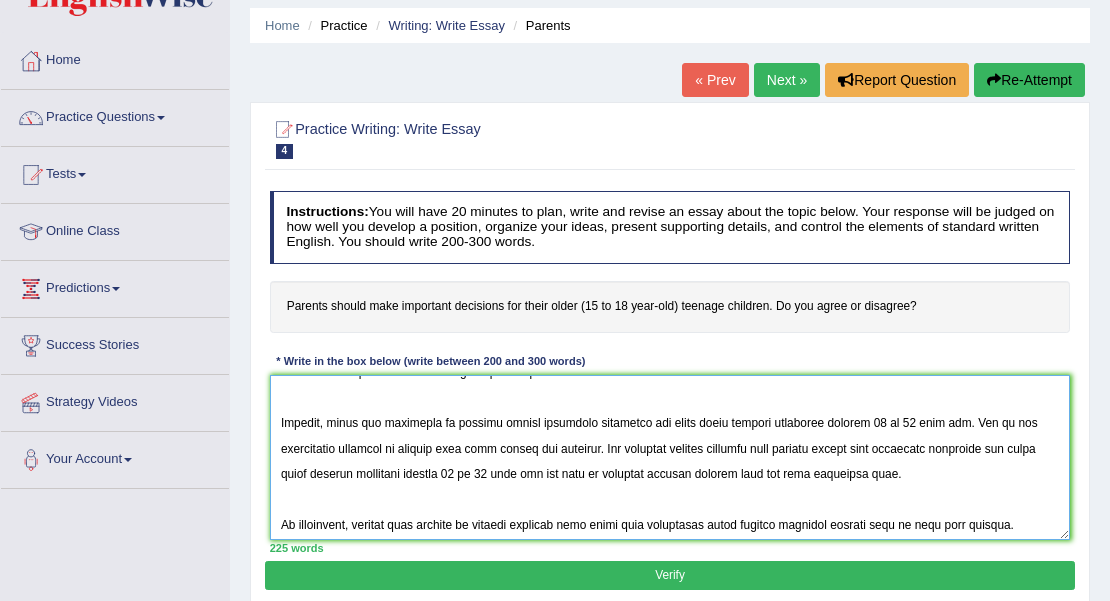 type on "The increasing influence of parents should make important decisions for their older teenage childrens between 15 to 18 year old on our lives has ignited numerous discussions. This matter is particularly significant due to its impact on teenage children. In this essay, I will examine the advantages and disadvantages  in this matter that parents  make important decisions for their older teenage childrens and their implications on society.
One of the primary advantages of this matter is keeping your childre in controlled and preventing them going on a wrong paths. The research has demonstrated that  controlled children are achieved their goal successfully such as education. Moreover, an additional benefit is children does not have to waste their time and money to mittigate their issues in the case wrongdoing. Consequently, the advantages are essential to be considered for both individuals and society.
However, there are drawbacks of parents making important decisions for their older teenage childrens between..." 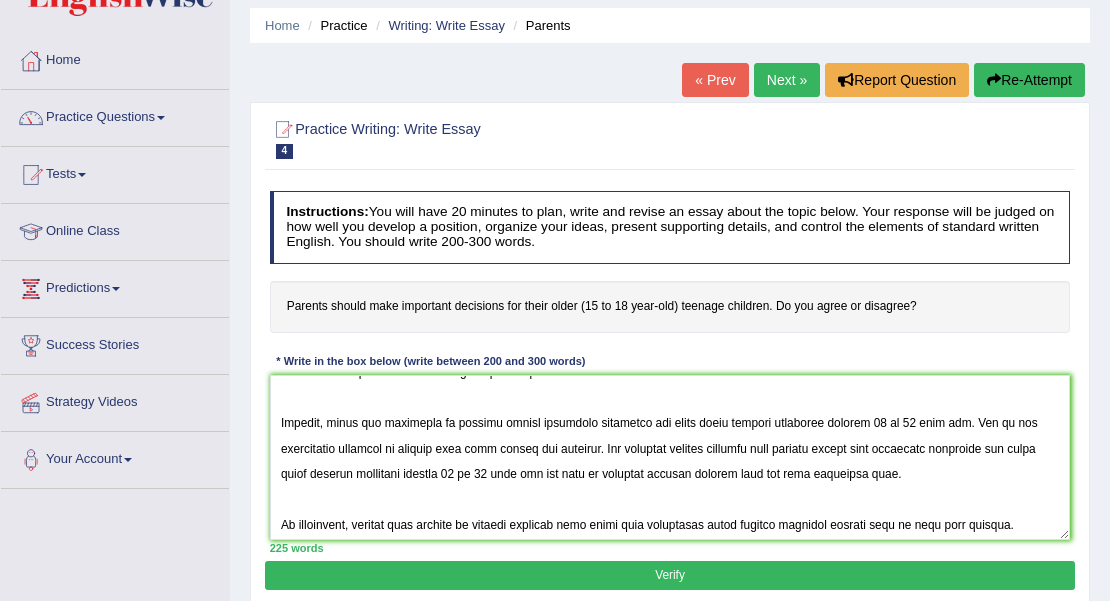 click on "Verify" at bounding box center [669, 575] 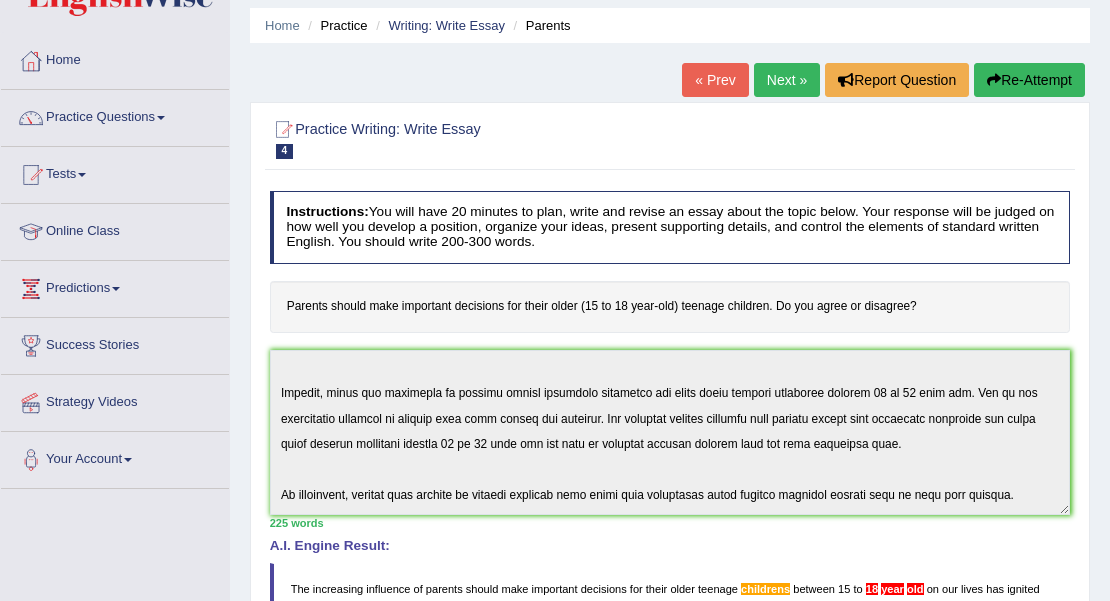 scroll, scrollTop: 389, scrollLeft: 0, axis: vertical 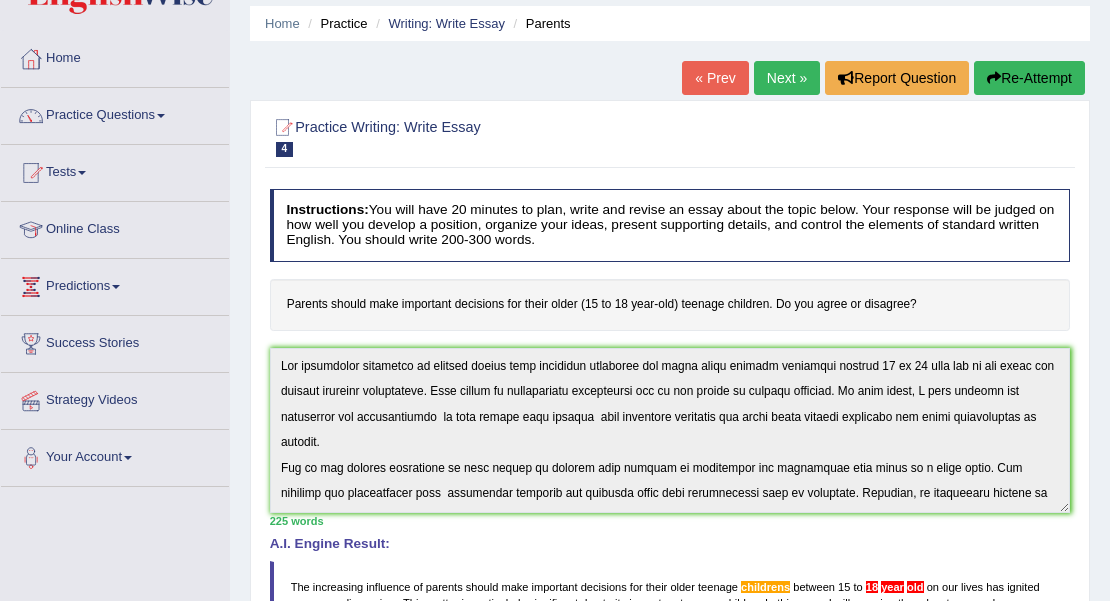 click on "Home
Practice
Writing: Write Essay
Parents
« Prev Next »  Report Question  Re-Attempt
Practice Writing: Write Essay
4
Parents
Instructions:  You will have 20 minutes to plan, write and revise an essay about the topic below. Your response will be judged on how well you develop a position, organize your ideas, present supporting details, and control the elements of standard written English. You should write 200-300 words.
Parents should make important decisions for their older (15 to 18 year-old) teenage children. Do you agree or disagree? * Write in the box below (write between 200 and 300 words) 225 words Written Keywords:  parents  make  important  decisions  older  teenage  children  15  18  control  education  pressure  parents  society A.I. Engine Result: The   increasing   influence   of   parents   should" at bounding box center (670, 510) 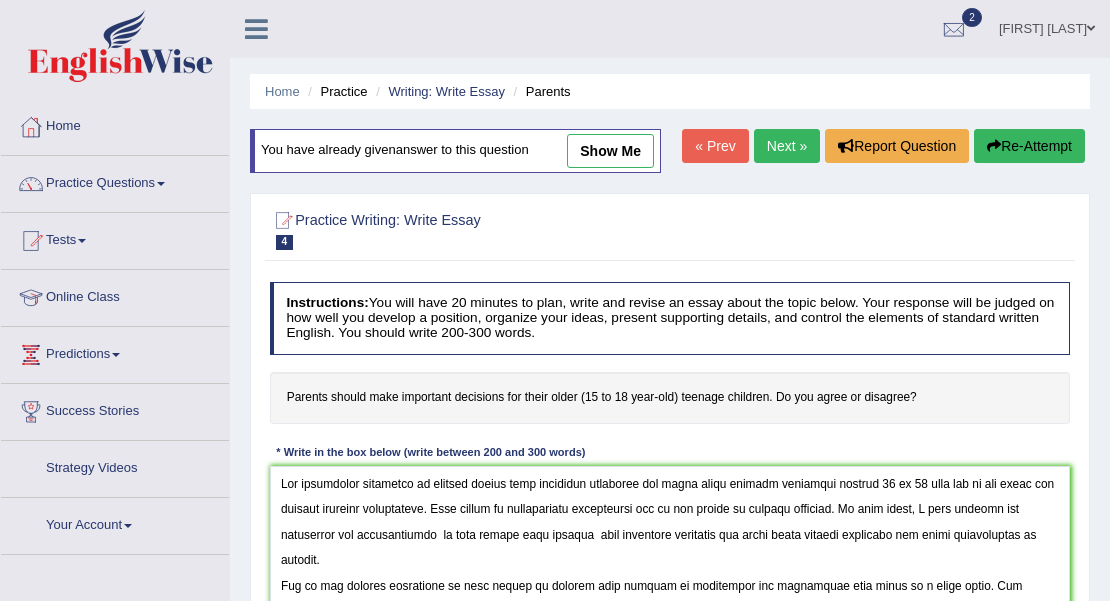 scroll, scrollTop: 68, scrollLeft: 0, axis: vertical 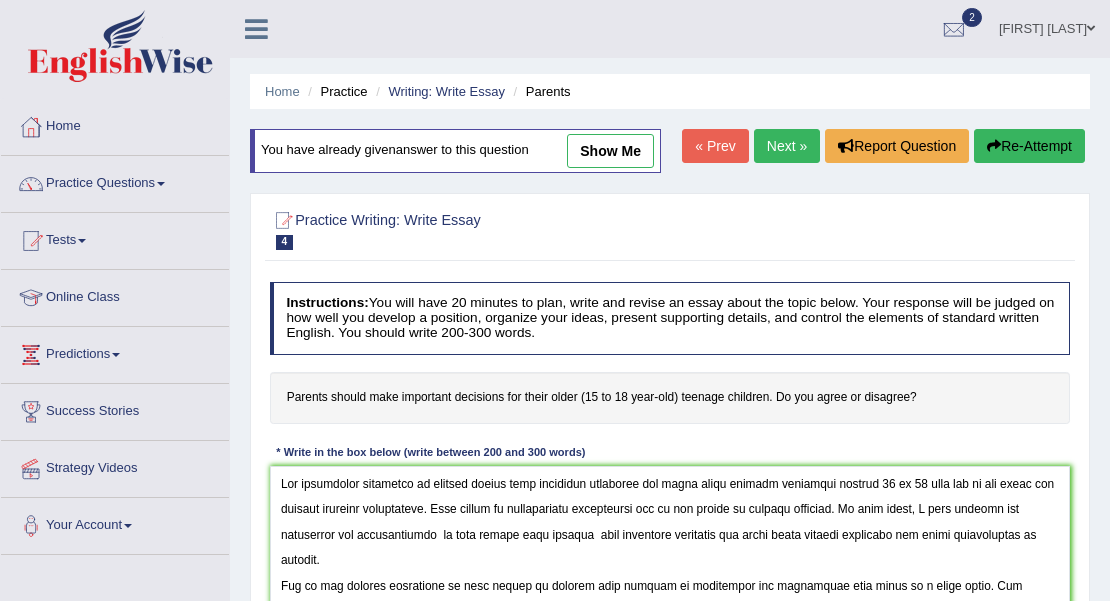 click at bounding box center (670, 548) 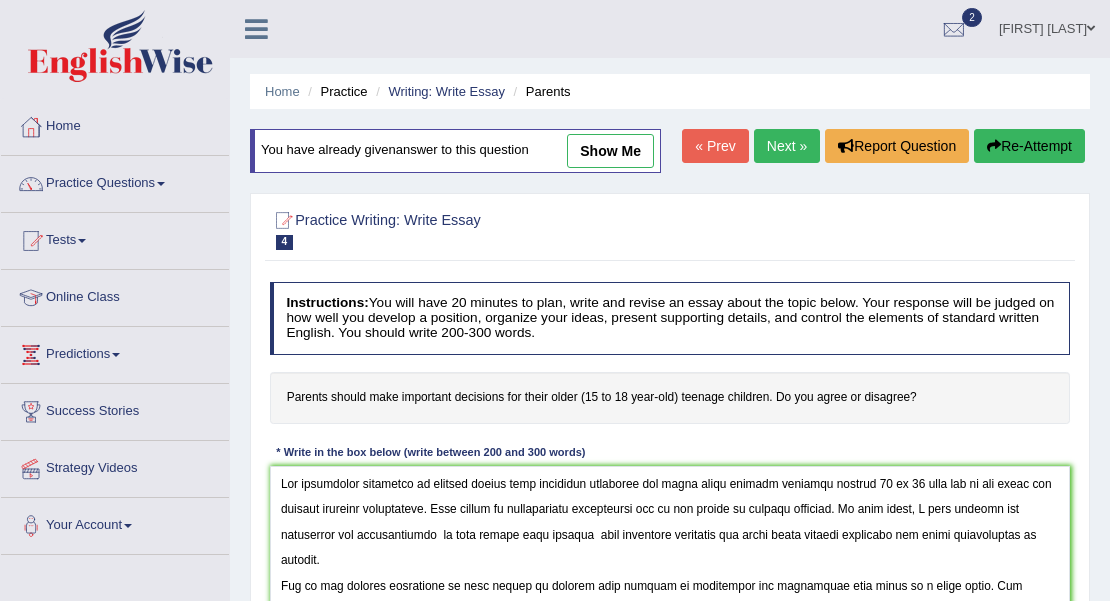 click at bounding box center [670, 548] 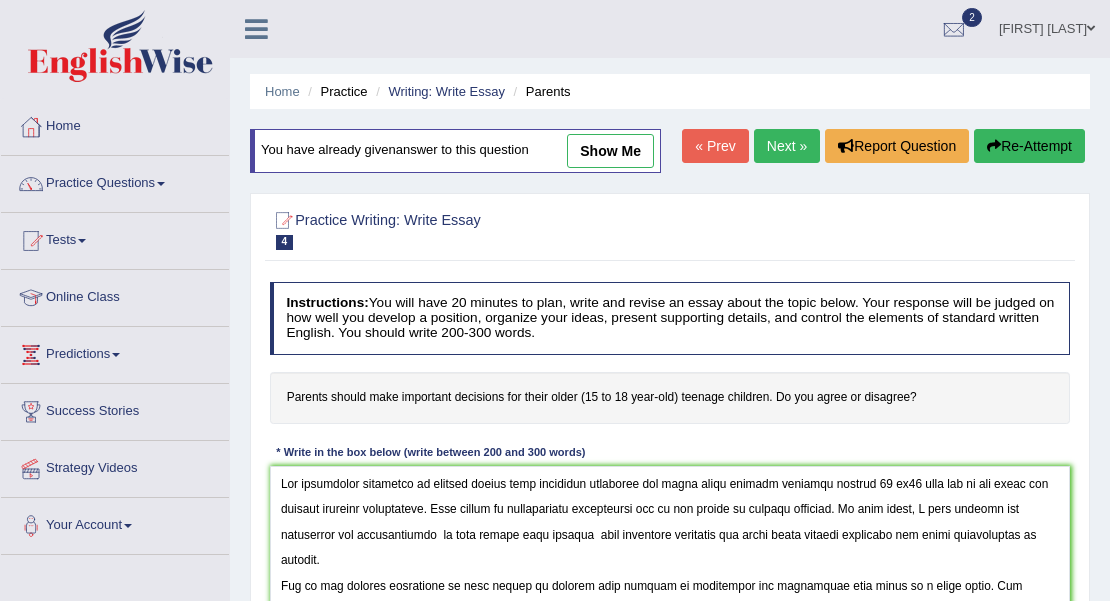 click at bounding box center (670, 548) 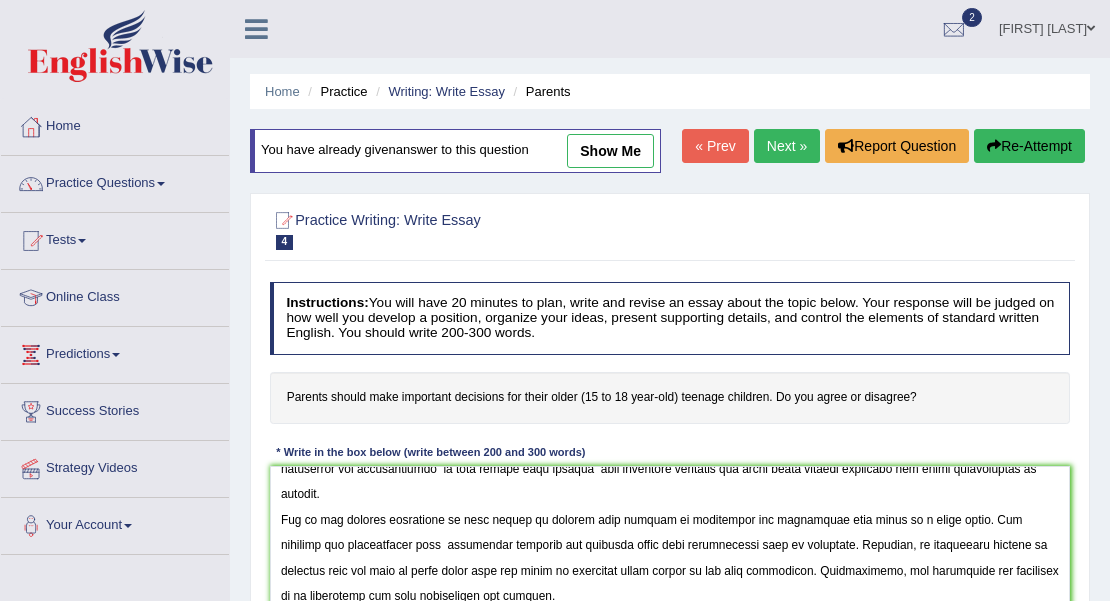 click at bounding box center (670, 548) 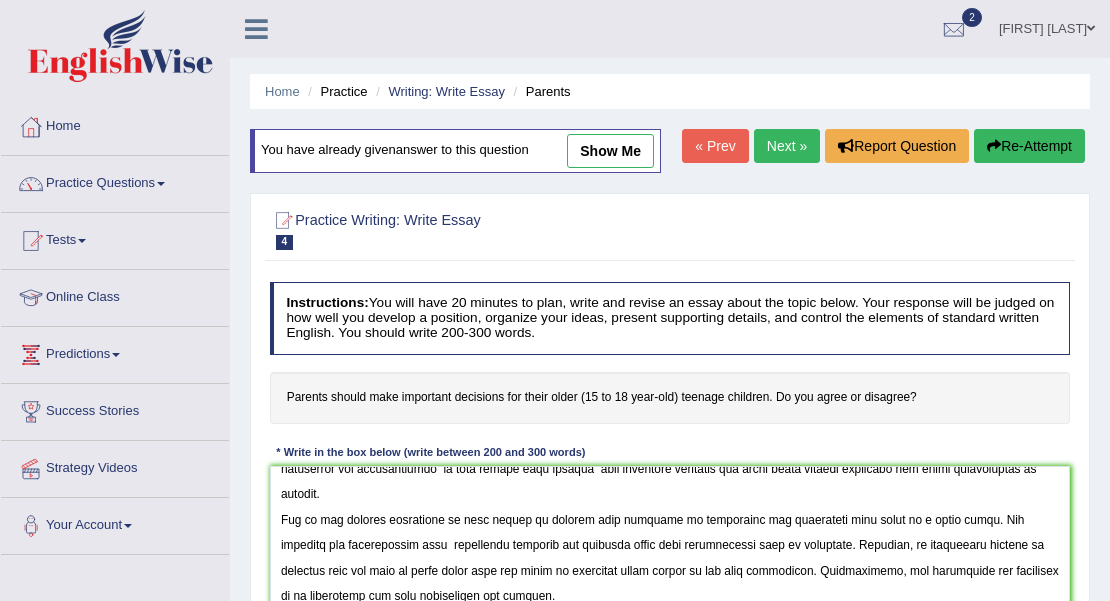 click at bounding box center (670, 548) 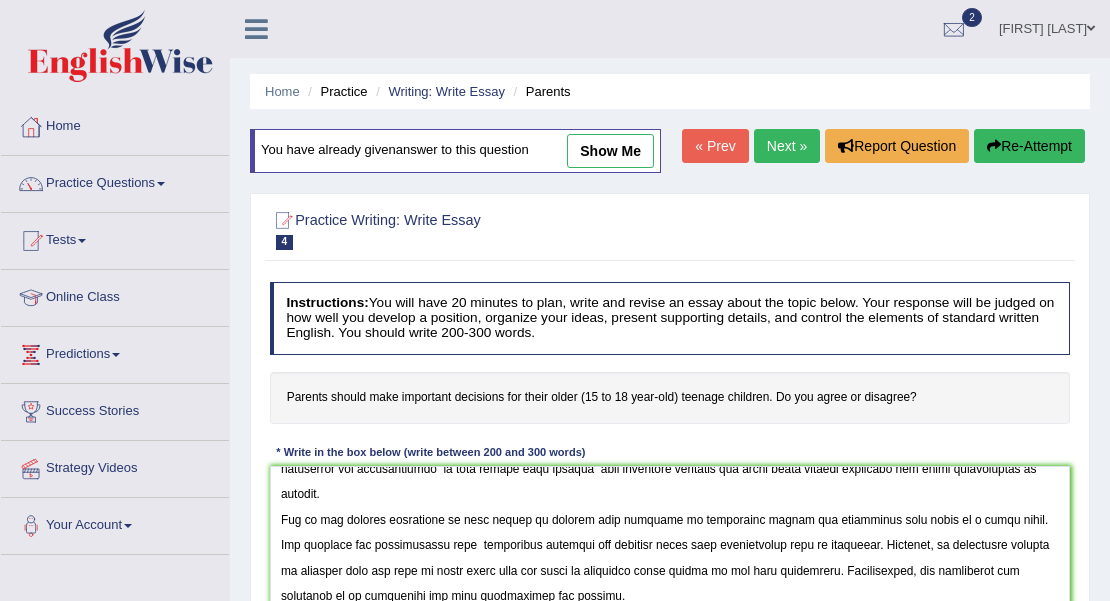 click at bounding box center [670, 548] 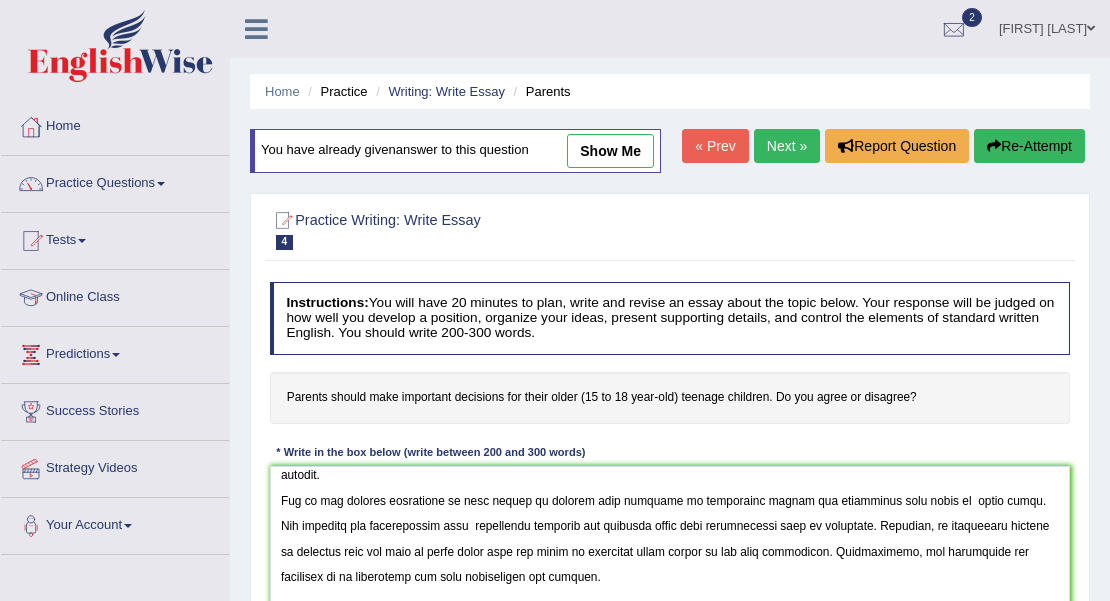 scroll, scrollTop: 78, scrollLeft: 0, axis: vertical 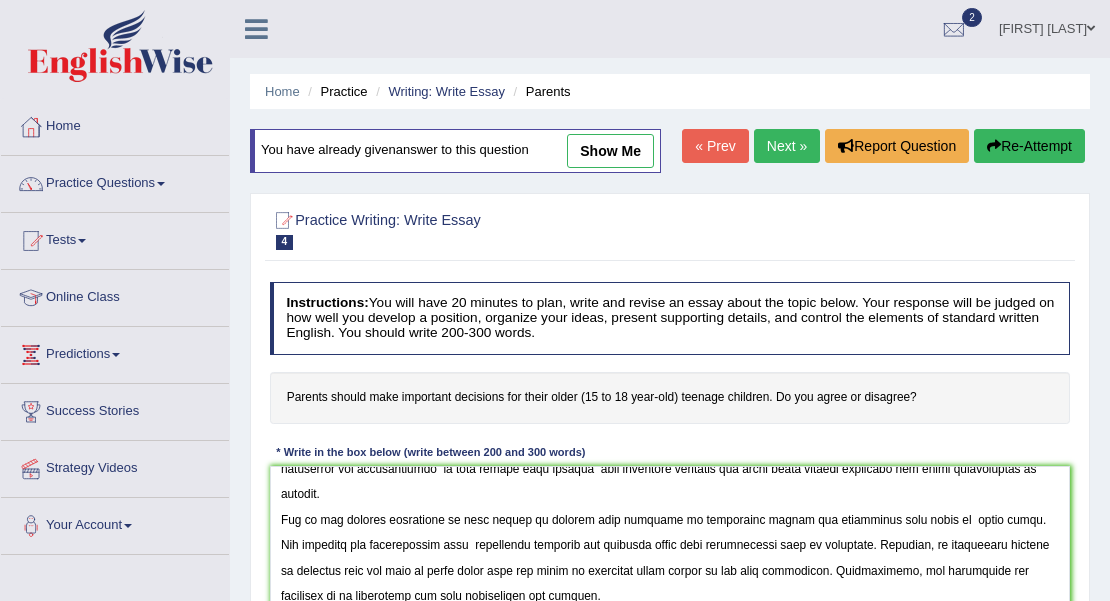 click at bounding box center (670, 548) 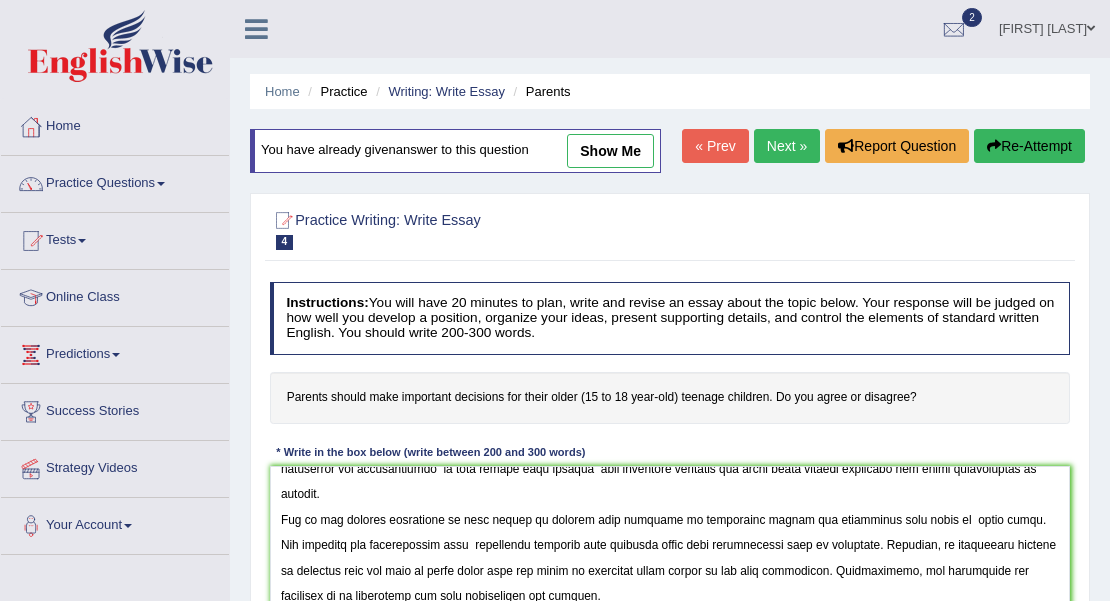 click at bounding box center [670, 548] 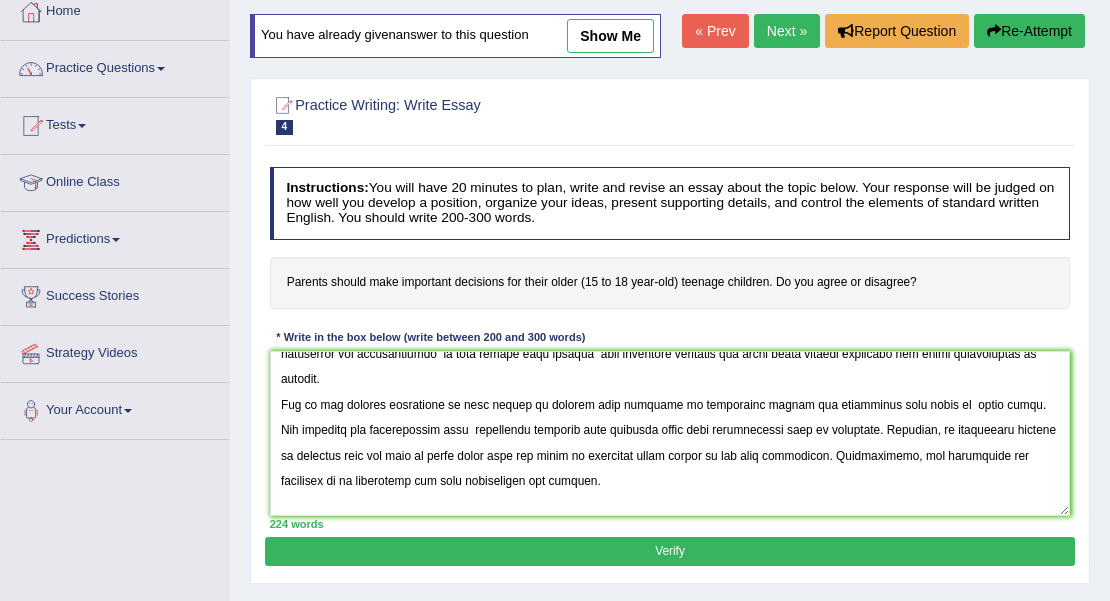 scroll, scrollTop: 133, scrollLeft: 0, axis: vertical 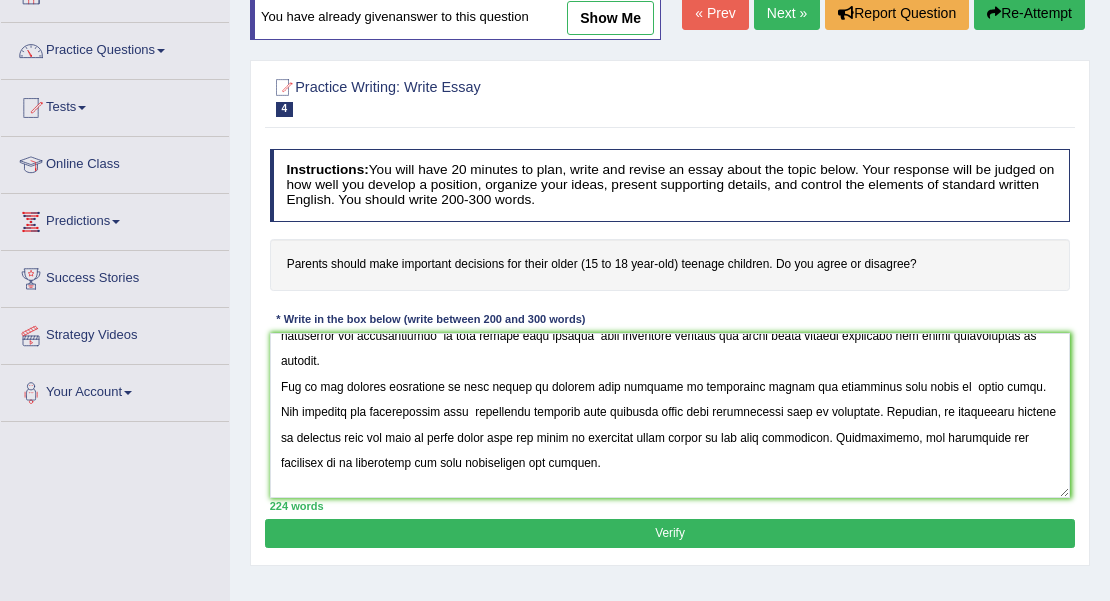 click at bounding box center [670, 415] 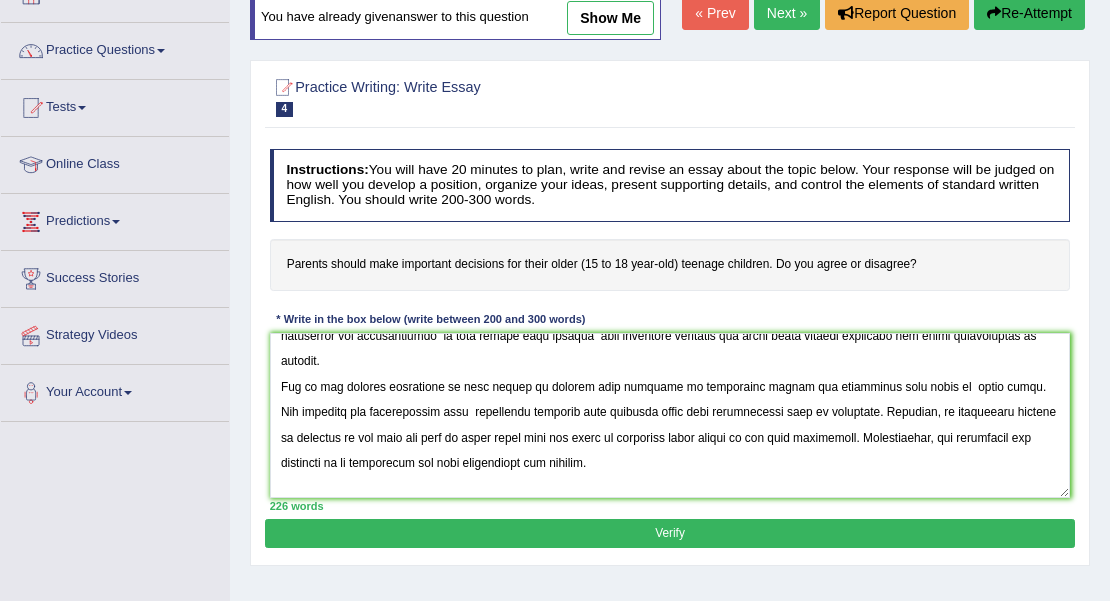 click at bounding box center (670, 415) 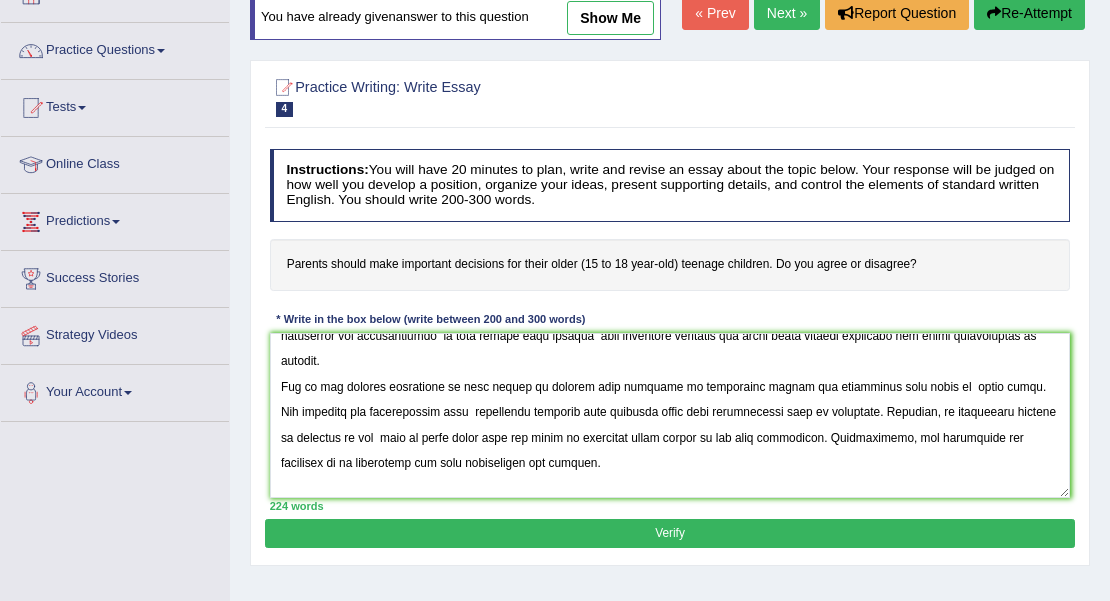 click at bounding box center (670, 415) 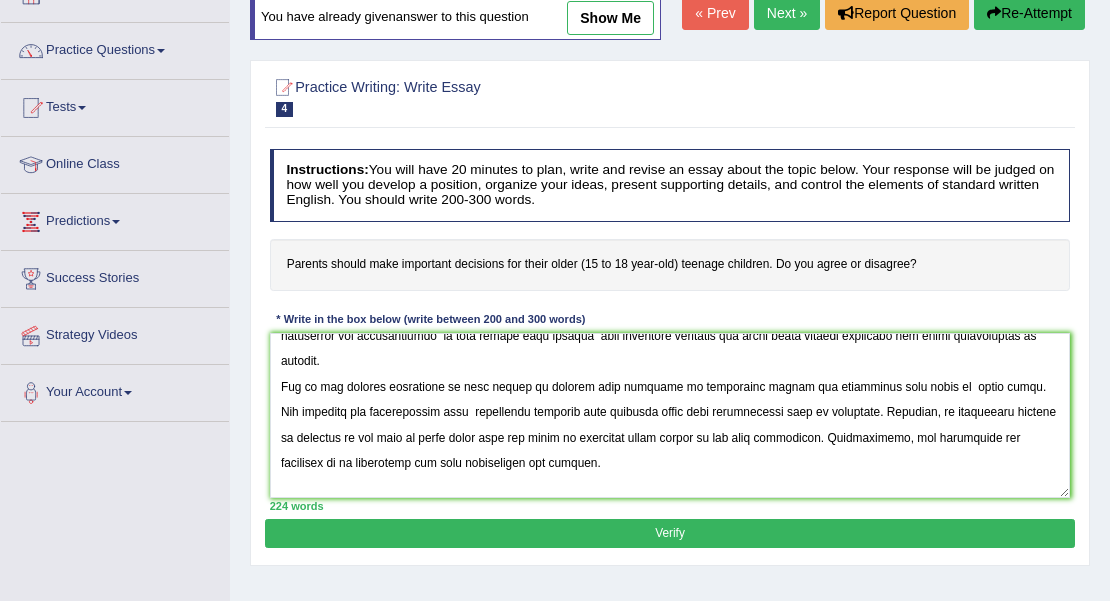 click at bounding box center [670, 415] 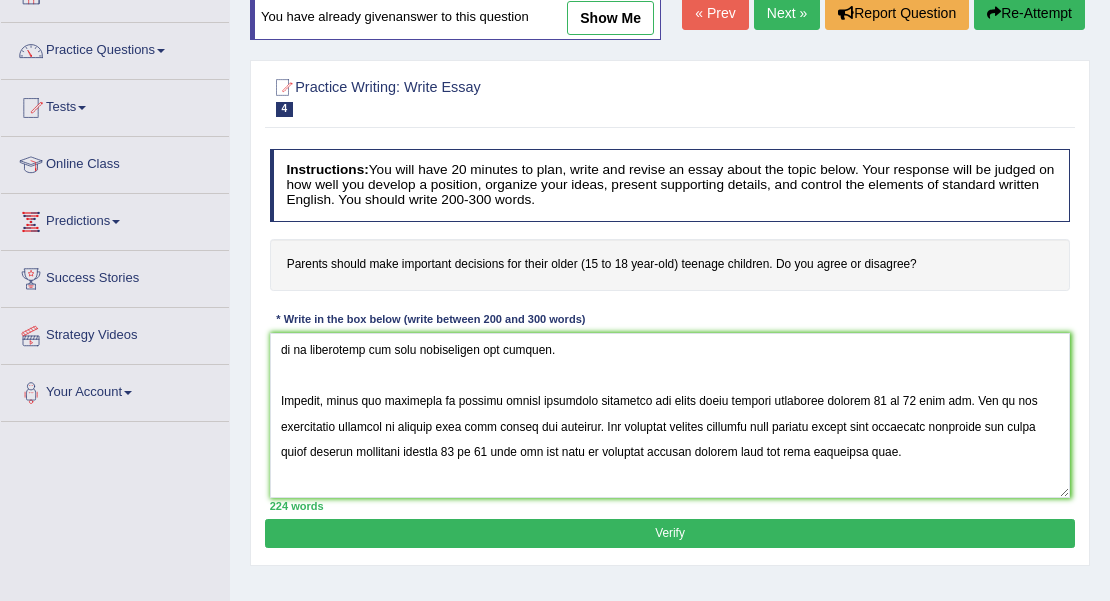 scroll, scrollTop: 235, scrollLeft: 0, axis: vertical 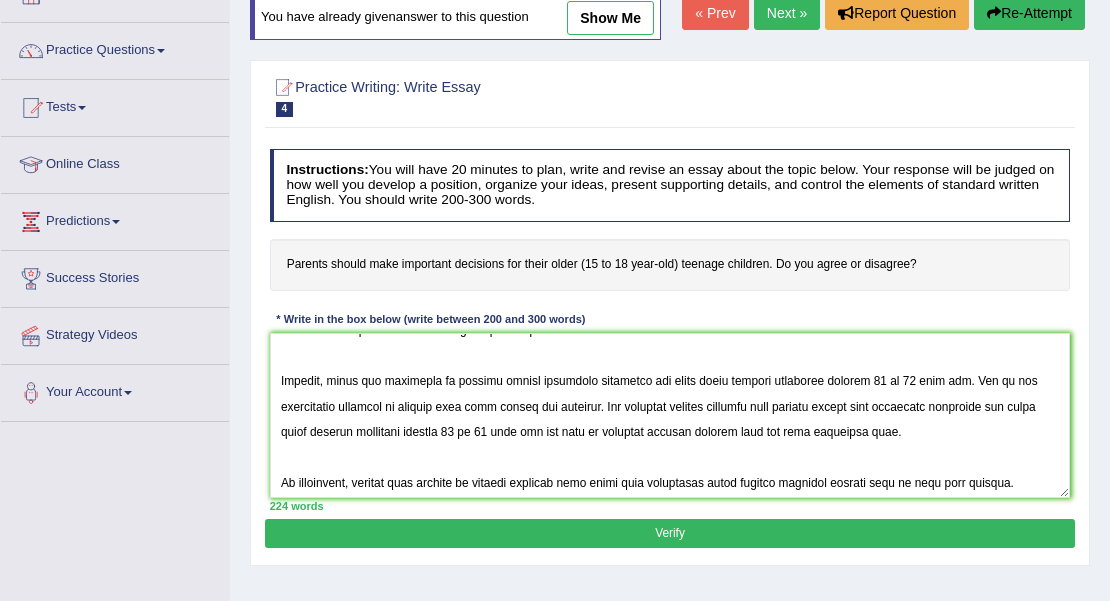 click at bounding box center (670, 415) 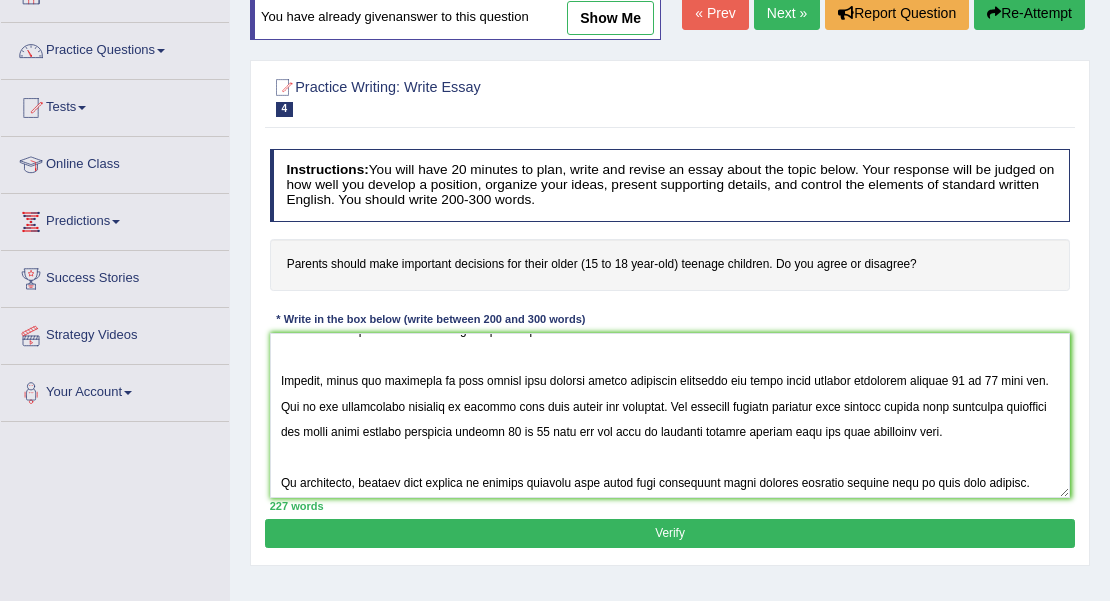 click at bounding box center (670, 415) 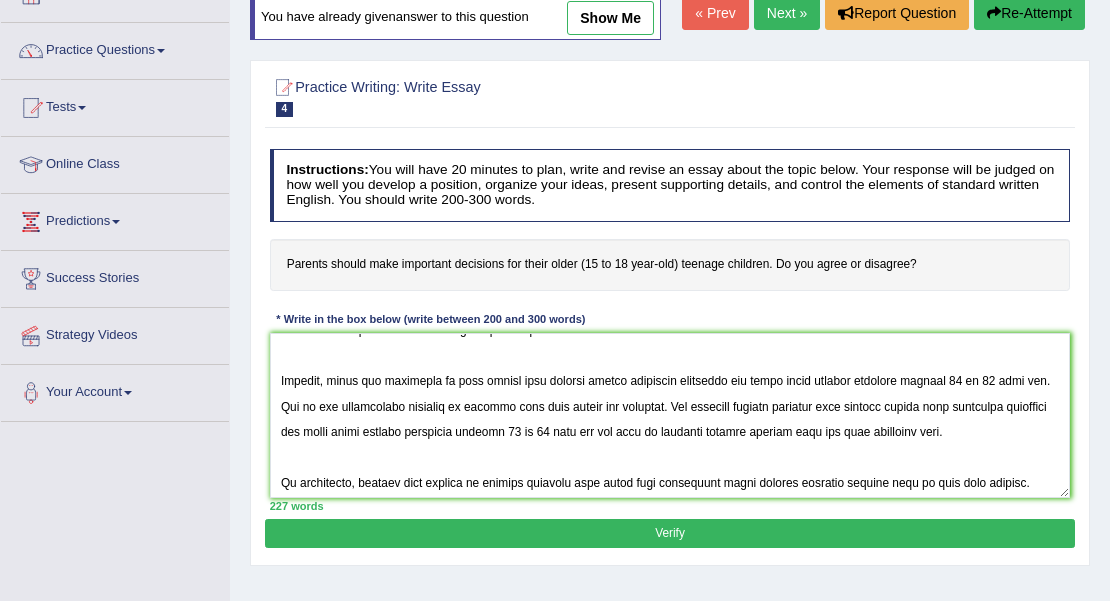 click at bounding box center (670, 415) 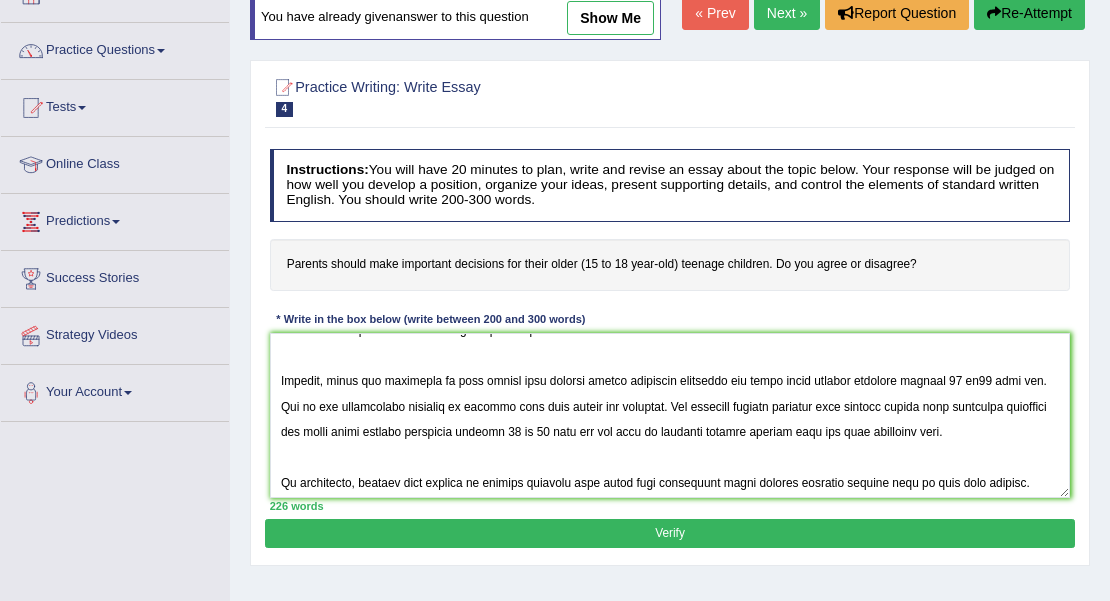 click at bounding box center (670, 415) 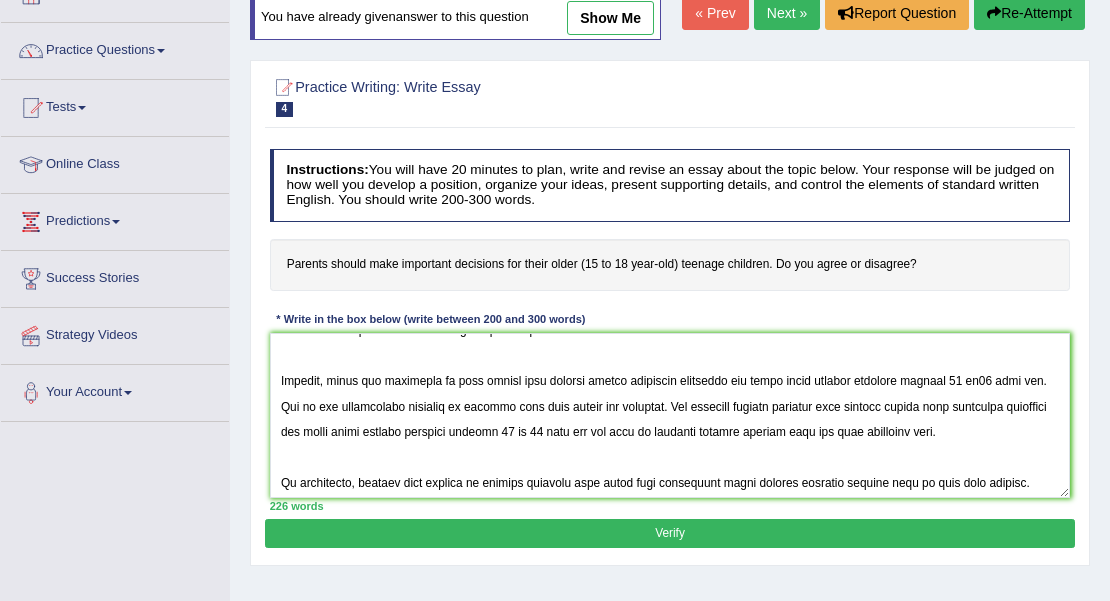 click at bounding box center [670, 415] 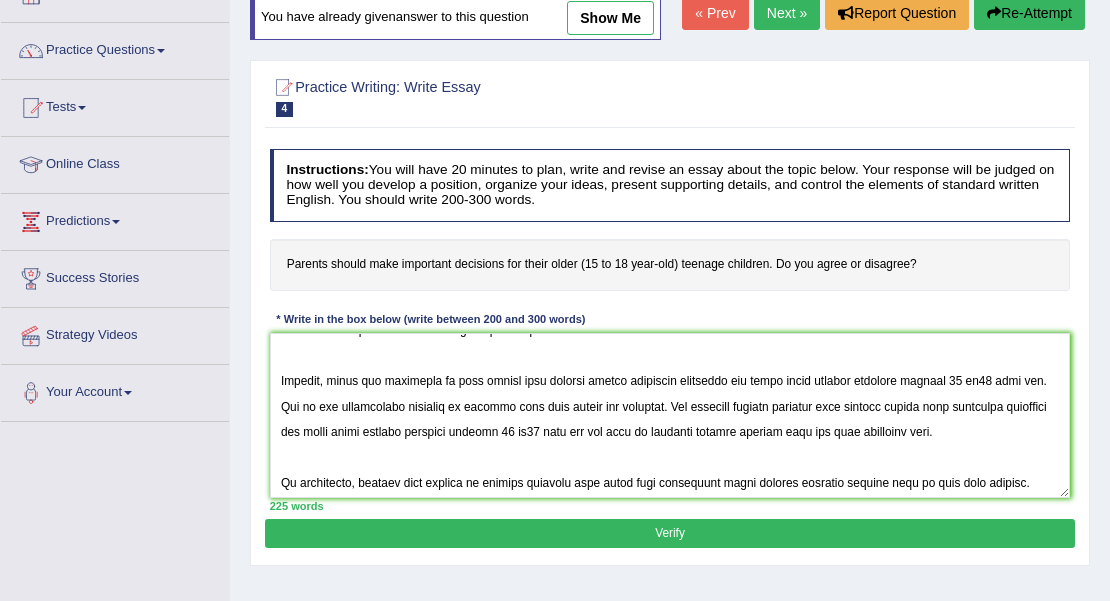 click at bounding box center (670, 415) 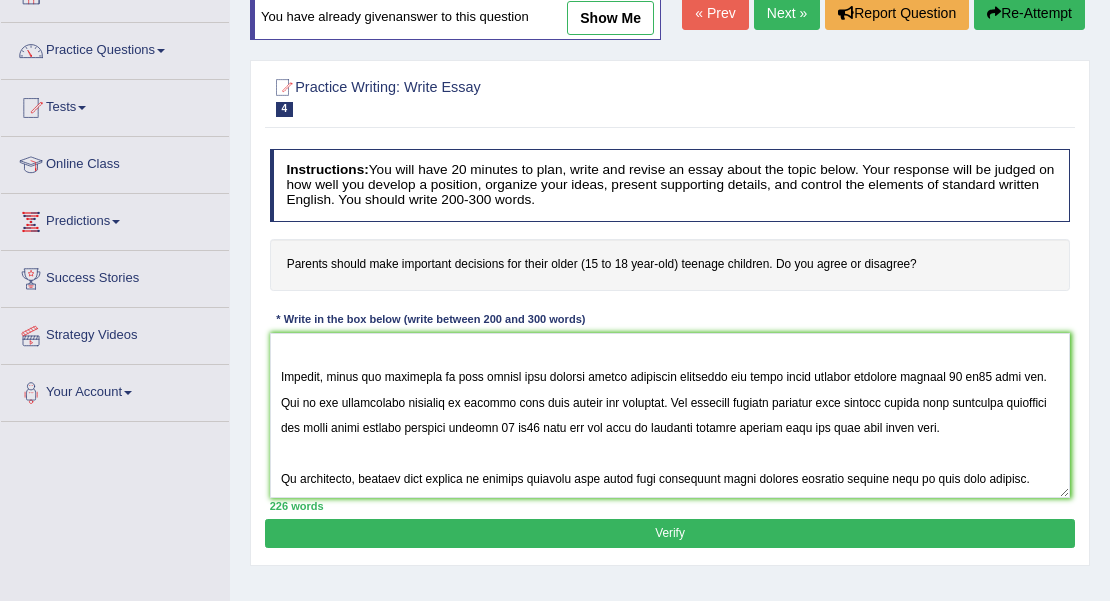 scroll, scrollTop: 239, scrollLeft: 0, axis: vertical 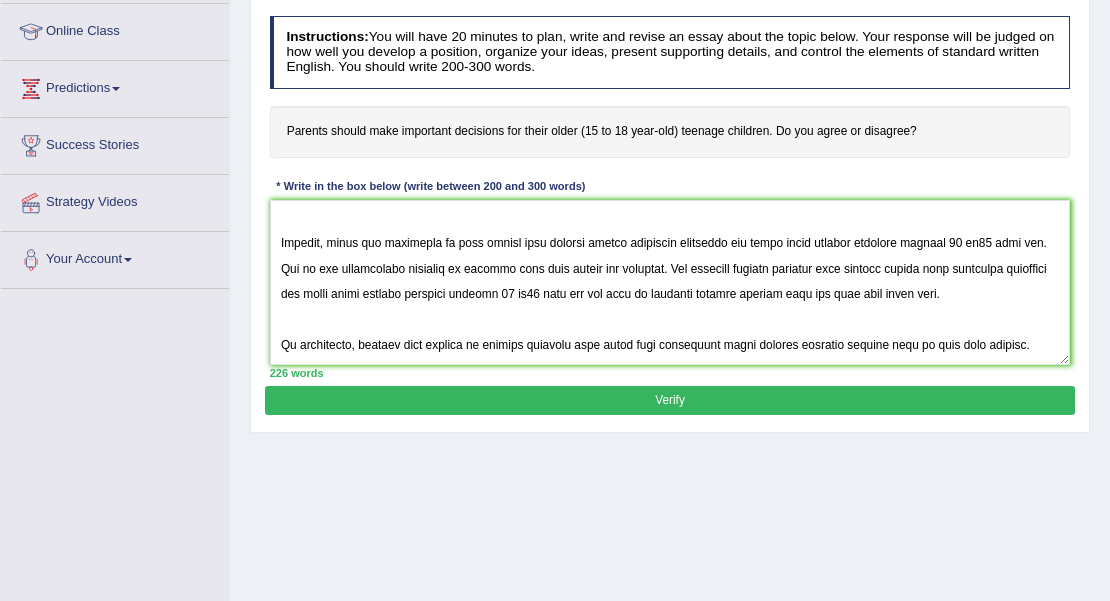 type on "The increasing influence of parents should make important decisions for their older teenage children between 15 to18 year old on our lives has ignited numerous discussions. This matter is particularly significant due to its impact on teenage children. In this essay, I will examine the advantages and disadvantages  in this matter that parents  make important decisions for their older teenage childrens and their implications on society.
One of the primary advantages of this matter is keeping your children in controlled manner and preventing them going on  wrong paths. The research has demonstrated that  controlled children have achieved their goal successfully such as education. Moreover, an additional benefit is children do not have to waste their time and money to resolve their issues in the case wrongdoing. Consequently, the advantages are essential to be considered for both individuals and society.
However, there are drawbacks in this matter that parents making important decisions for their older teenag..." 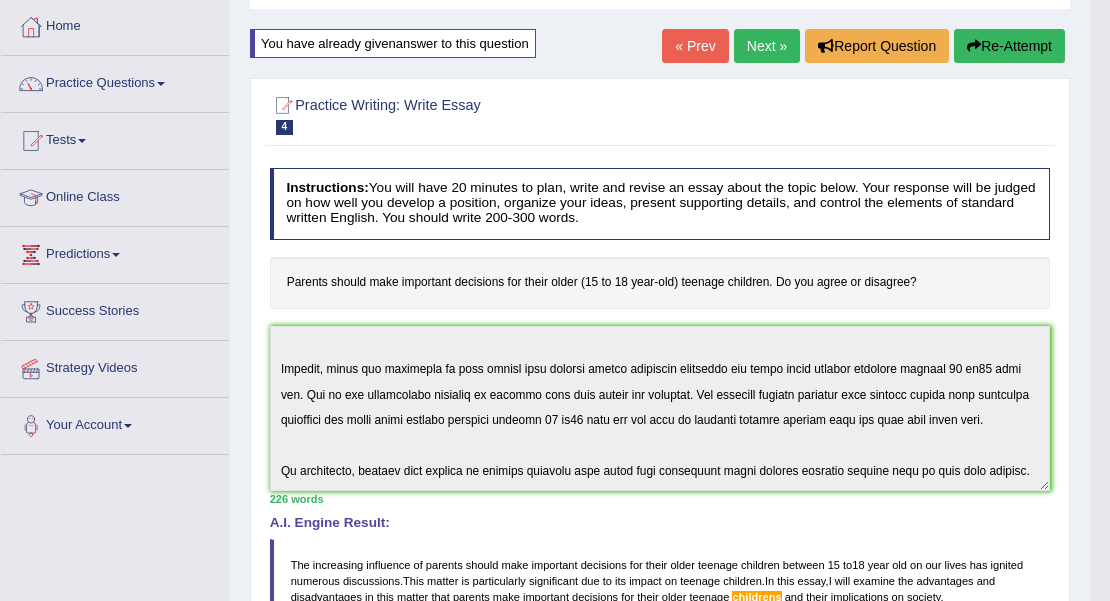scroll, scrollTop: 66, scrollLeft: 0, axis: vertical 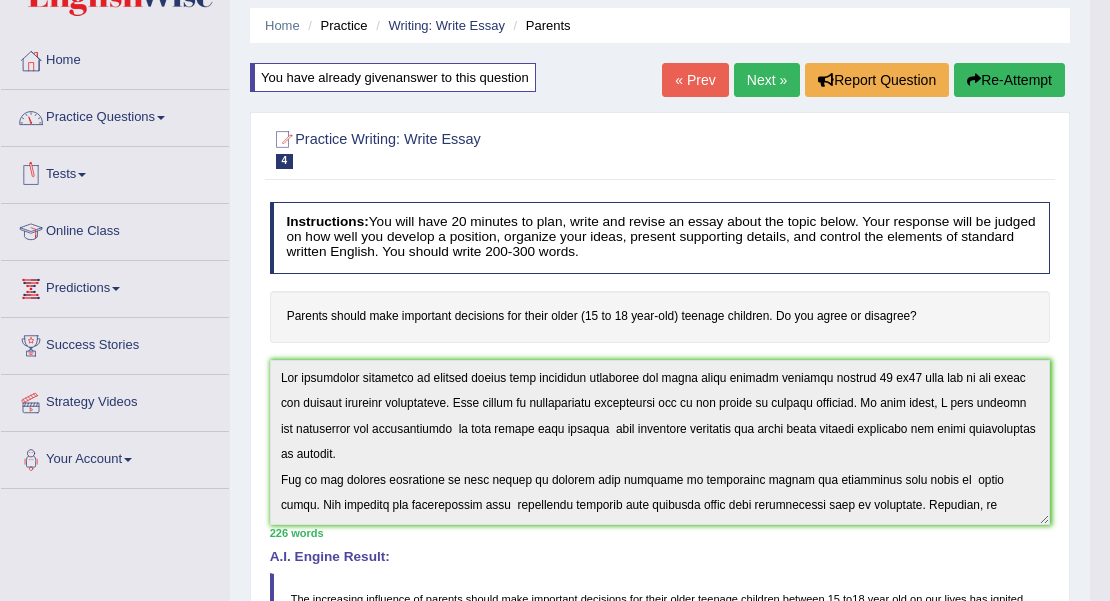 click on "Practice Questions" at bounding box center [115, 115] 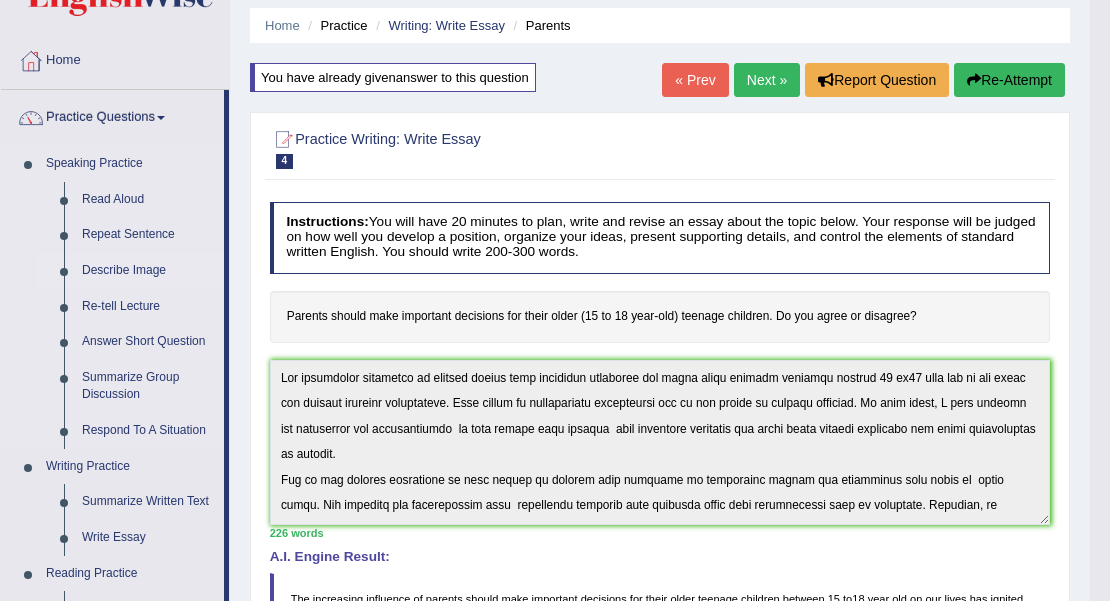 click on "Describe Image" at bounding box center (148, 271) 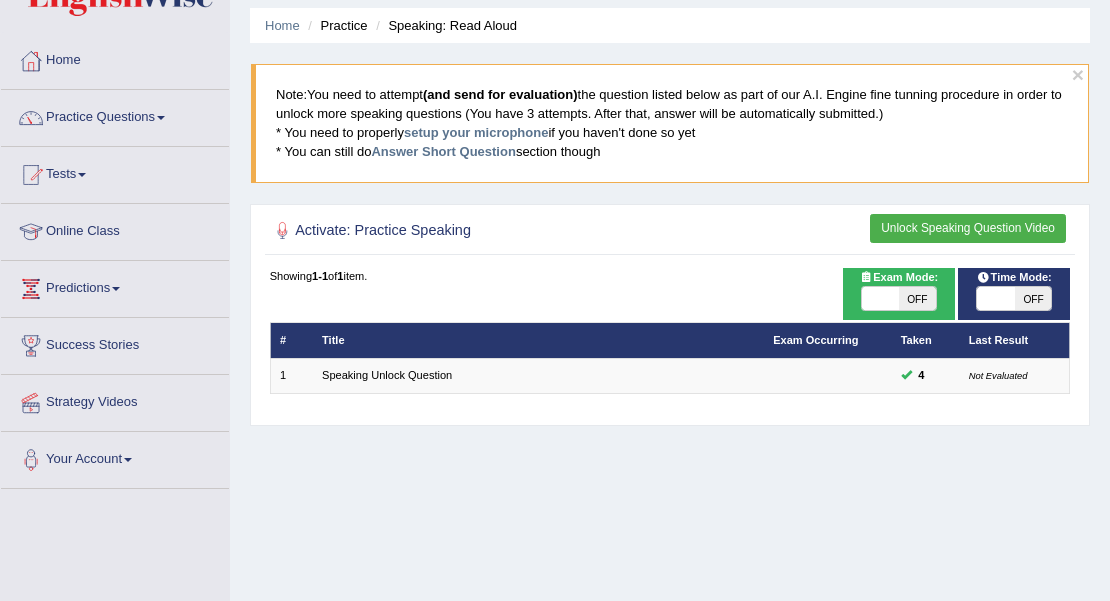 scroll, scrollTop: 66, scrollLeft: 0, axis: vertical 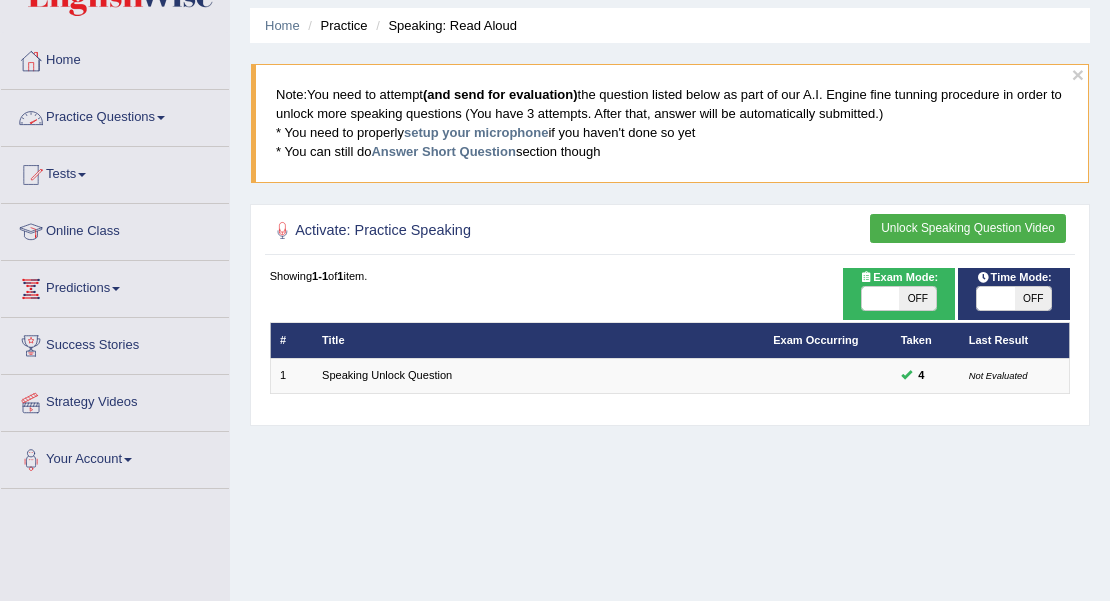click at bounding box center (161, 118) 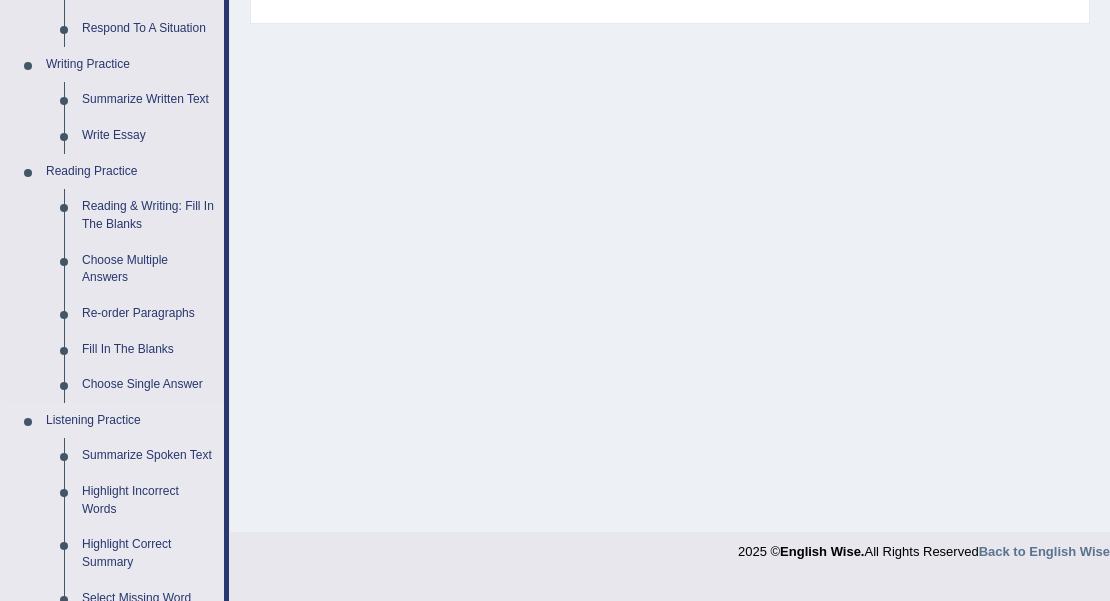 scroll, scrollTop: 466, scrollLeft: 0, axis: vertical 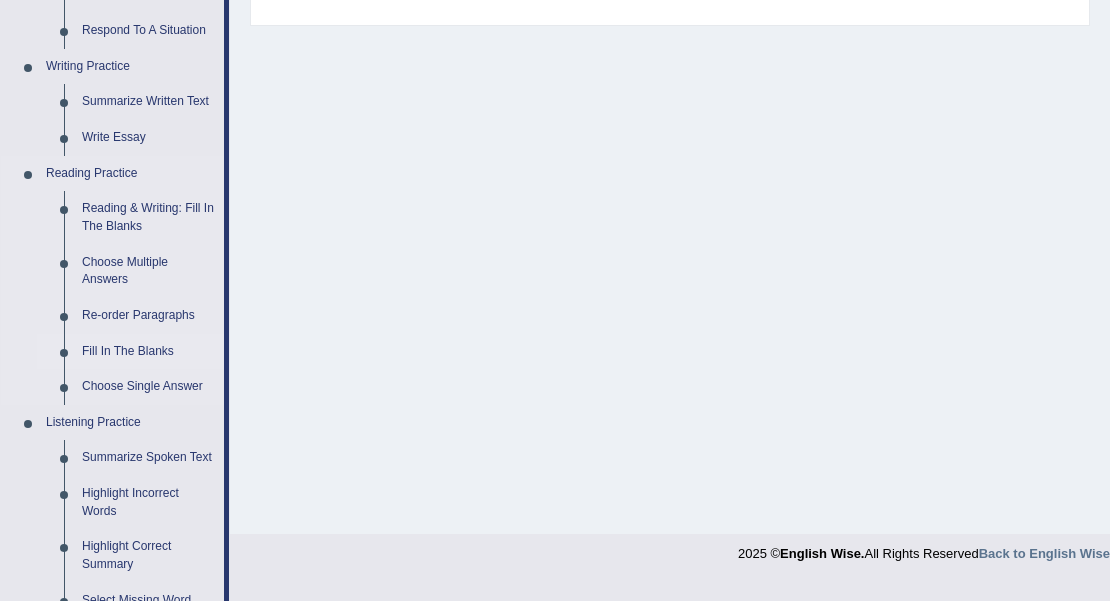 click on "Fill In The Blanks" at bounding box center [148, 352] 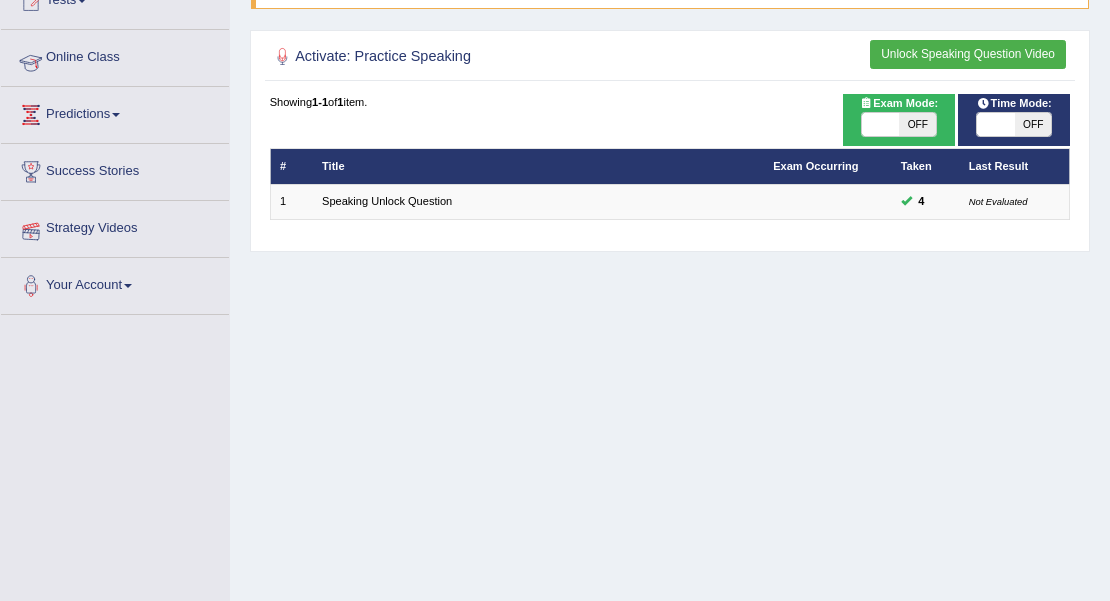 scroll, scrollTop: 262, scrollLeft: 0, axis: vertical 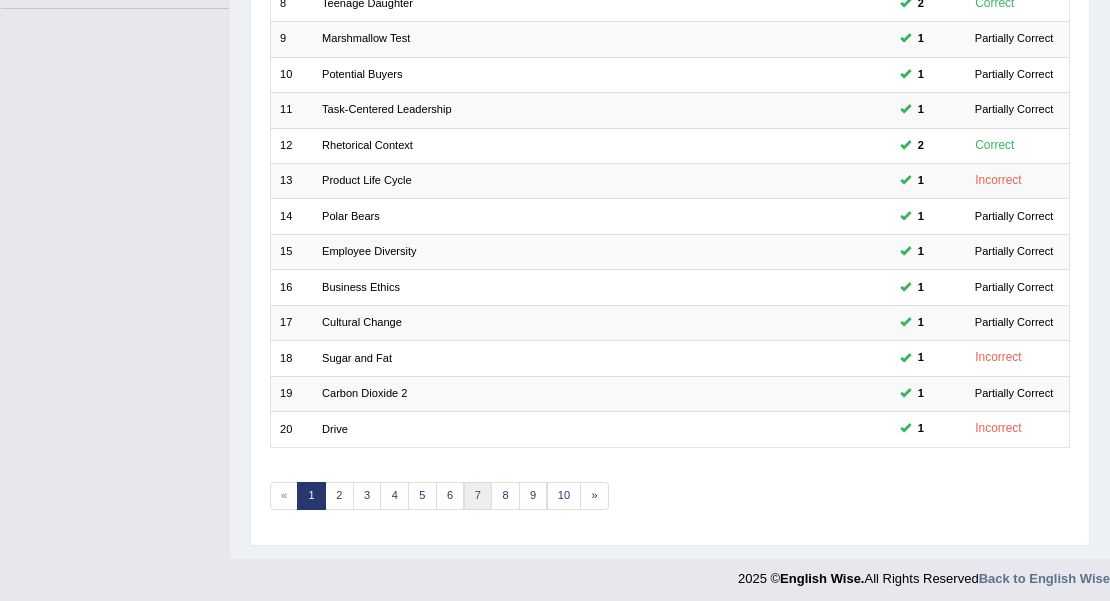 click on "7" at bounding box center (478, 496) 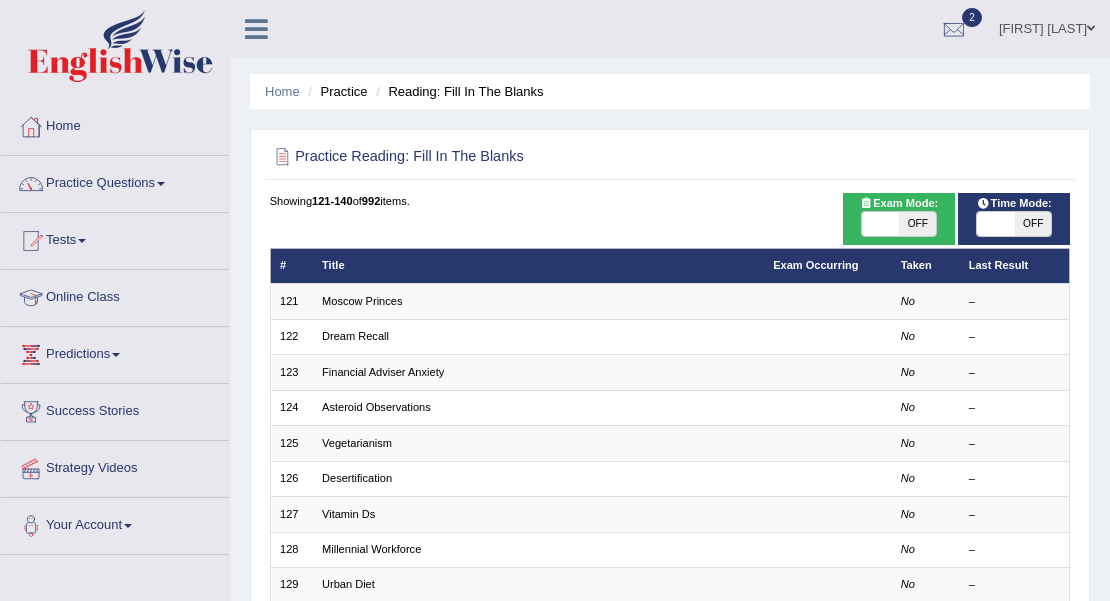 scroll, scrollTop: 0, scrollLeft: 0, axis: both 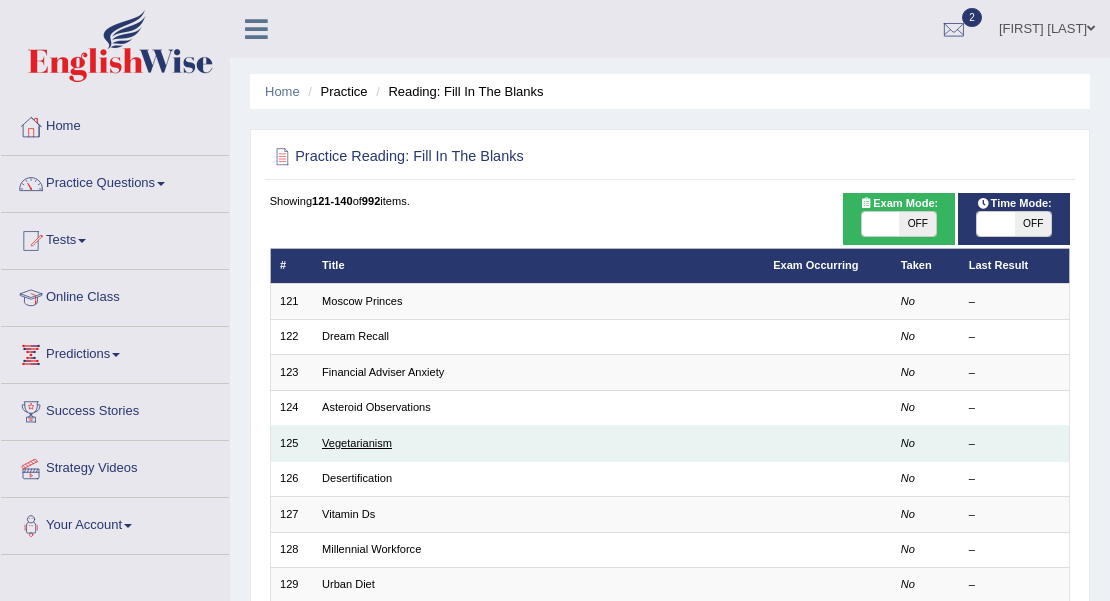 click on "Vegetarianism" at bounding box center [357, 443] 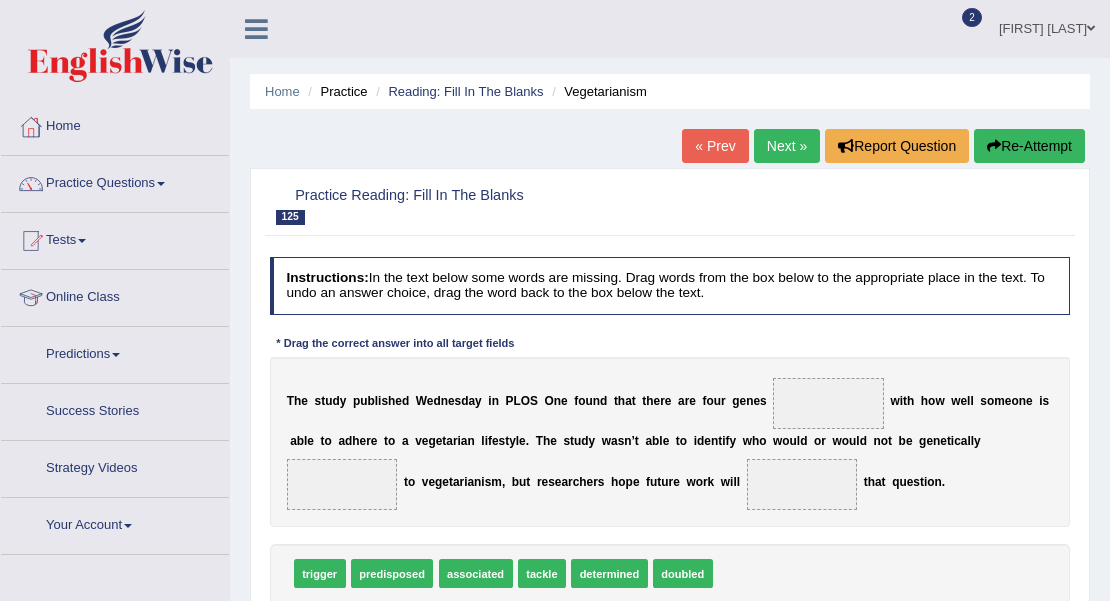scroll, scrollTop: 0, scrollLeft: 0, axis: both 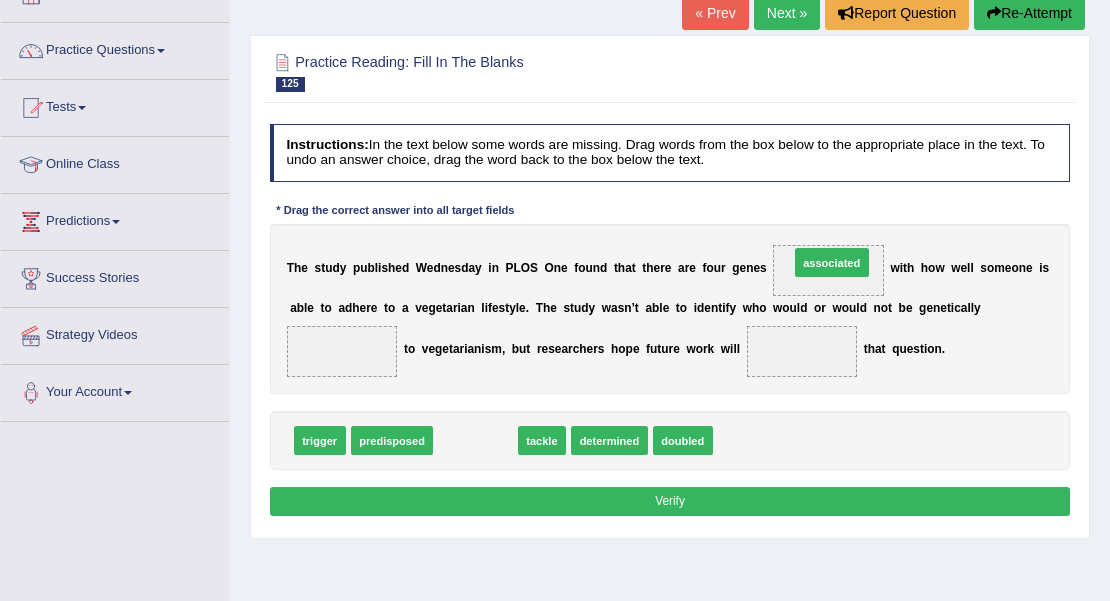 drag, startPoint x: 481, startPoint y: 440, endPoint x: 900, endPoint y: 231, distance: 468.23285 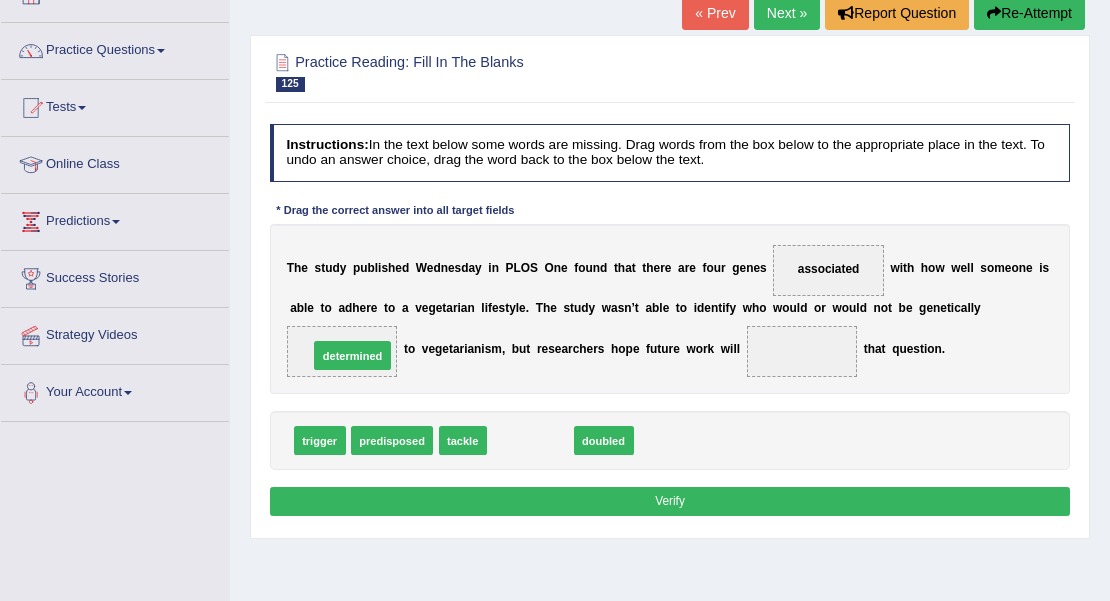 drag, startPoint x: 535, startPoint y: 436, endPoint x: 326, endPoint y: 337, distance: 231.26175 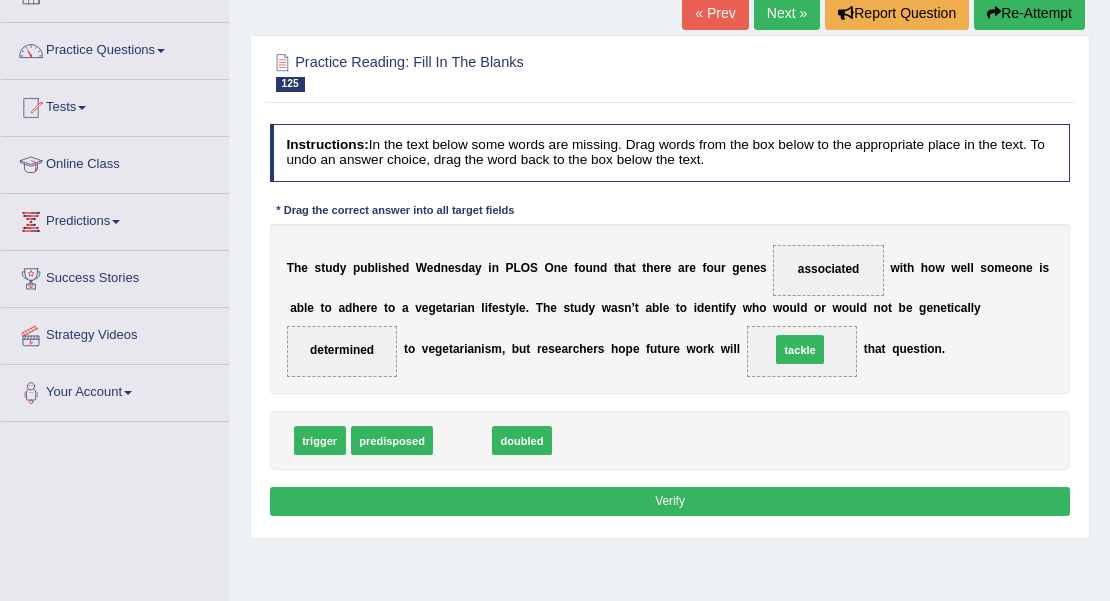 drag, startPoint x: 463, startPoint y: 441, endPoint x: 860, endPoint y: 334, distance: 411.16663 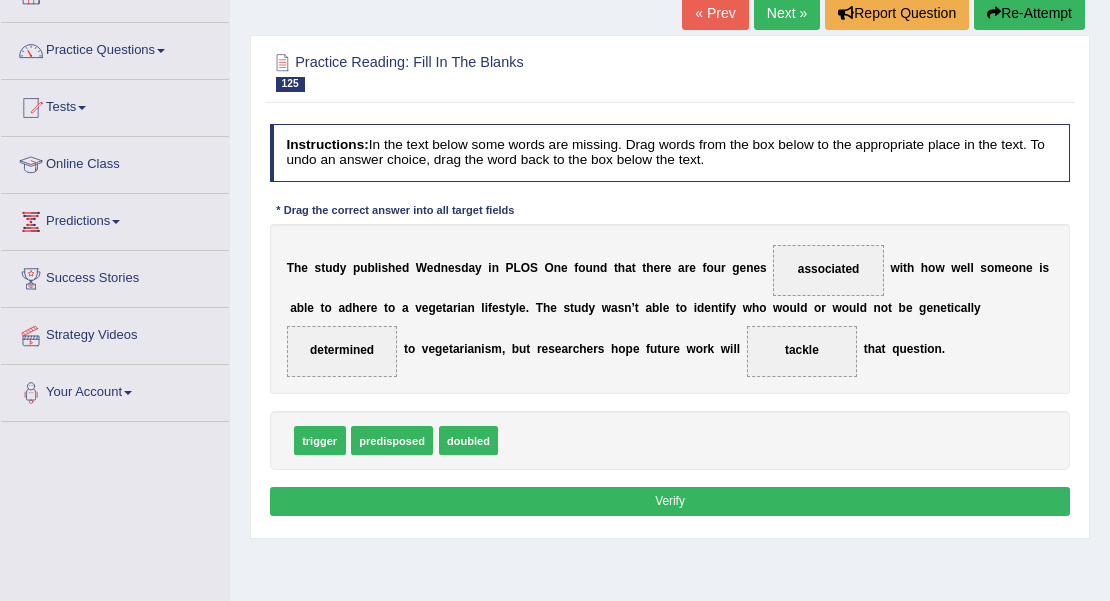 click on "Verify" at bounding box center [670, 501] 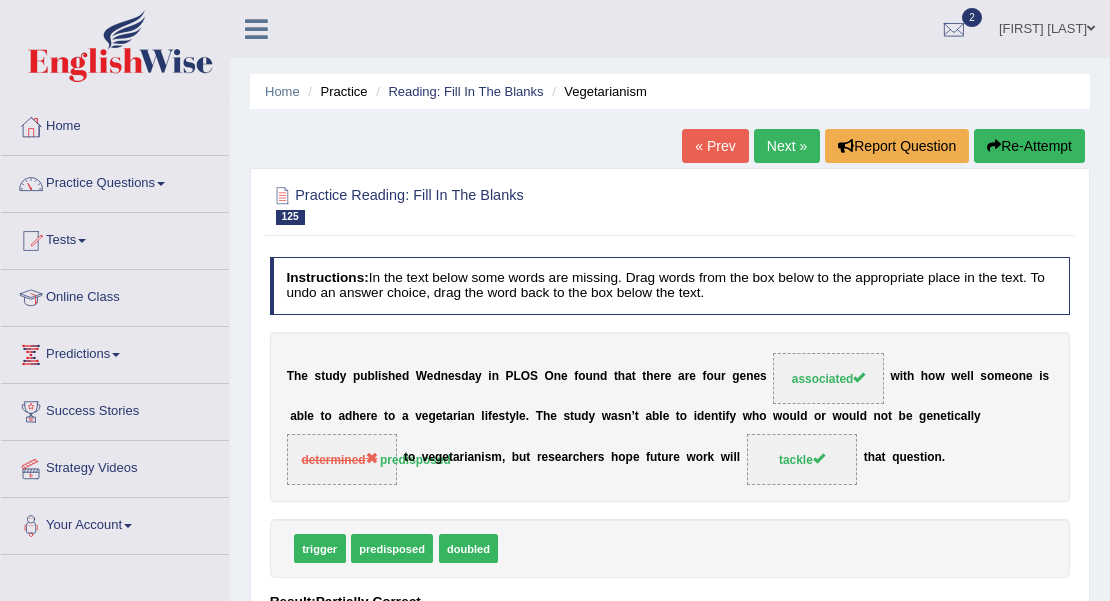 scroll, scrollTop: 0, scrollLeft: 0, axis: both 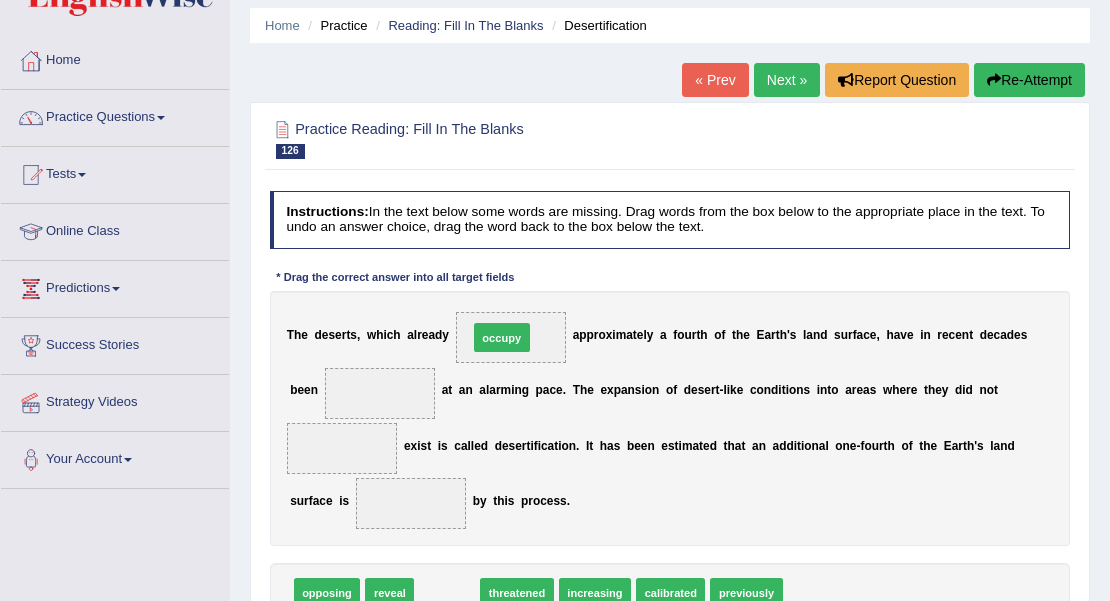 drag, startPoint x: 448, startPoint y: 590, endPoint x: 512, endPoint y: 290, distance: 306.7507 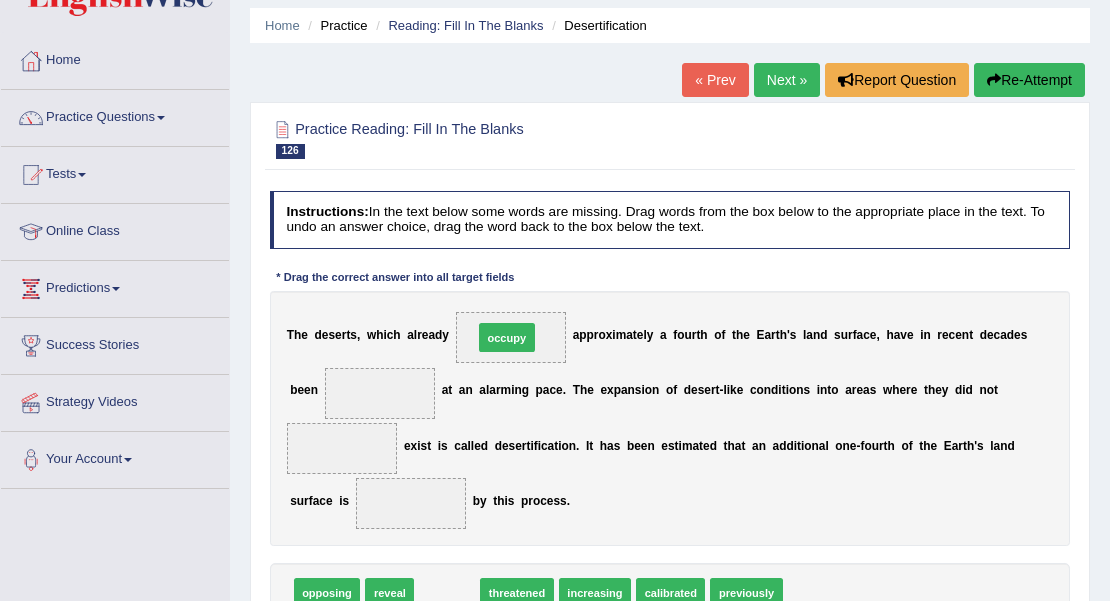 drag, startPoint x: 442, startPoint y: 591, endPoint x: 512, endPoint y: 292, distance: 307.0847 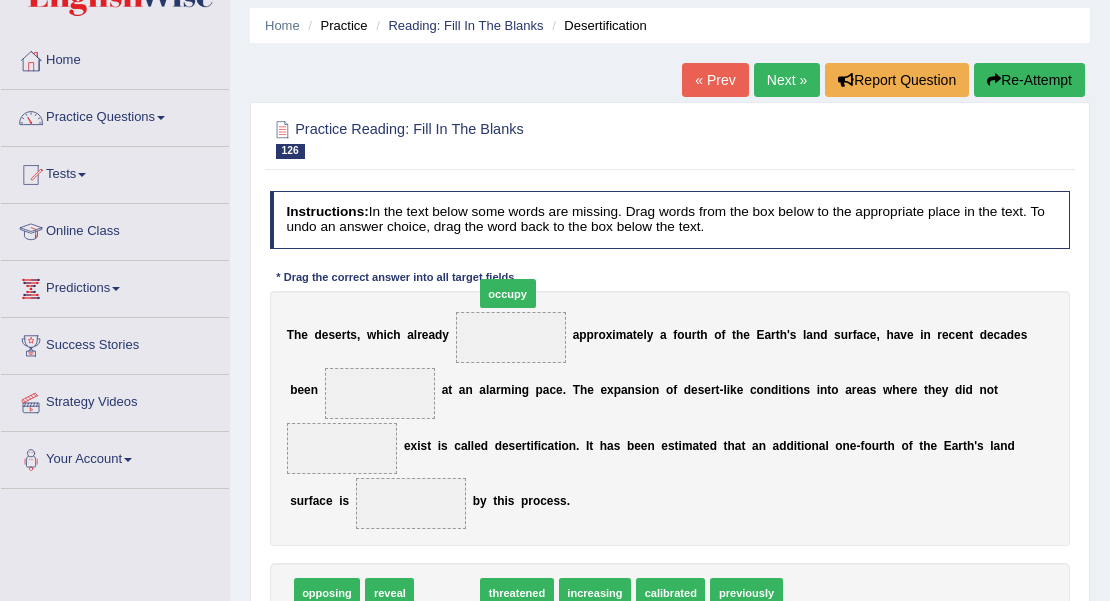 drag, startPoint x: 444, startPoint y: 589, endPoint x: 515, endPoint y: 237, distance: 359.0891 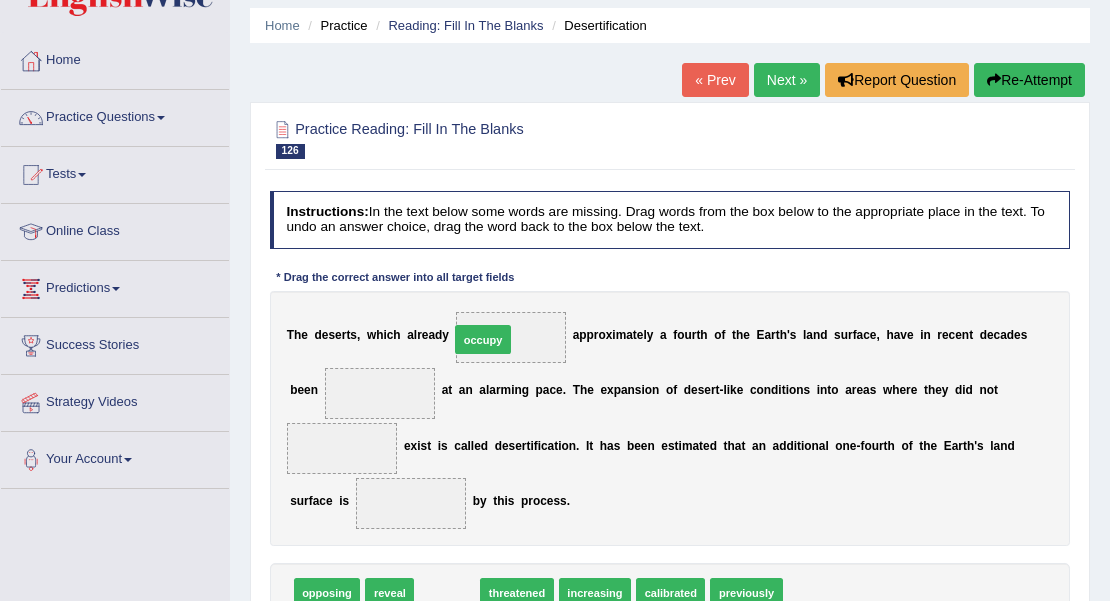 drag, startPoint x: 444, startPoint y: 592, endPoint x: 486, endPoint y: 293, distance: 301.93542 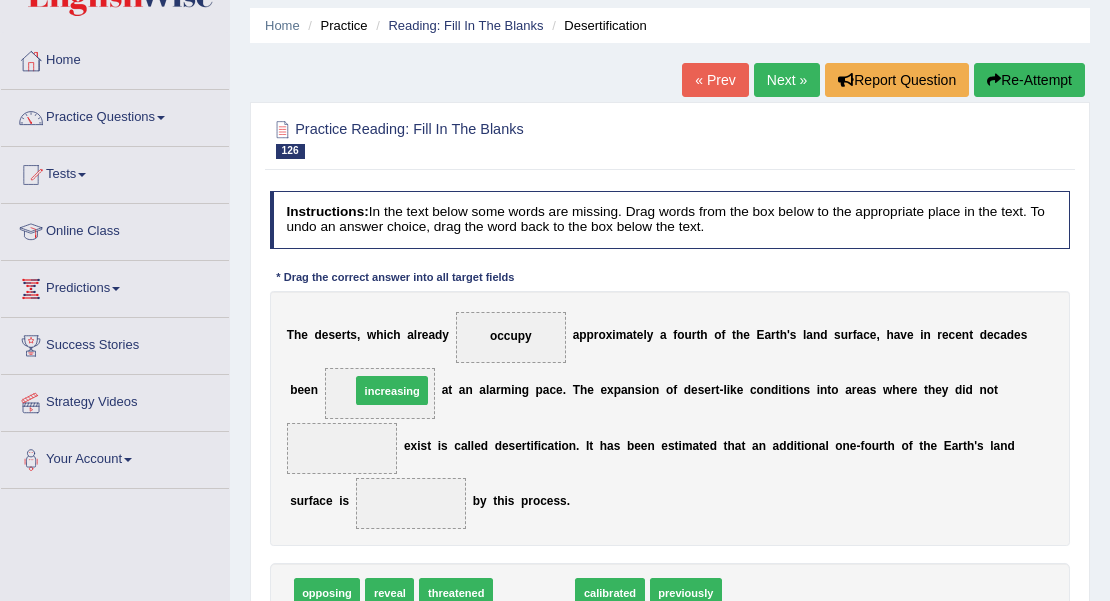 drag, startPoint x: 534, startPoint y: 592, endPoint x: 367, endPoint y: 354, distance: 290.7456 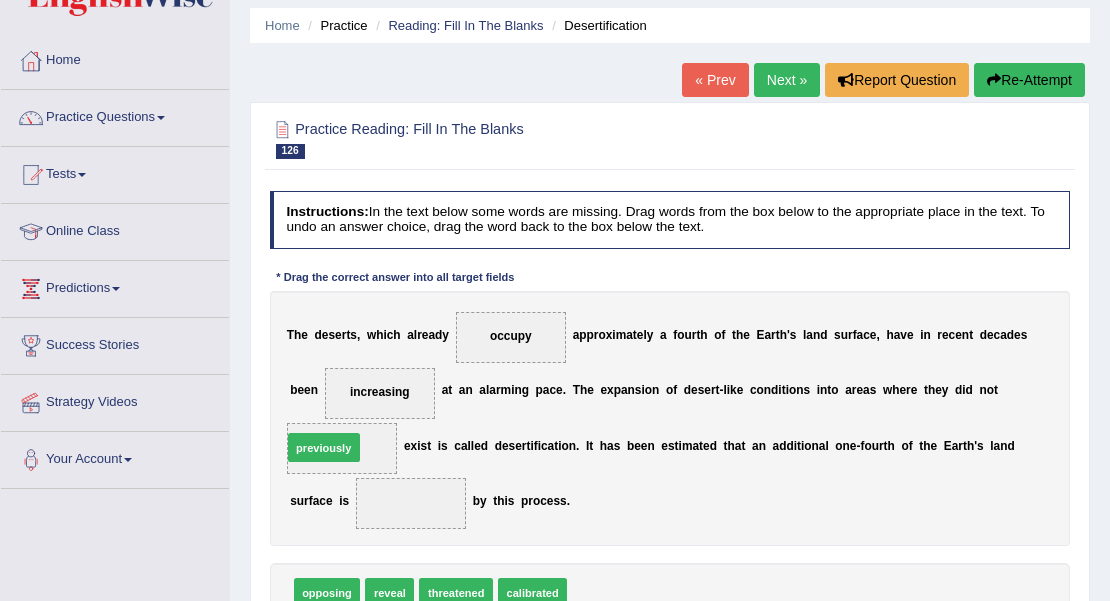 drag, startPoint x: 615, startPoint y: 588, endPoint x: 280, endPoint y: 417, distance: 376.11966 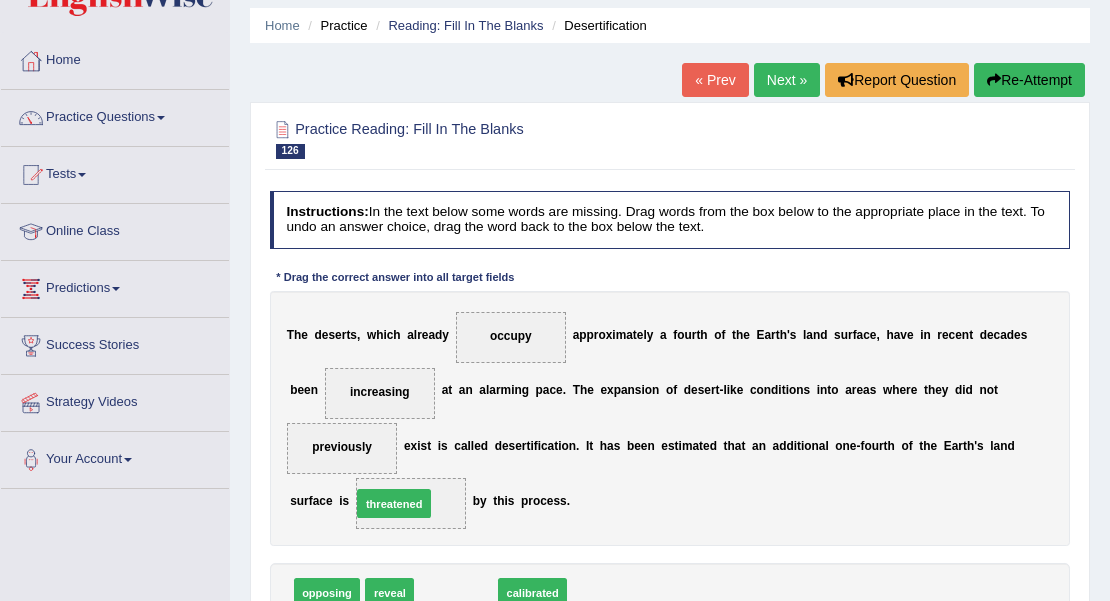 drag, startPoint x: 448, startPoint y: 578, endPoint x: 393, endPoint y: 484, distance: 108.90822 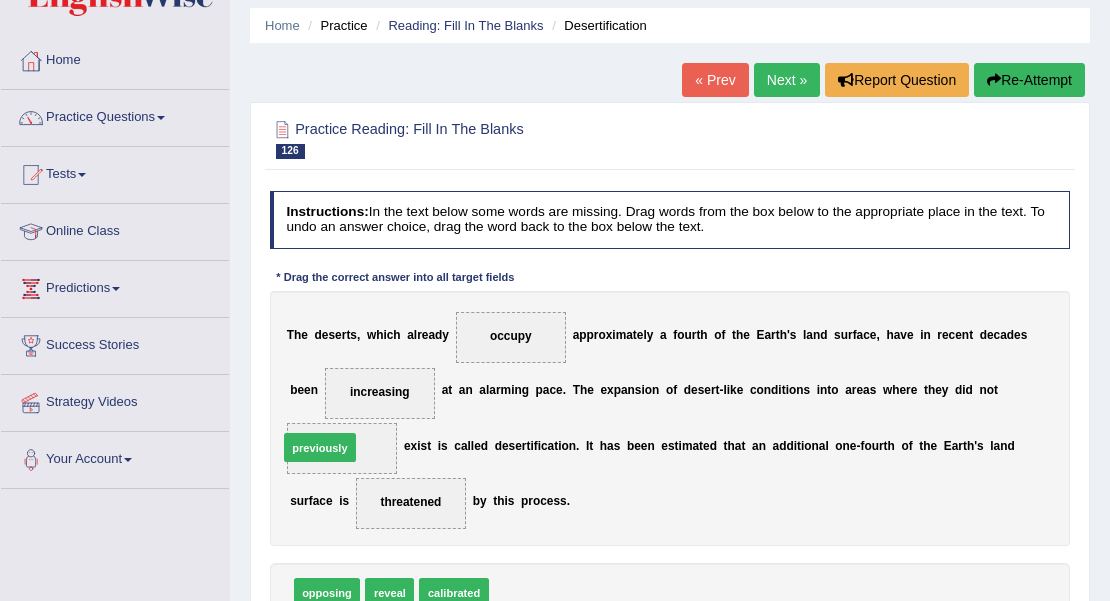 drag, startPoint x: 531, startPoint y: 588, endPoint x: 284, endPoint y: 417, distance: 300.41638 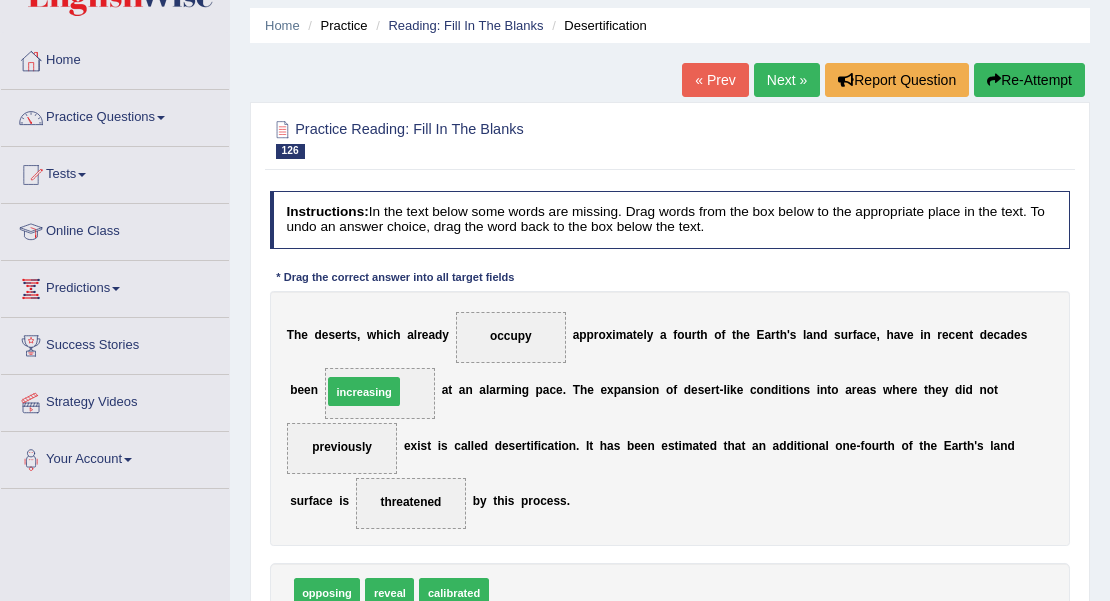 drag, startPoint x: 520, startPoint y: 589, endPoint x: 324, endPoint y: 354, distance: 306.00818 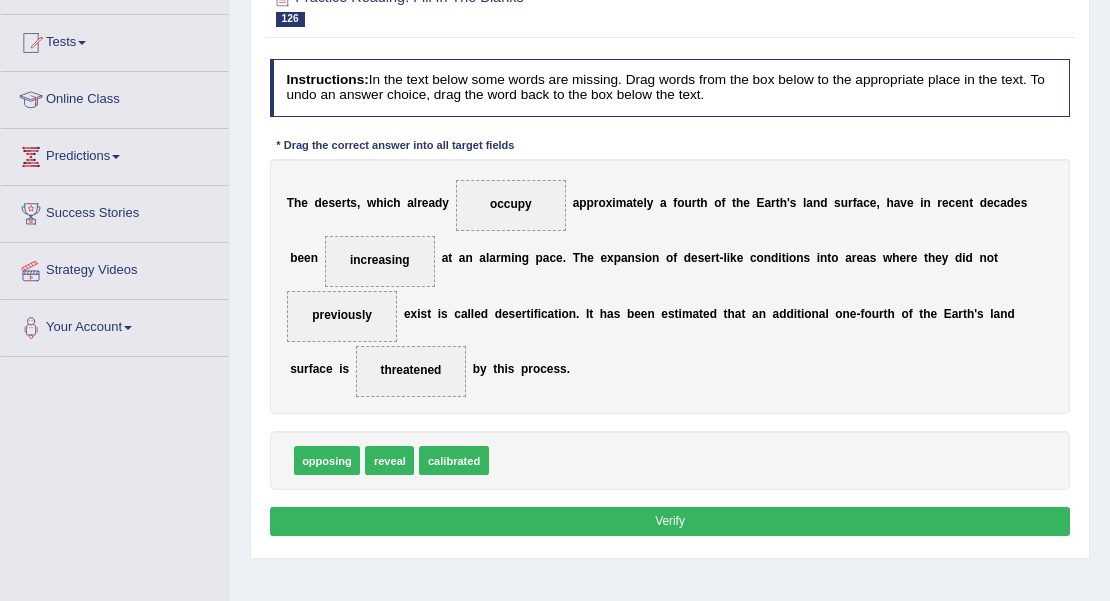 scroll, scrollTop: 200, scrollLeft: 0, axis: vertical 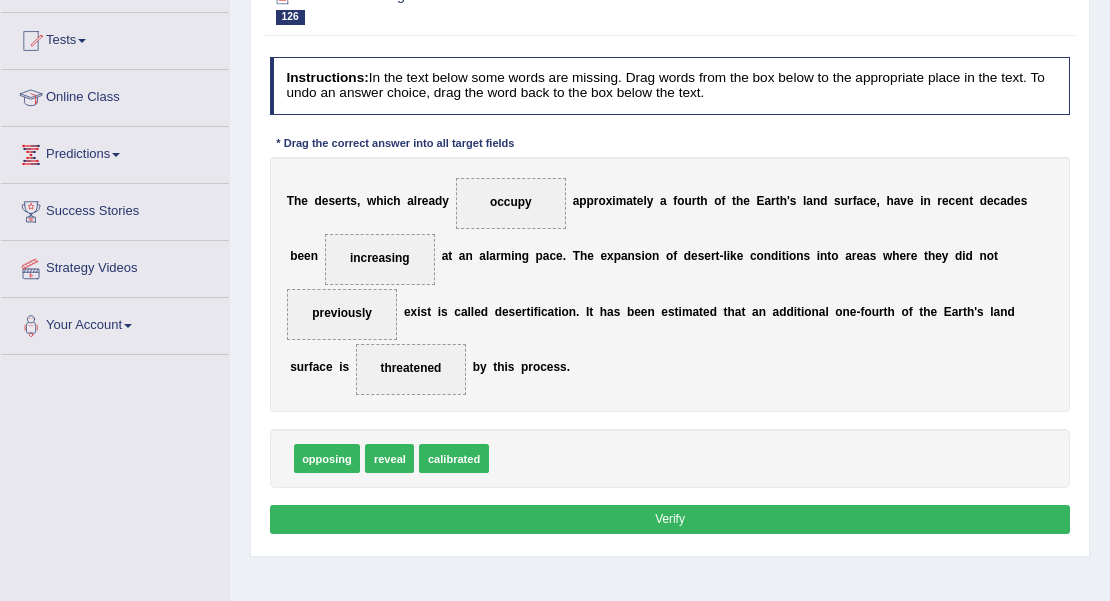 click on "Verify" at bounding box center [670, 519] 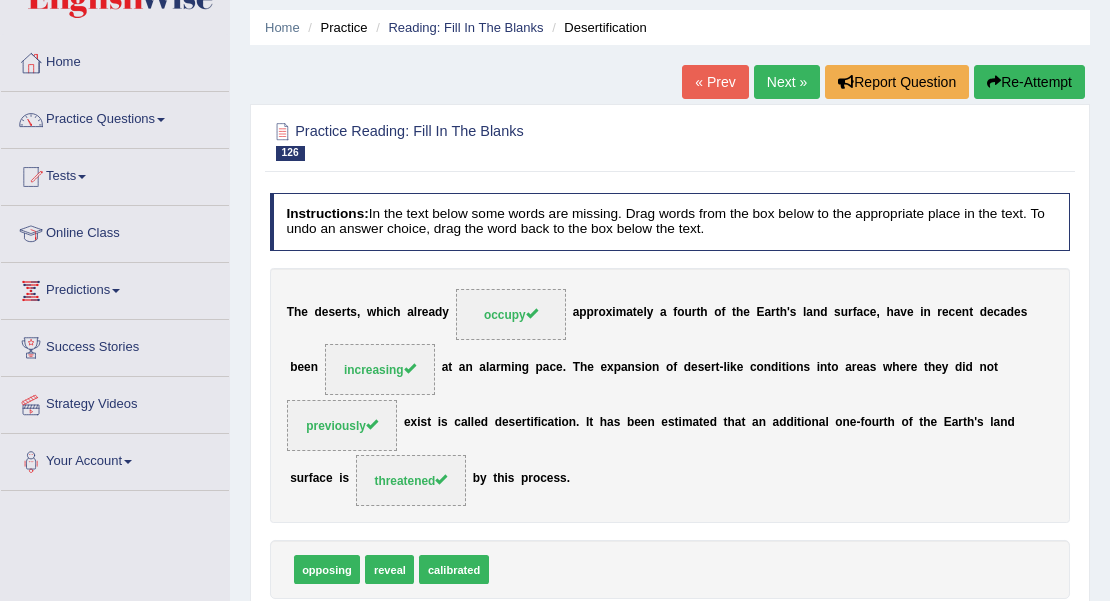 scroll, scrollTop: 0, scrollLeft: 0, axis: both 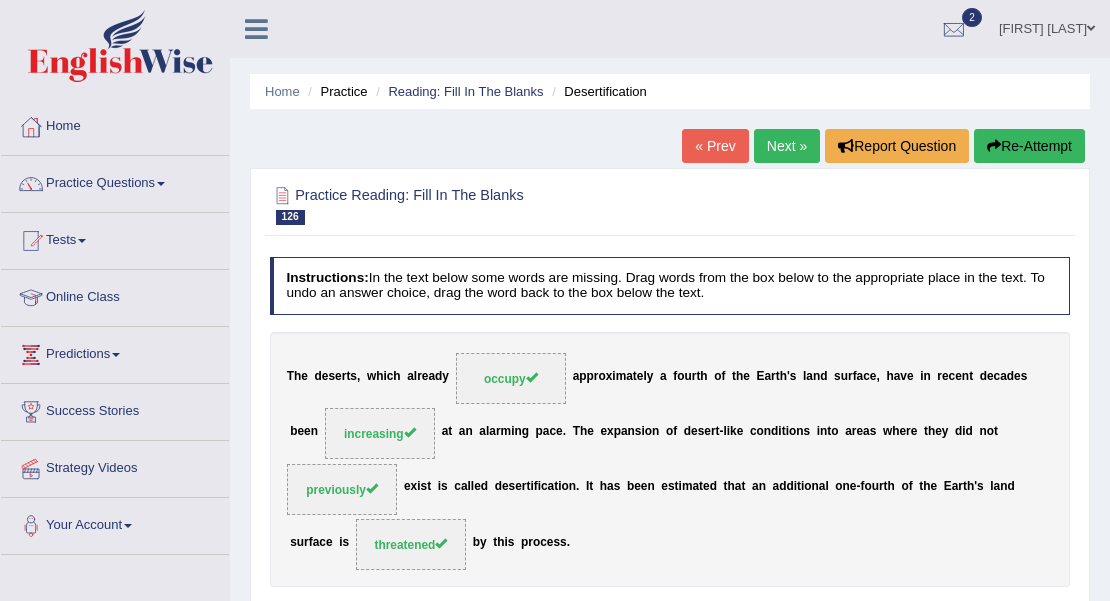 click on "Next »" at bounding box center [787, 146] 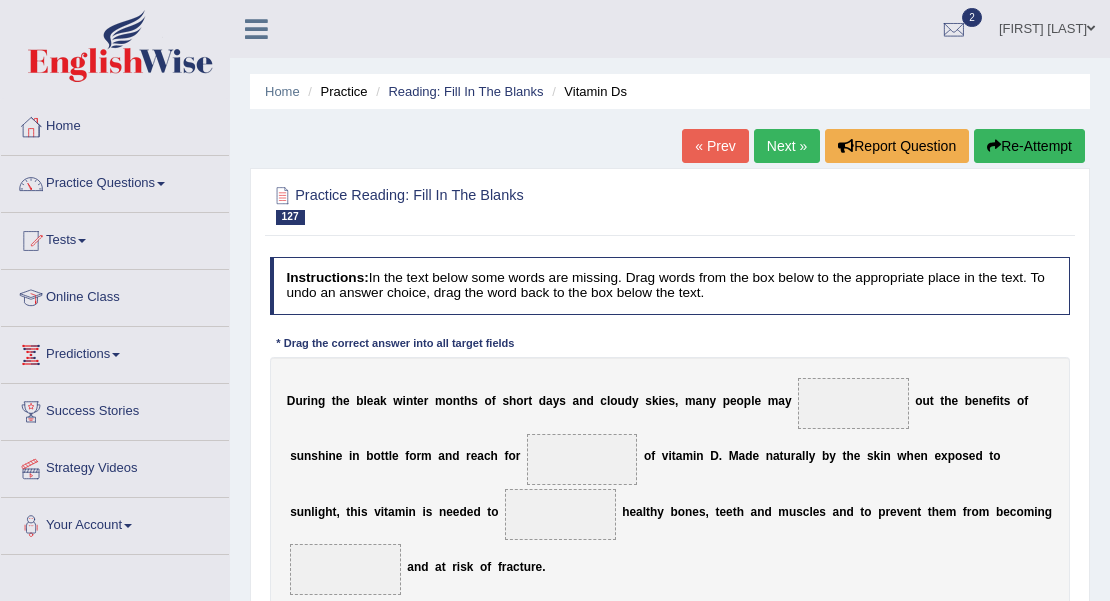 scroll, scrollTop: 0, scrollLeft: 0, axis: both 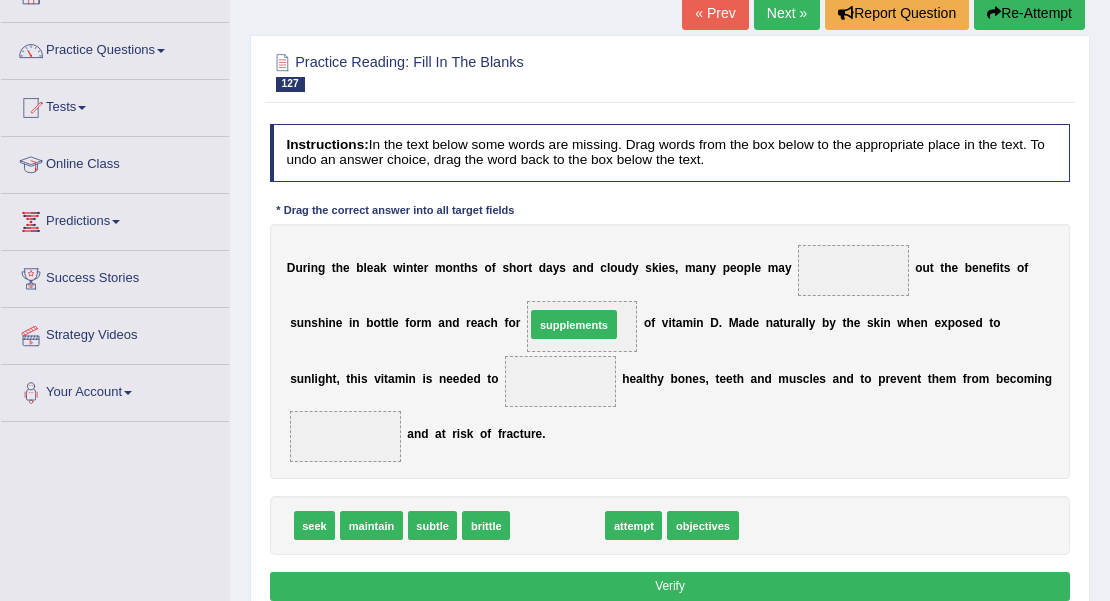 drag, startPoint x: 550, startPoint y: 526, endPoint x: 569, endPoint y: 290, distance: 236.7636 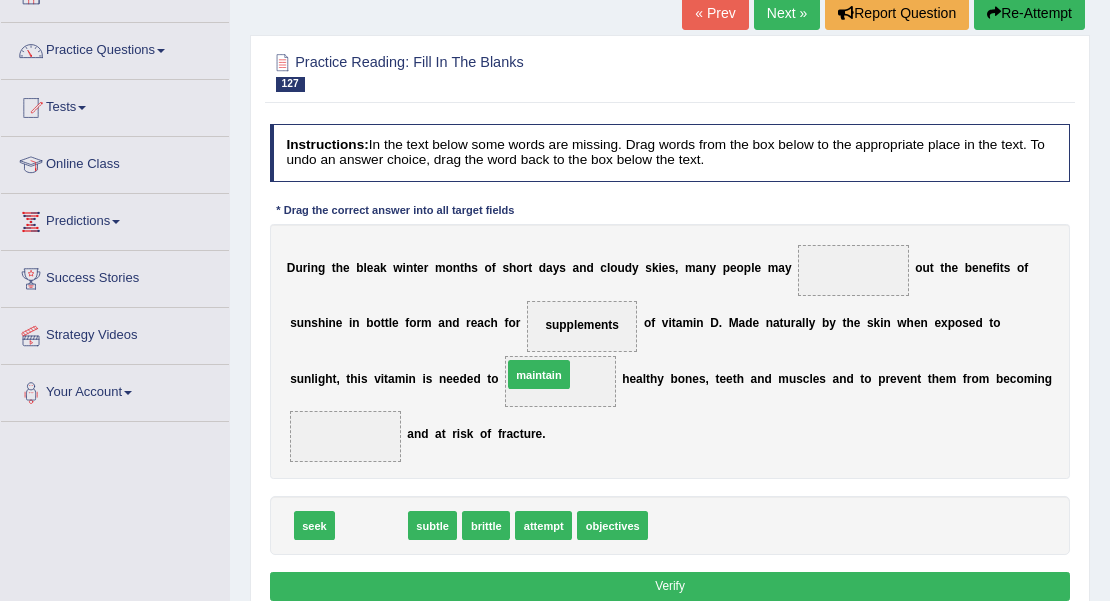drag, startPoint x: 376, startPoint y: 524, endPoint x: 573, endPoint y: 347, distance: 264.8358 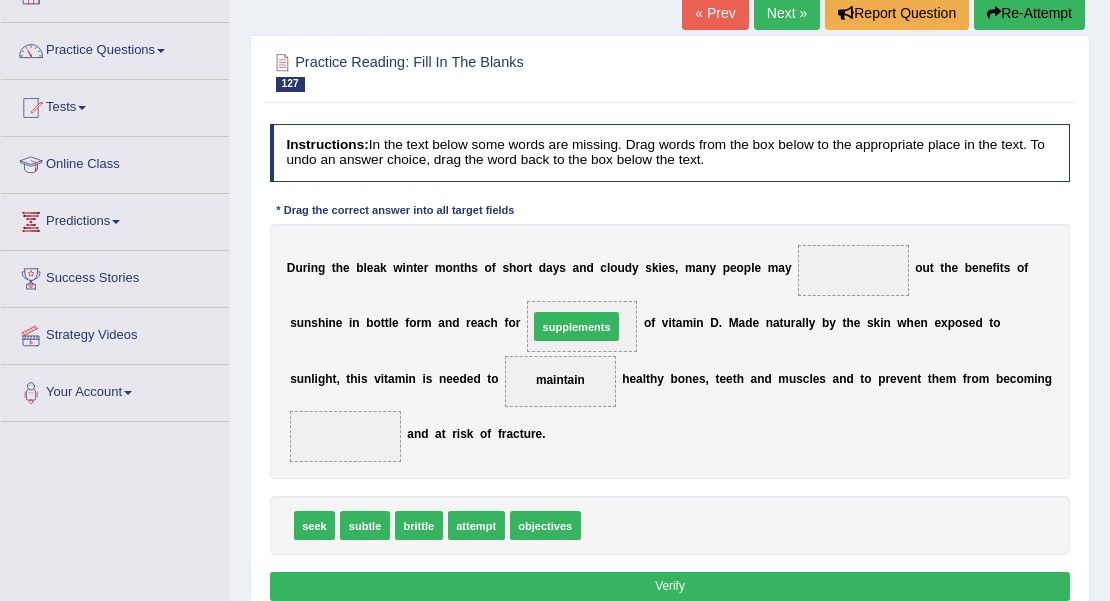 drag, startPoint x: 627, startPoint y: 521, endPoint x: 566, endPoint y: 287, distance: 241.82018 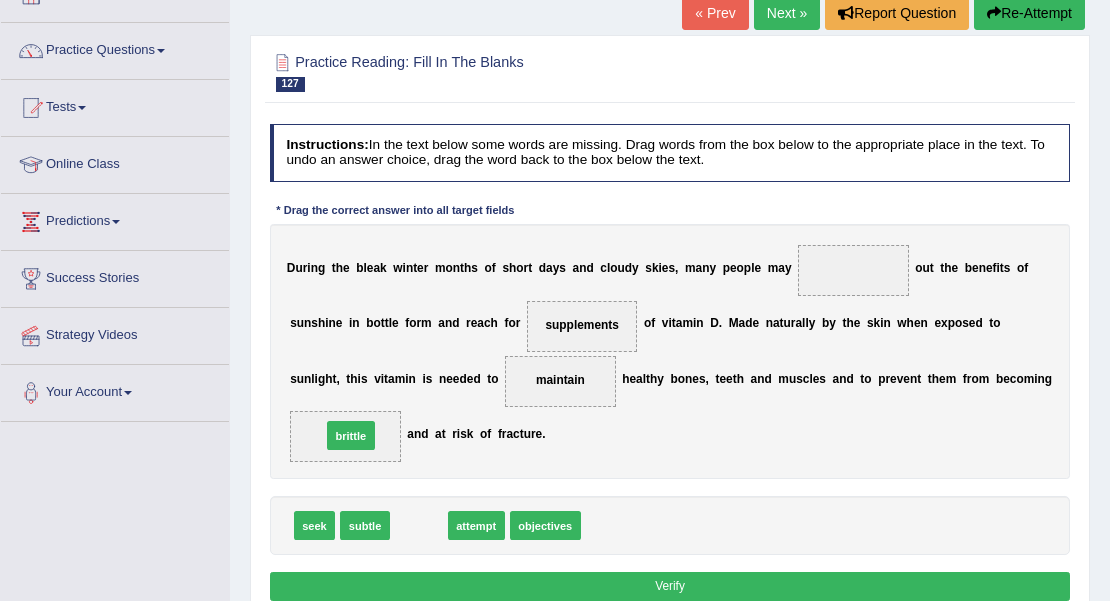 drag, startPoint x: 422, startPoint y: 526, endPoint x: 342, endPoint y: 420, distance: 132.8006 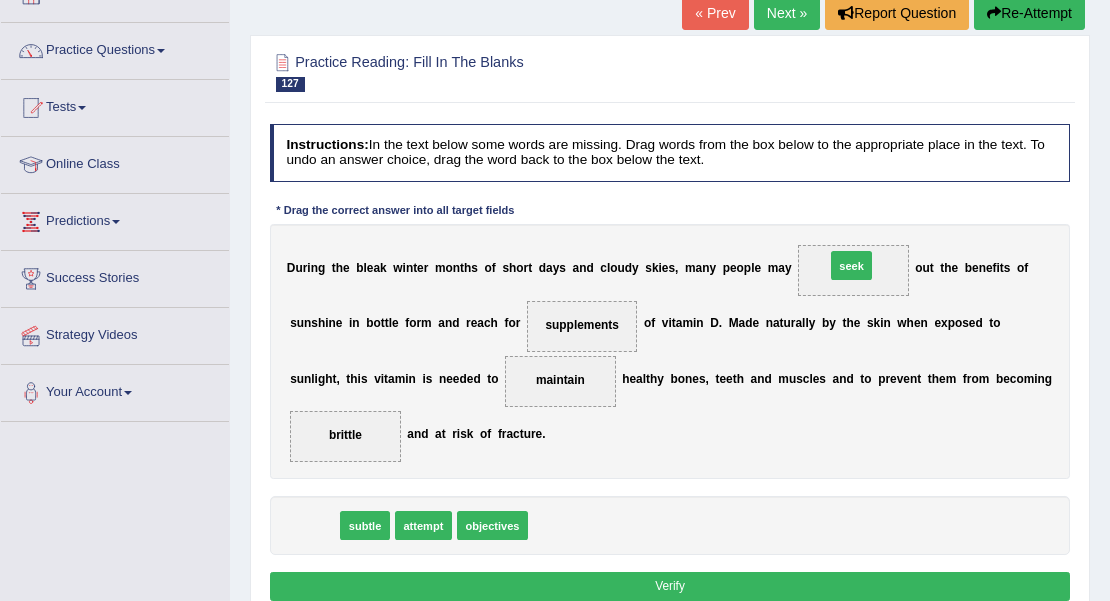drag, startPoint x: 314, startPoint y: 526, endPoint x: 946, endPoint y: 220, distance: 702.1823 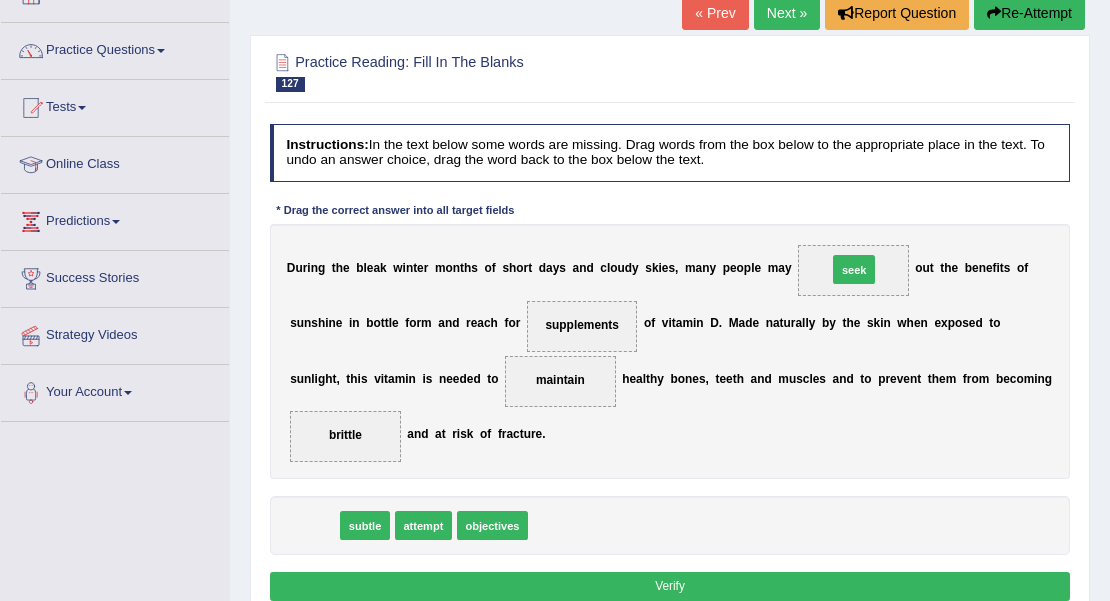 drag, startPoint x: 306, startPoint y: 528, endPoint x: 941, endPoint y: 227, distance: 702.72754 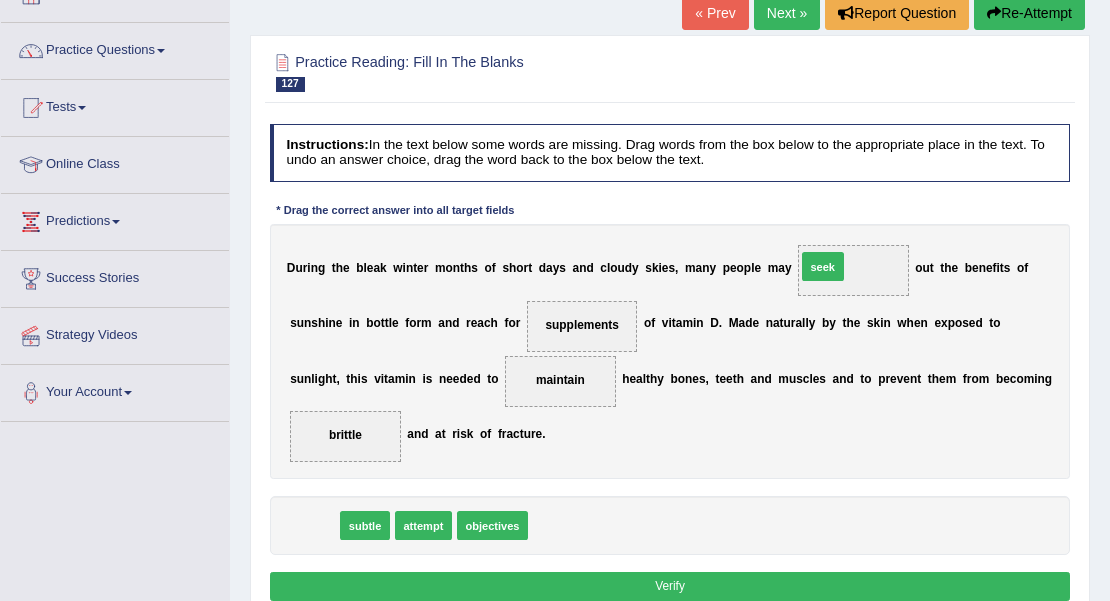 drag, startPoint x: 308, startPoint y: 522, endPoint x: 906, endPoint y: 217, distance: 671.28906 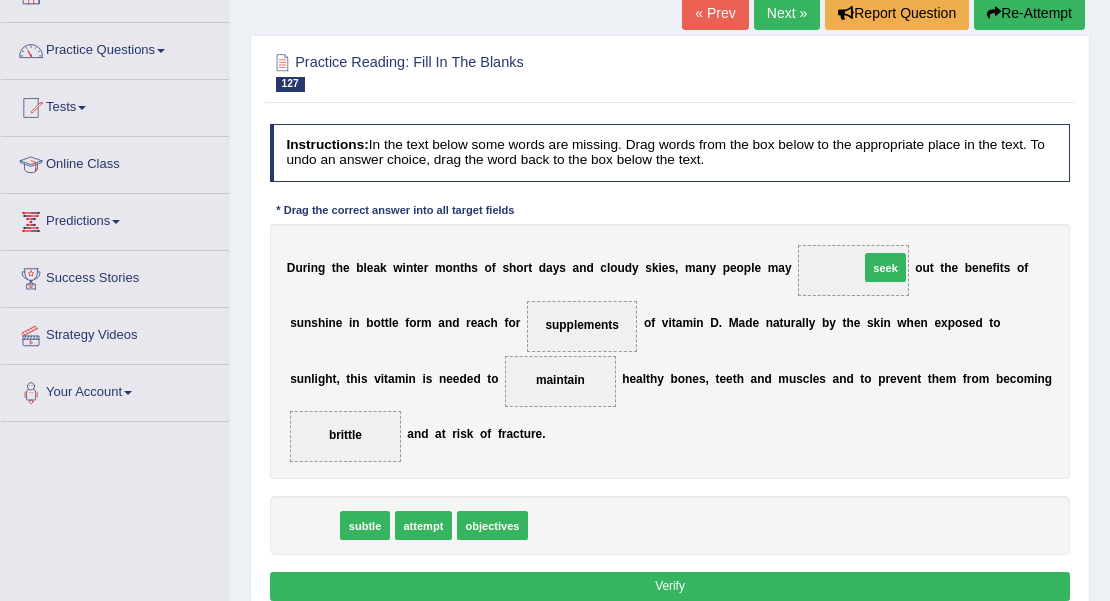 drag, startPoint x: 311, startPoint y: 524, endPoint x: 983, endPoint y: 221, distance: 737.152 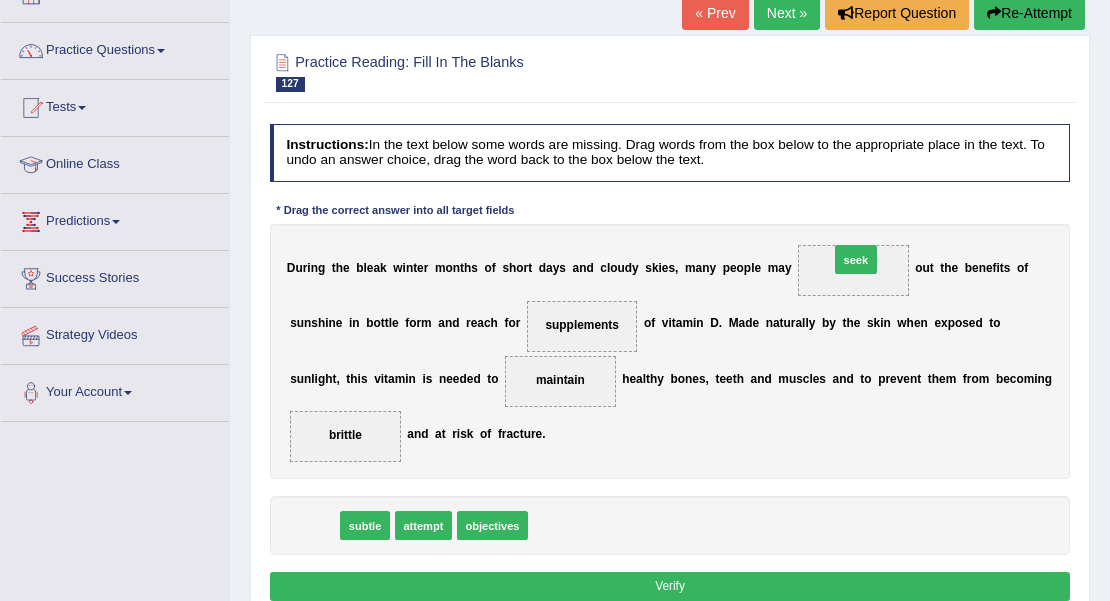 drag, startPoint x: 307, startPoint y: 524, endPoint x: 944, endPoint y: 212, distance: 709.30457 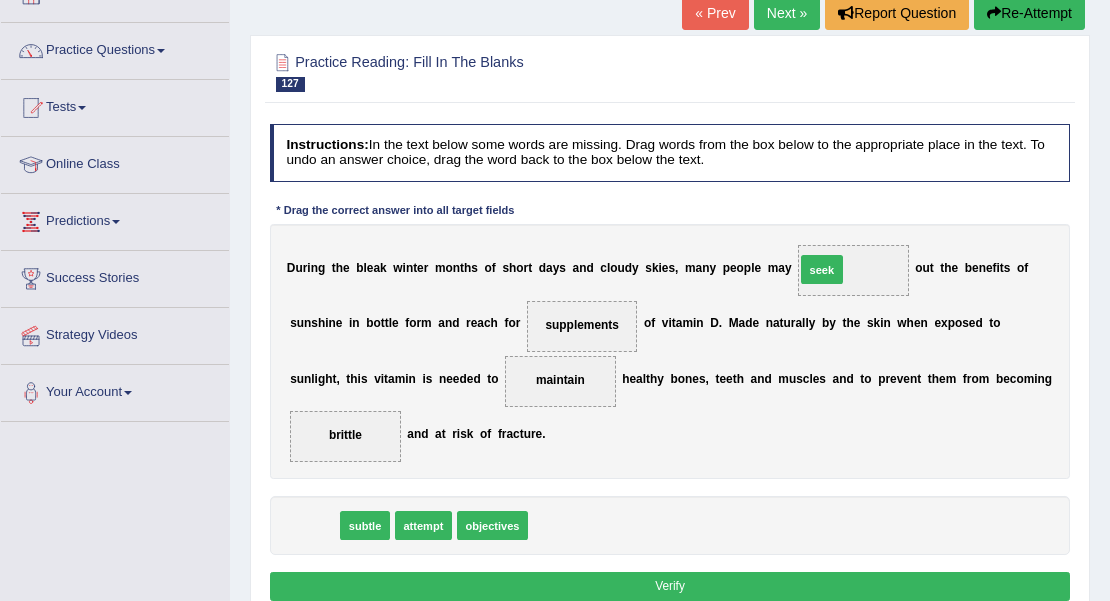 drag, startPoint x: 306, startPoint y: 524, endPoint x: 903, endPoint y: 223, distance: 668.5881 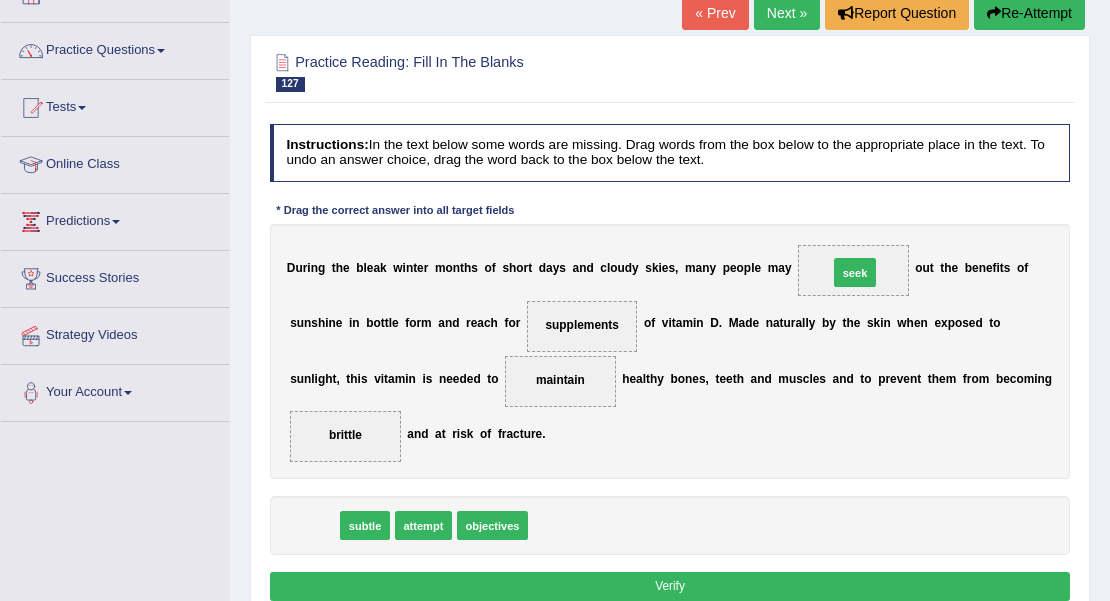 drag, startPoint x: 306, startPoint y: 524, endPoint x: 942, endPoint y: 226, distance: 702.3532 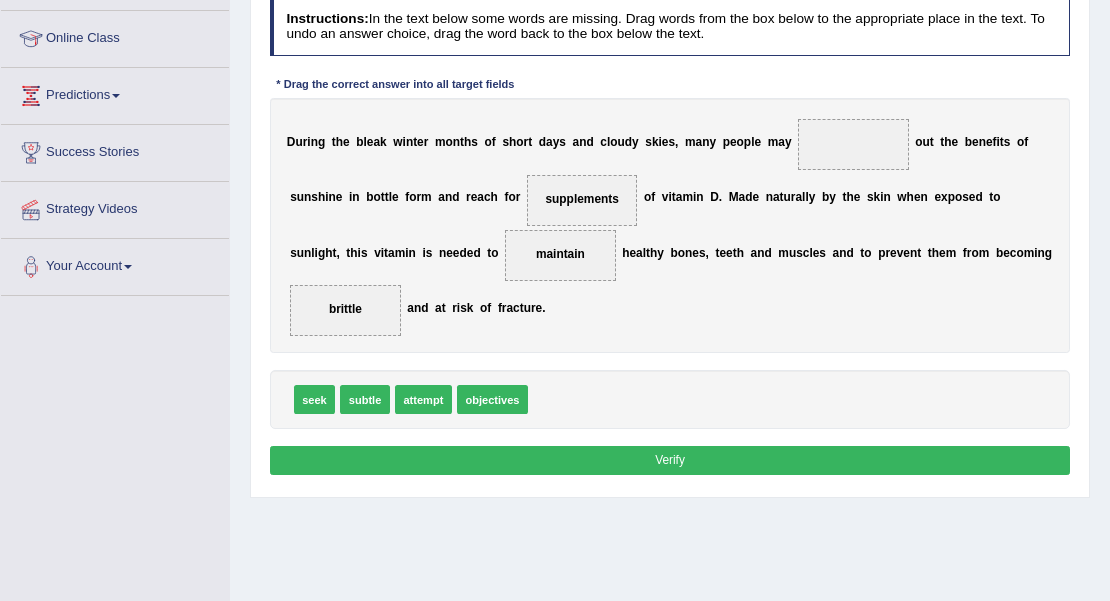 scroll, scrollTop: 266, scrollLeft: 0, axis: vertical 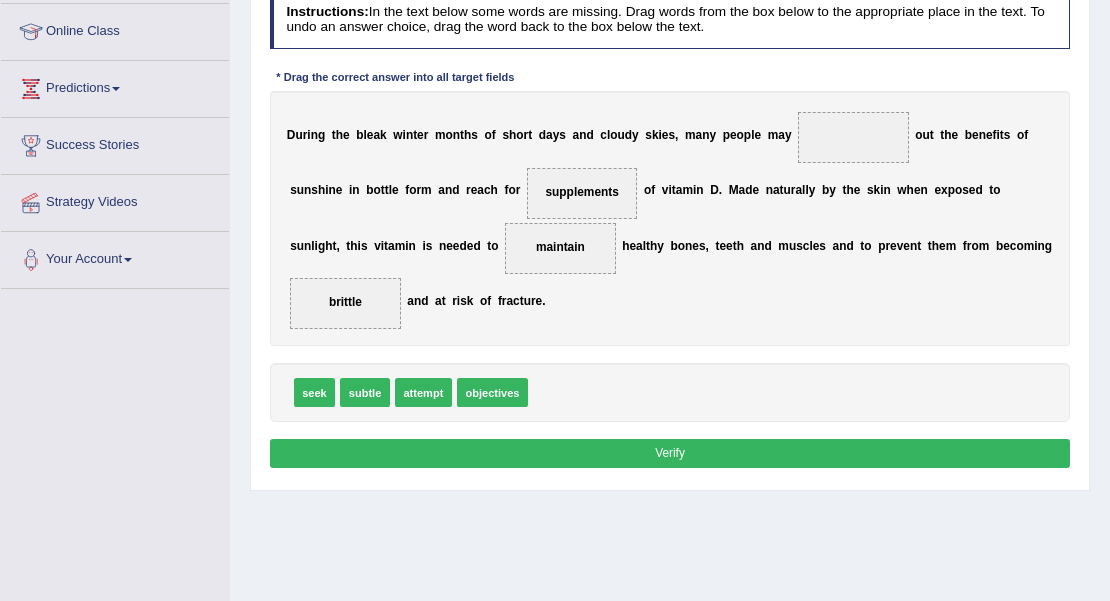 click on "Verify" at bounding box center [670, 453] 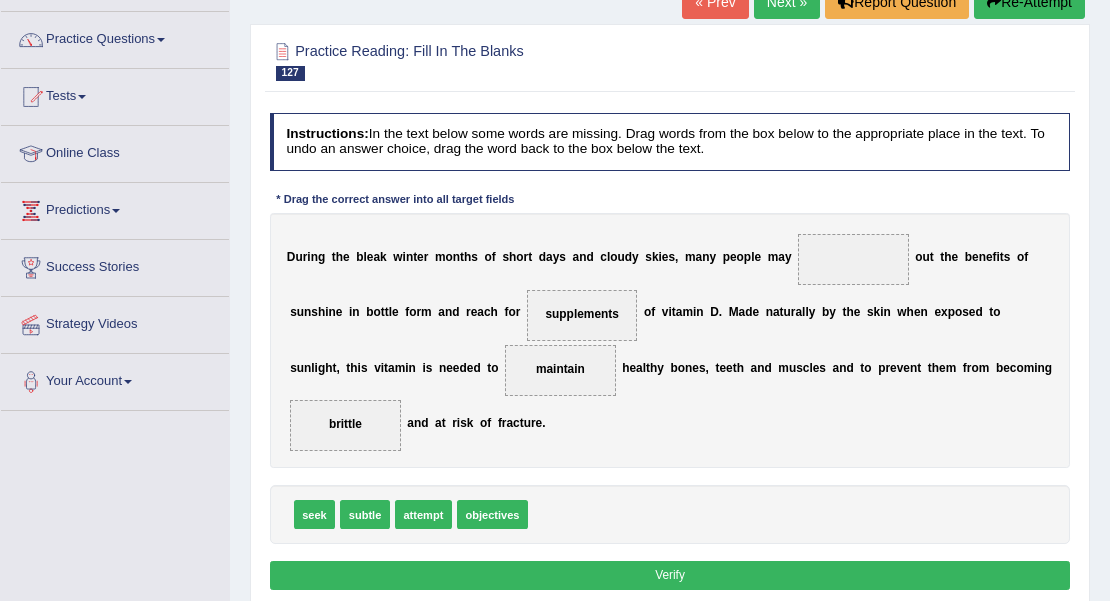 scroll, scrollTop: 133, scrollLeft: 0, axis: vertical 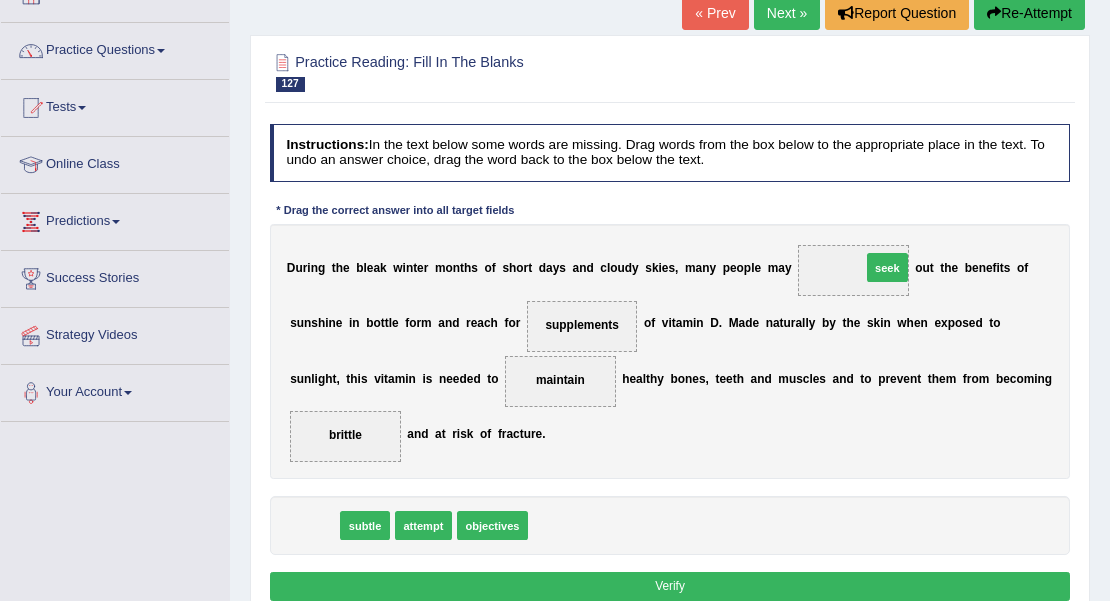 drag, startPoint x: 312, startPoint y: 526, endPoint x: 986, endPoint y: 222, distance: 739.3862 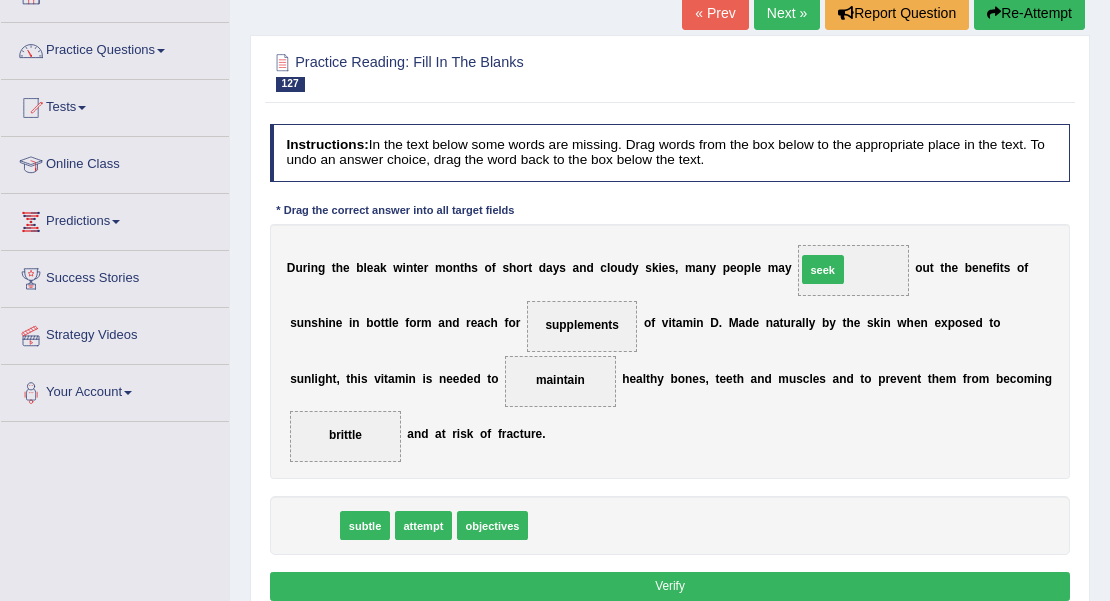drag, startPoint x: 367, startPoint y: 493, endPoint x: 917, endPoint y: 220, distance: 614.02686 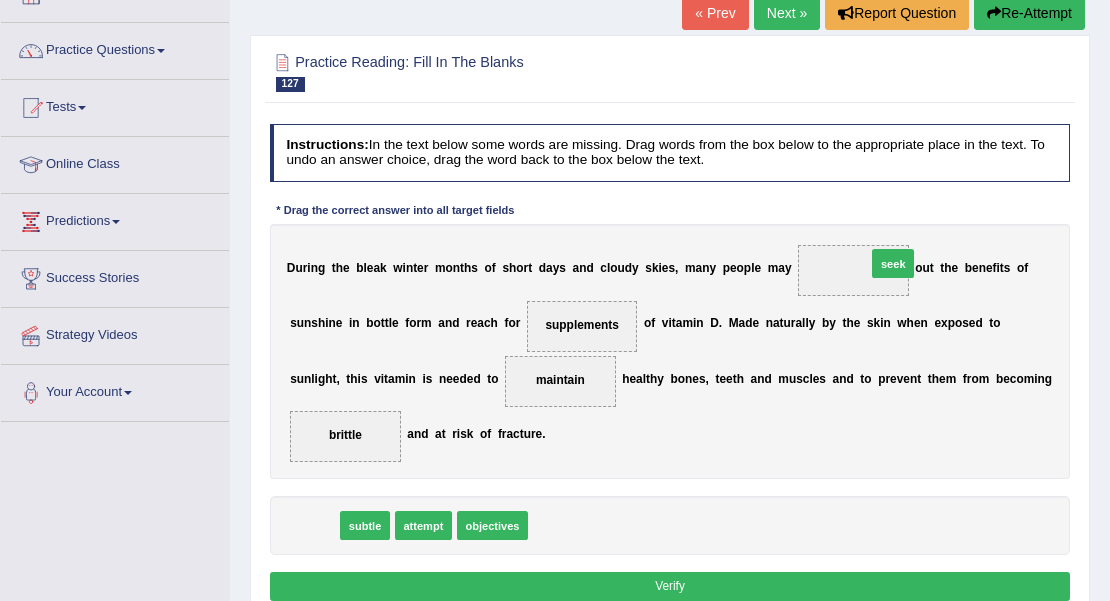 drag, startPoint x: 301, startPoint y: 527, endPoint x: 982, endPoint y: 218, distance: 747.8248 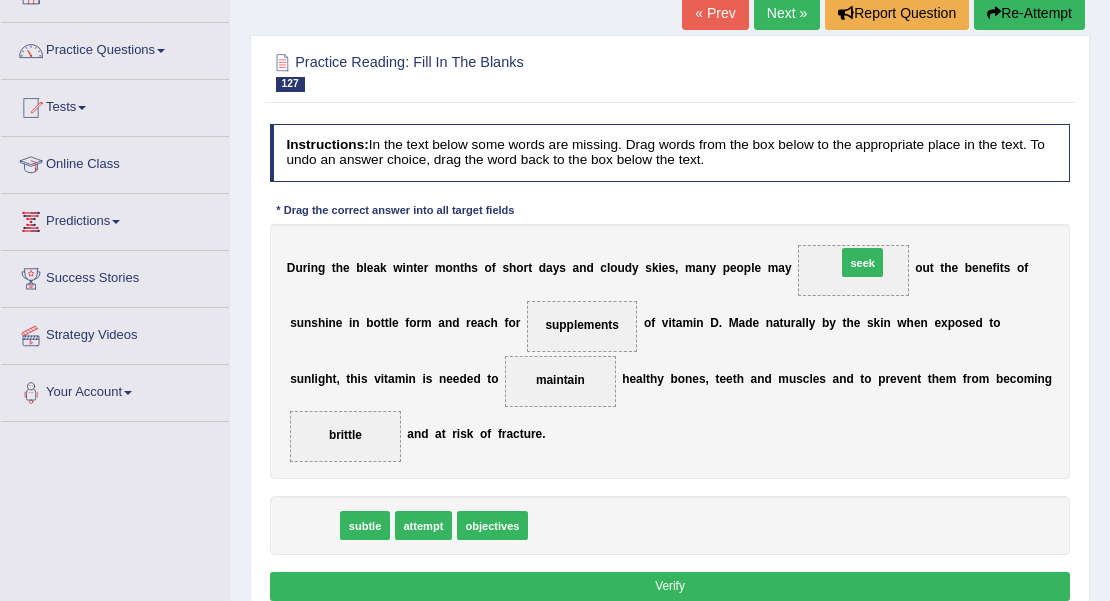 drag, startPoint x: 308, startPoint y: 522, endPoint x: 953, endPoint y: 210, distance: 716.49774 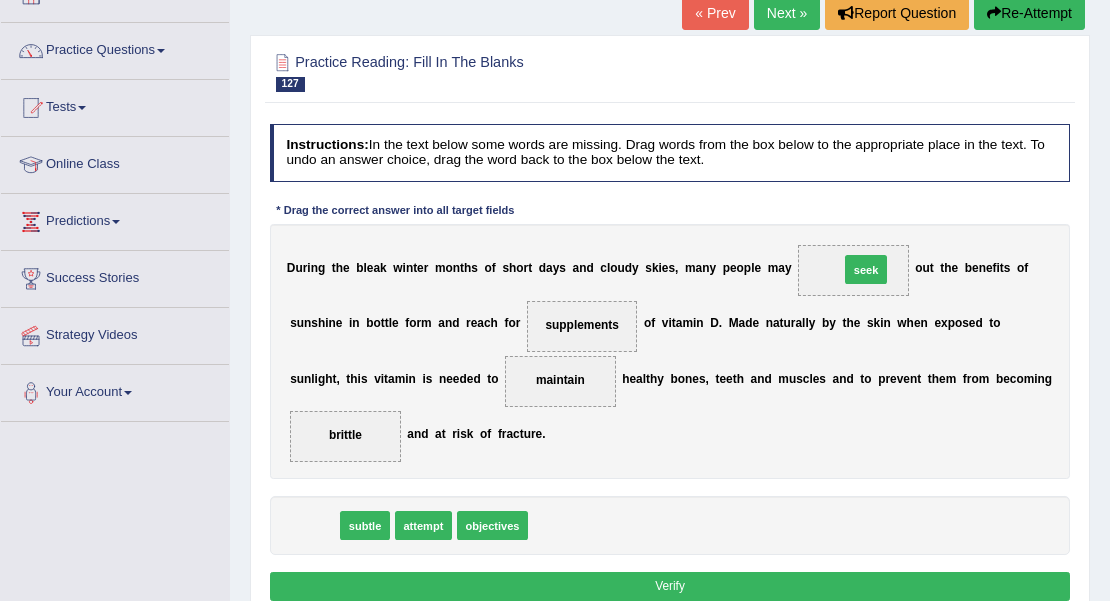 drag, startPoint x: 314, startPoint y: 526, endPoint x: 962, endPoint y: 226, distance: 714.0756 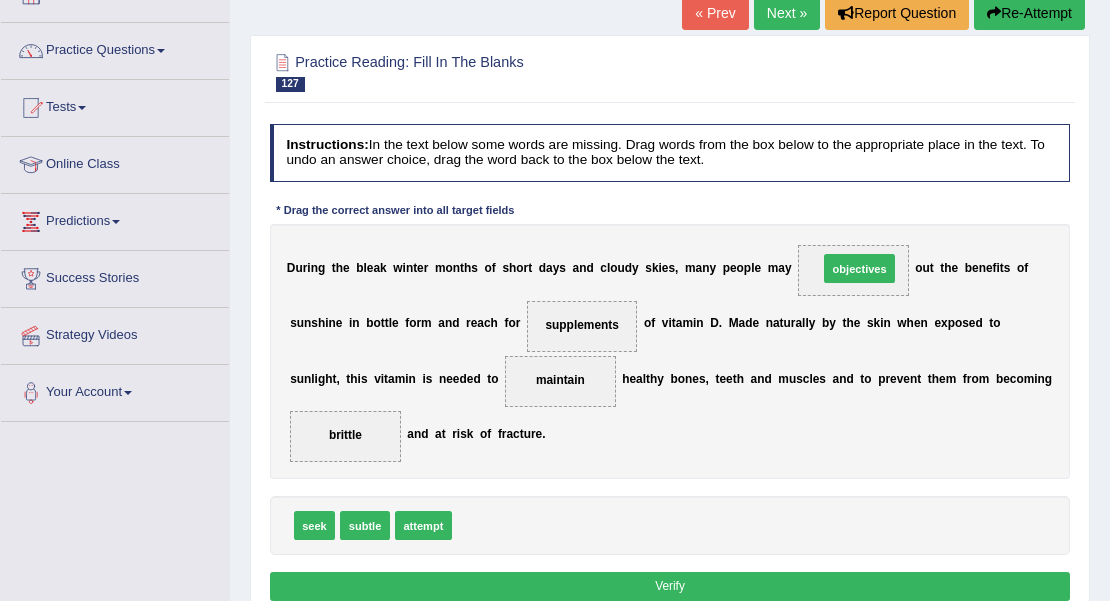 drag, startPoint x: 487, startPoint y: 527, endPoint x: 919, endPoint y: 224, distance: 527.6675 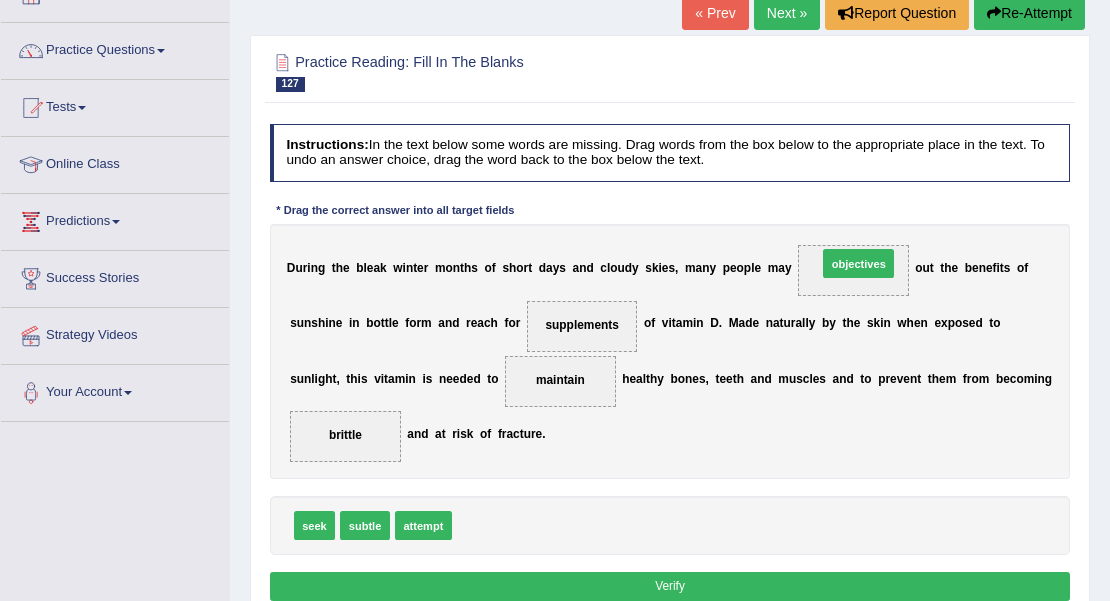 drag, startPoint x: 489, startPoint y: 521, endPoint x: 920, endPoint y: 212, distance: 530.3226 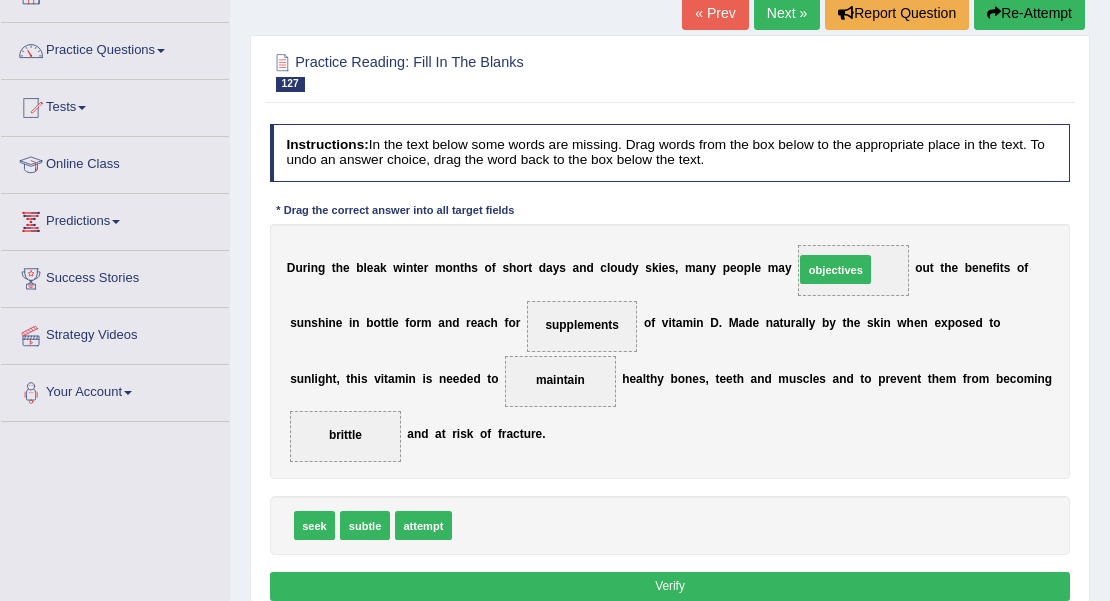 drag, startPoint x: 480, startPoint y: 520, endPoint x: 884, endPoint y: 220, distance: 503.20572 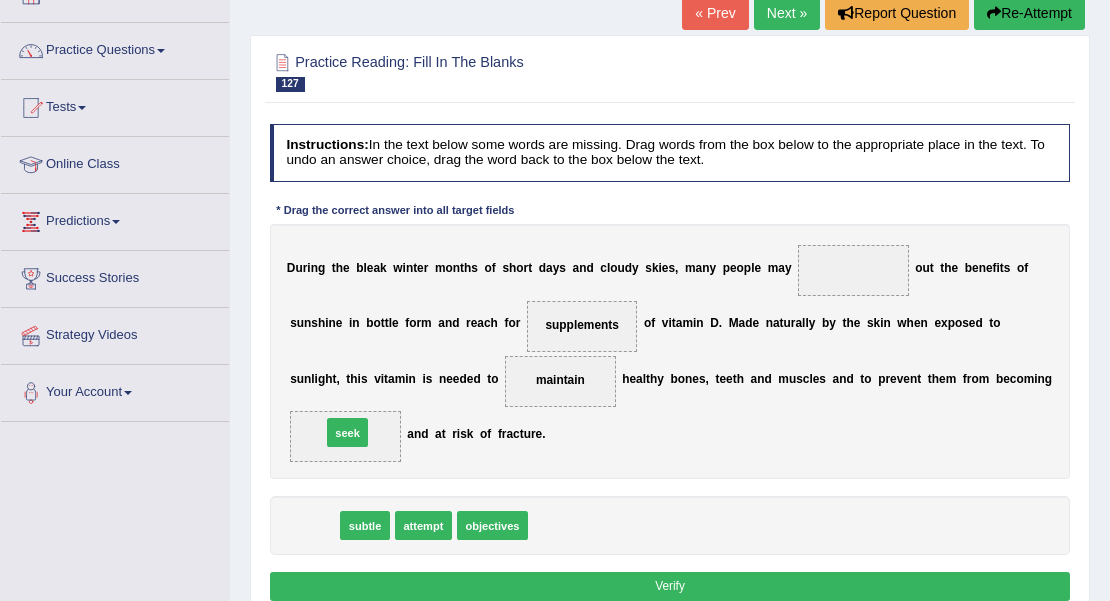 drag, startPoint x: 310, startPoint y: 490, endPoint x: 348, endPoint y: 416, distance: 83.18654 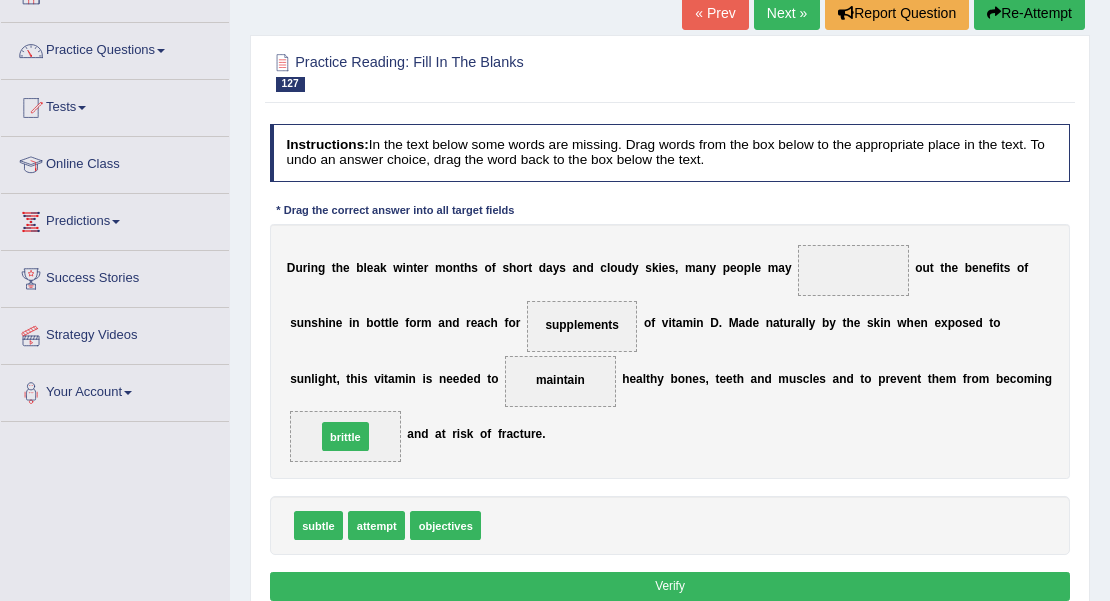 drag, startPoint x: 506, startPoint y: 518, endPoint x: 312, endPoint y: 414, distance: 220.11815 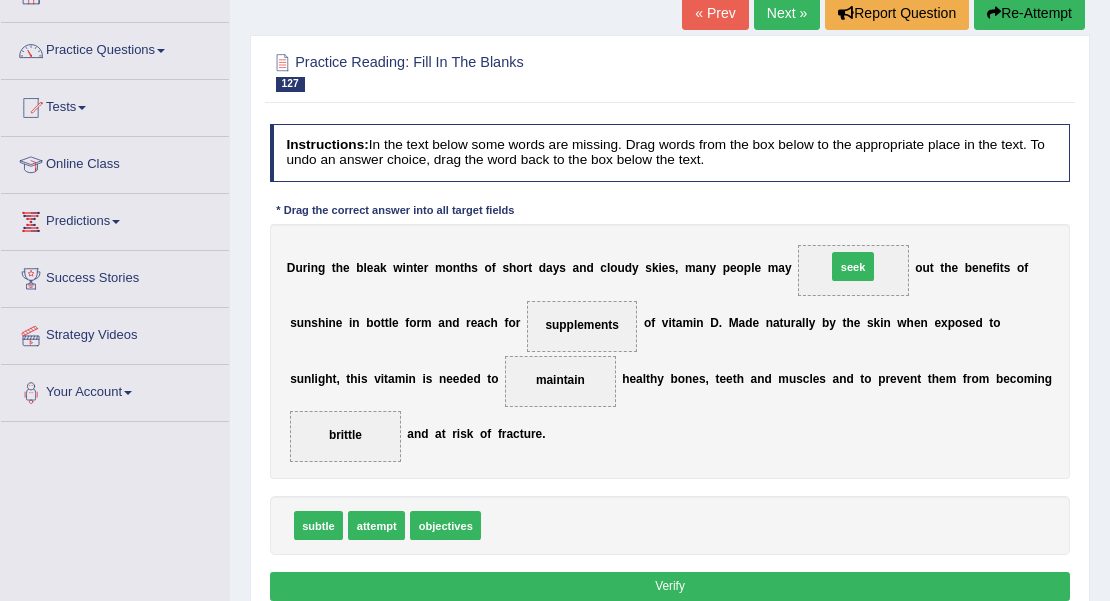 drag, startPoint x: 506, startPoint y: 522, endPoint x: 913, endPoint y: 217, distance: 508.60004 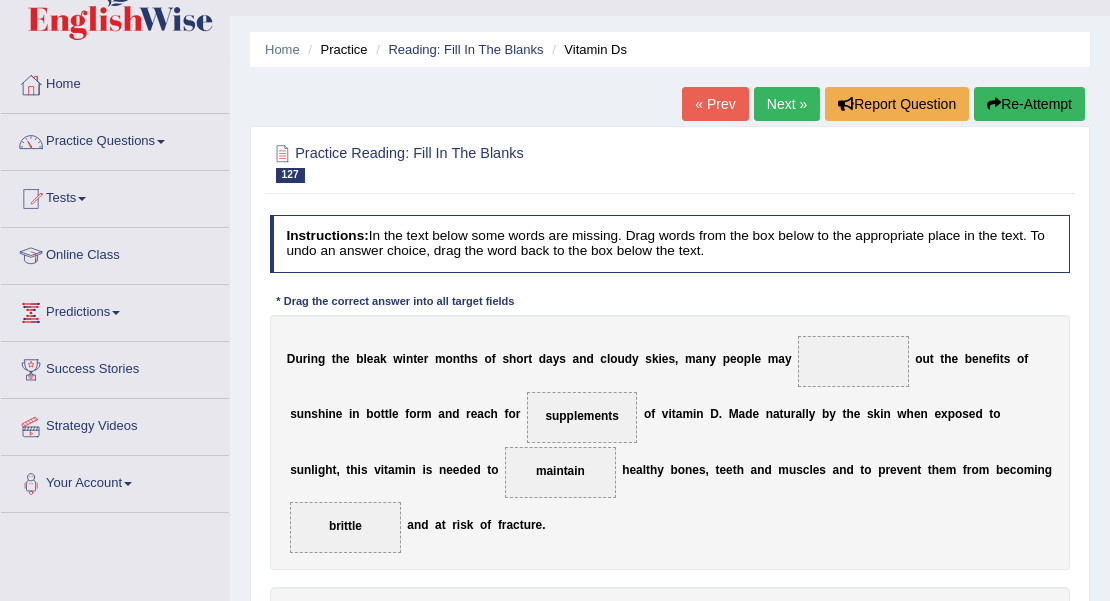scroll, scrollTop: 66, scrollLeft: 0, axis: vertical 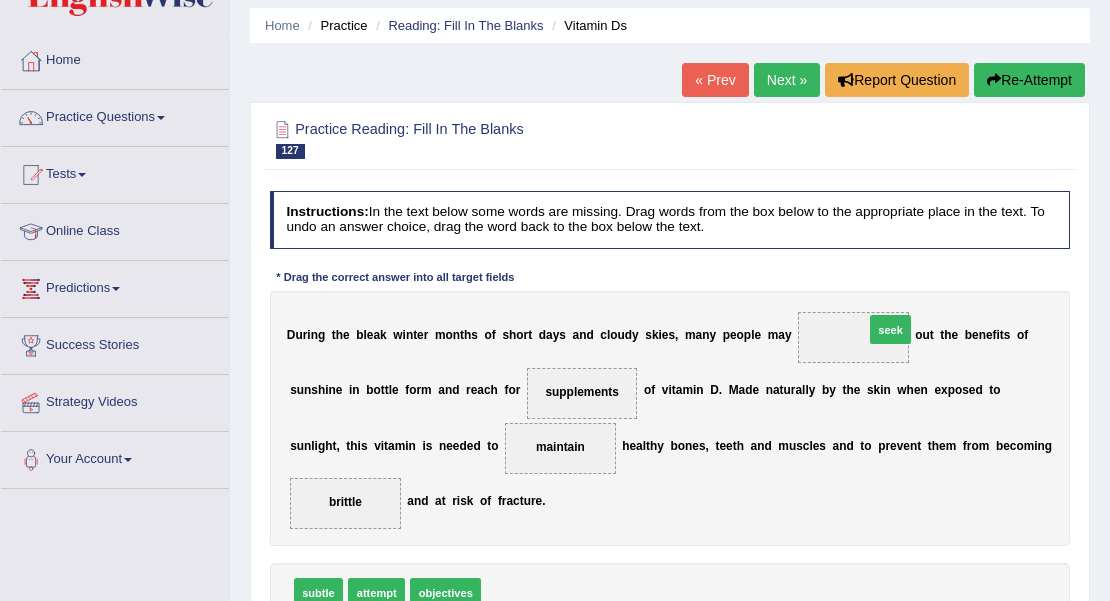 drag, startPoint x: 496, startPoint y: 588, endPoint x: 947, endPoint y: 278, distance: 547.26685 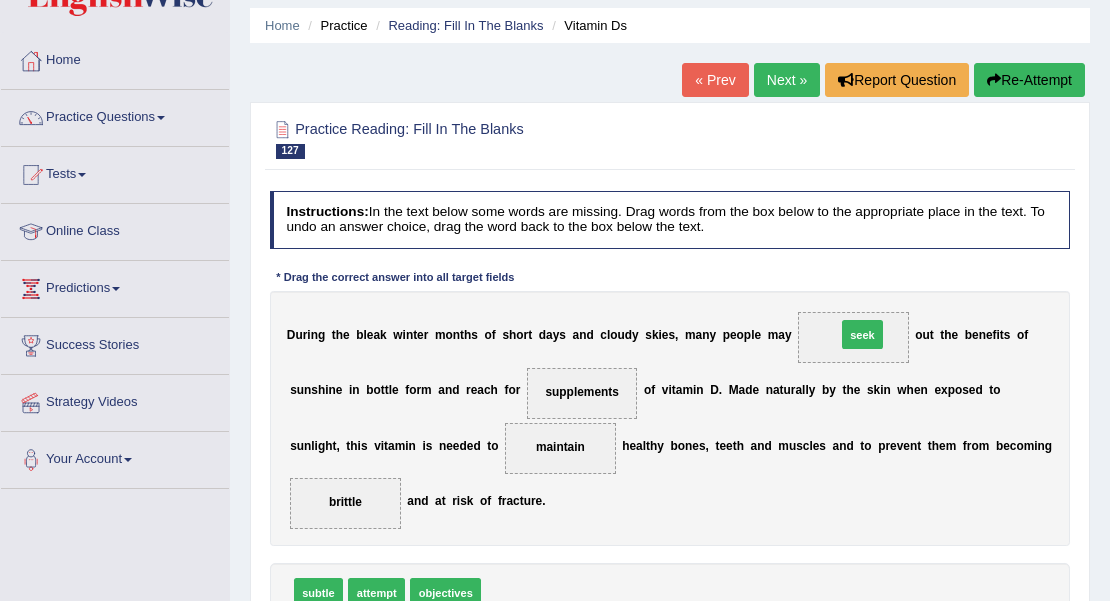 drag, startPoint x: 500, startPoint y: 590, endPoint x: 912, endPoint y: 291, distance: 509.06287 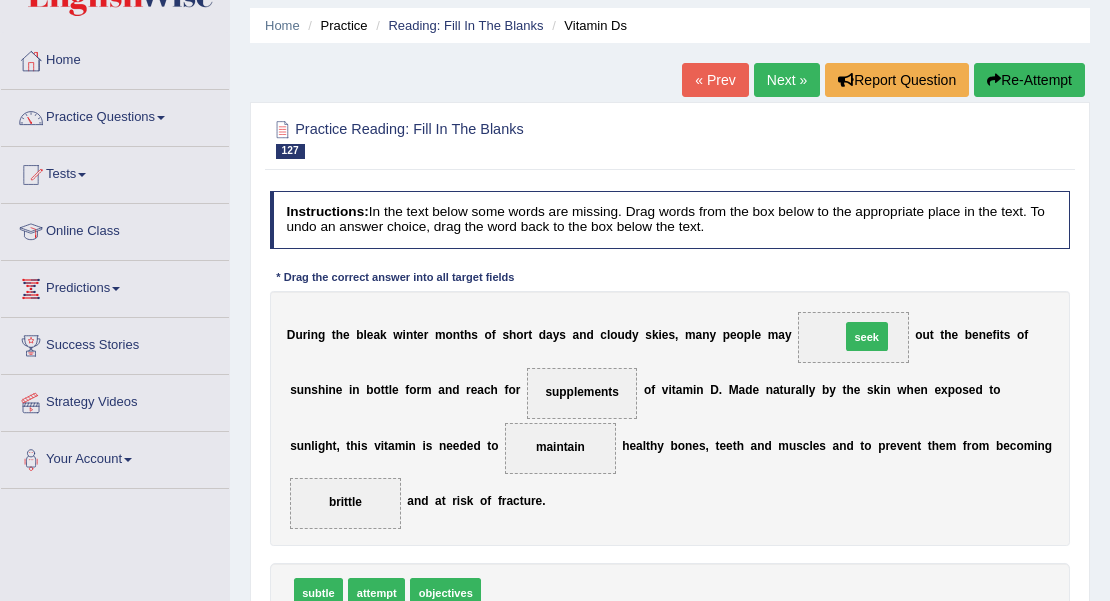 drag, startPoint x: 508, startPoint y: 582, endPoint x: 932, endPoint y: 274, distance: 524.06104 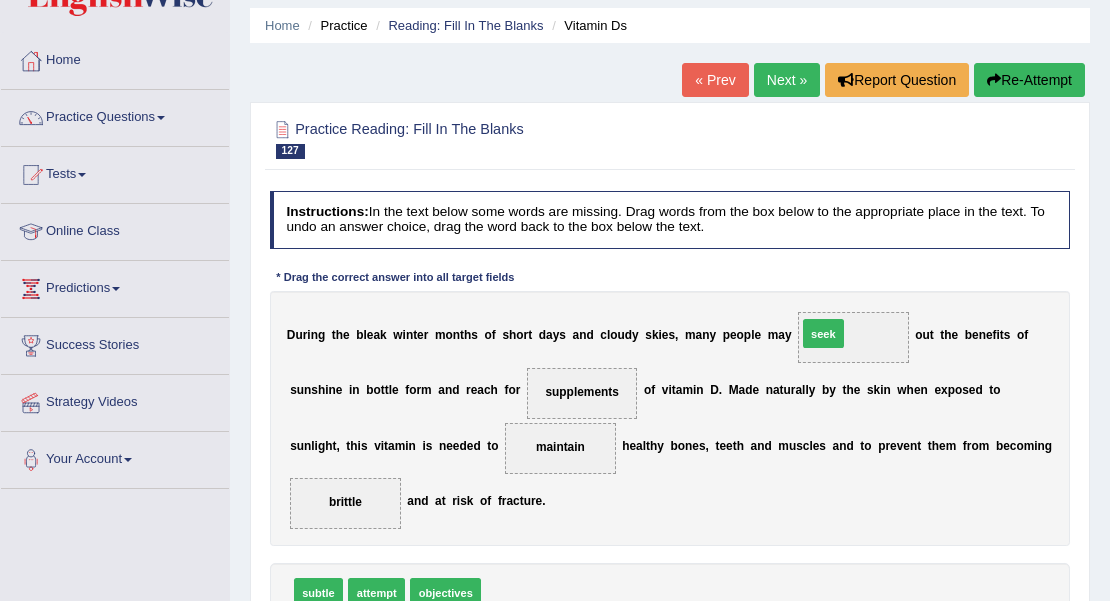 drag, startPoint x: 506, startPoint y: 592, endPoint x: 878, endPoint y: 286, distance: 481.68454 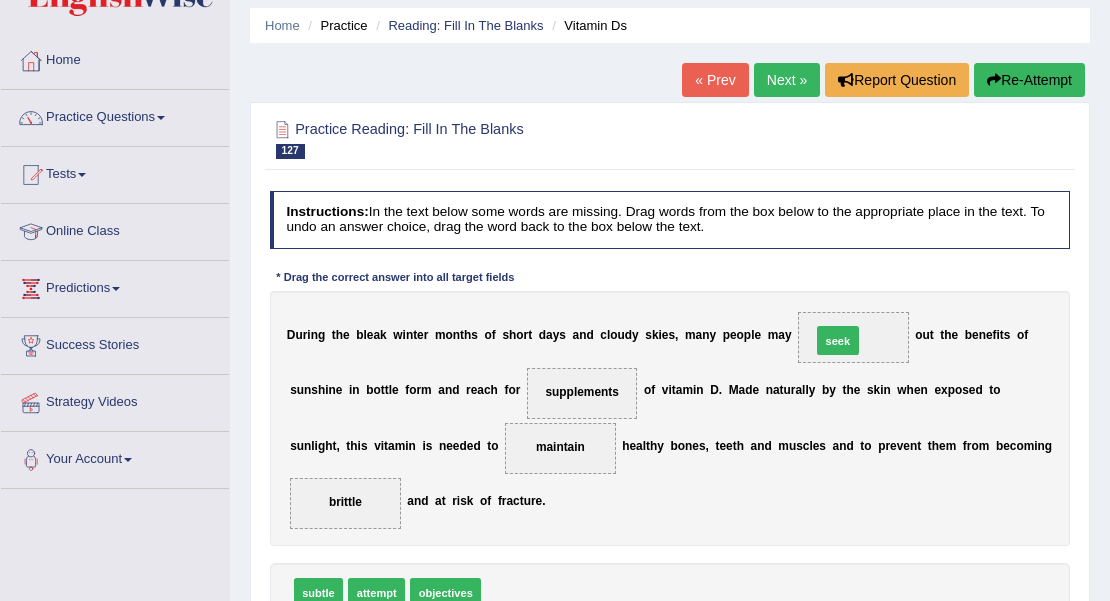 drag, startPoint x: 495, startPoint y: 588, endPoint x: 912, endPoint y: 284, distance: 516.0475 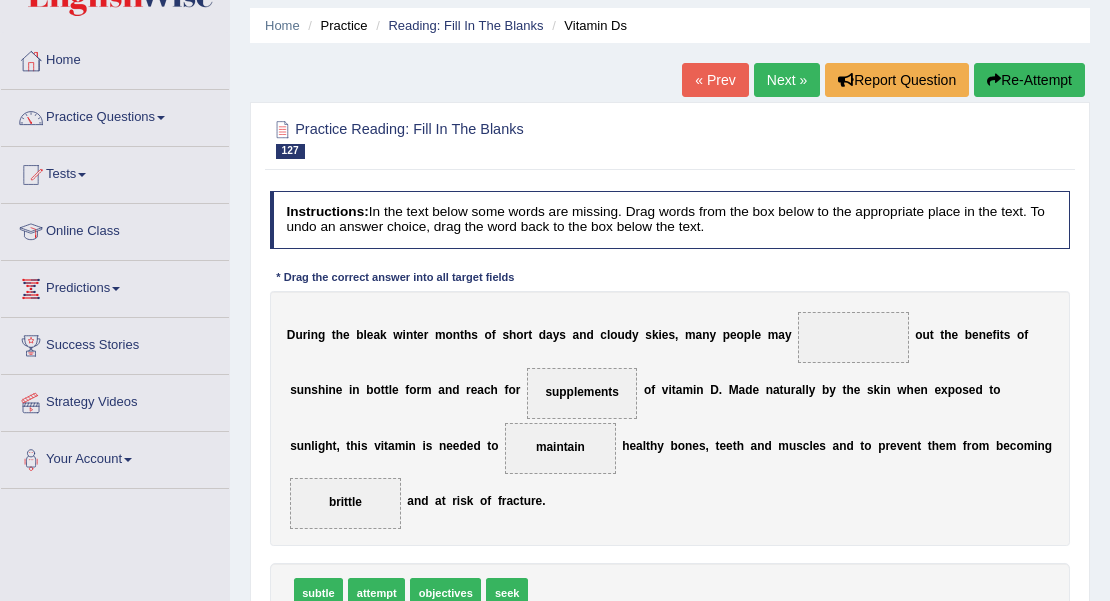 click on "Re-Attempt" at bounding box center (1029, 80) 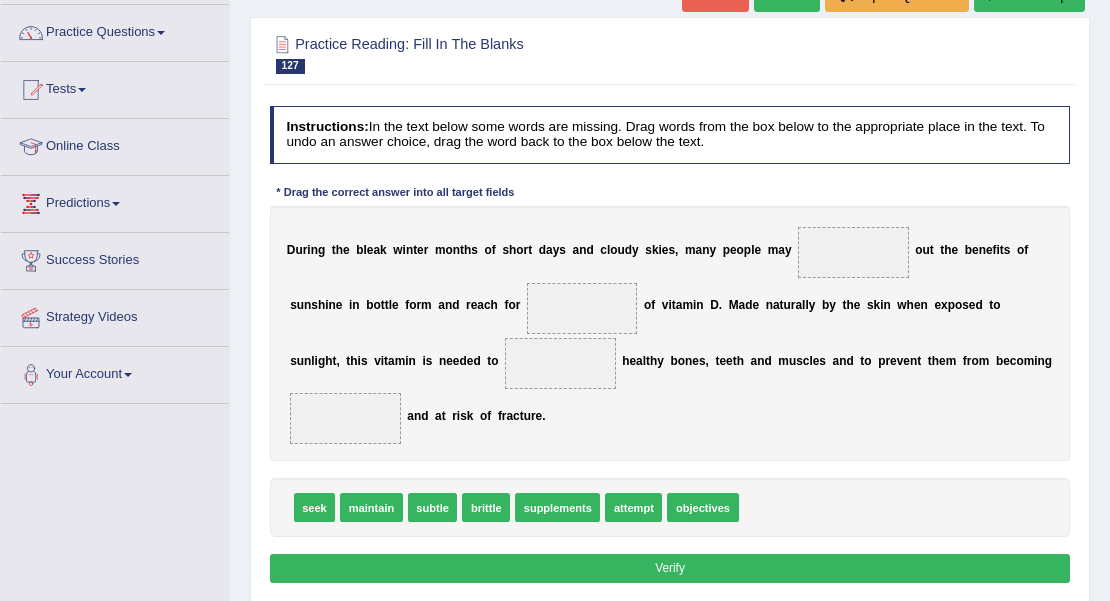 scroll, scrollTop: 200, scrollLeft: 0, axis: vertical 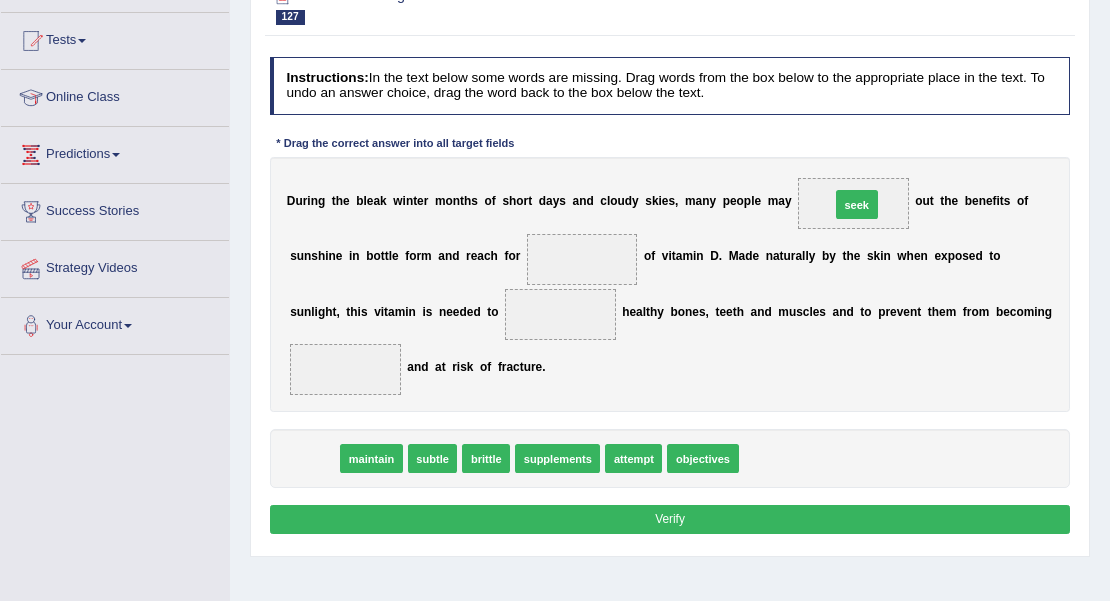 drag, startPoint x: 310, startPoint y: 454, endPoint x: 949, endPoint y: 149, distance: 708.0579 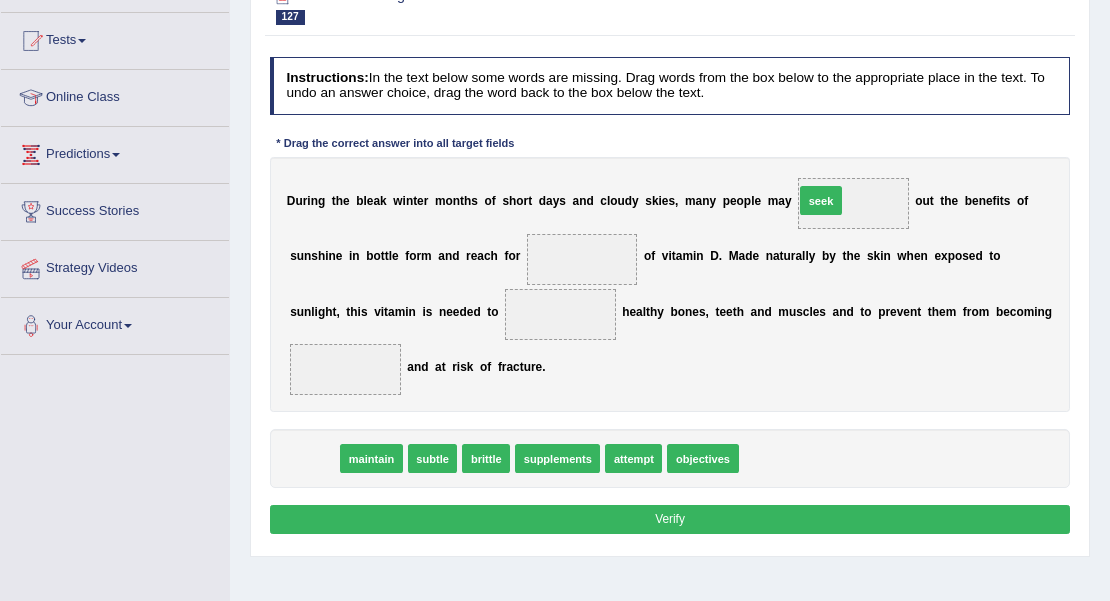 drag, startPoint x: 308, startPoint y: 458, endPoint x: 904, endPoint y: 154, distance: 669.05304 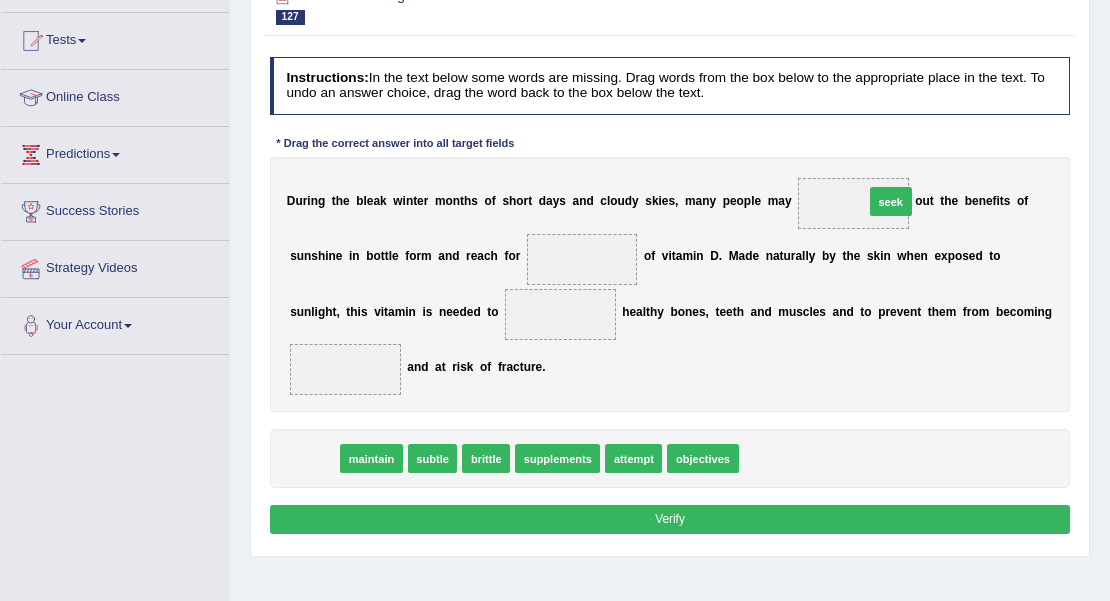 drag, startPoint x: 302, startPoint y: 456, endPoint x: 979, endPoint y: 154, distance: 741.30493 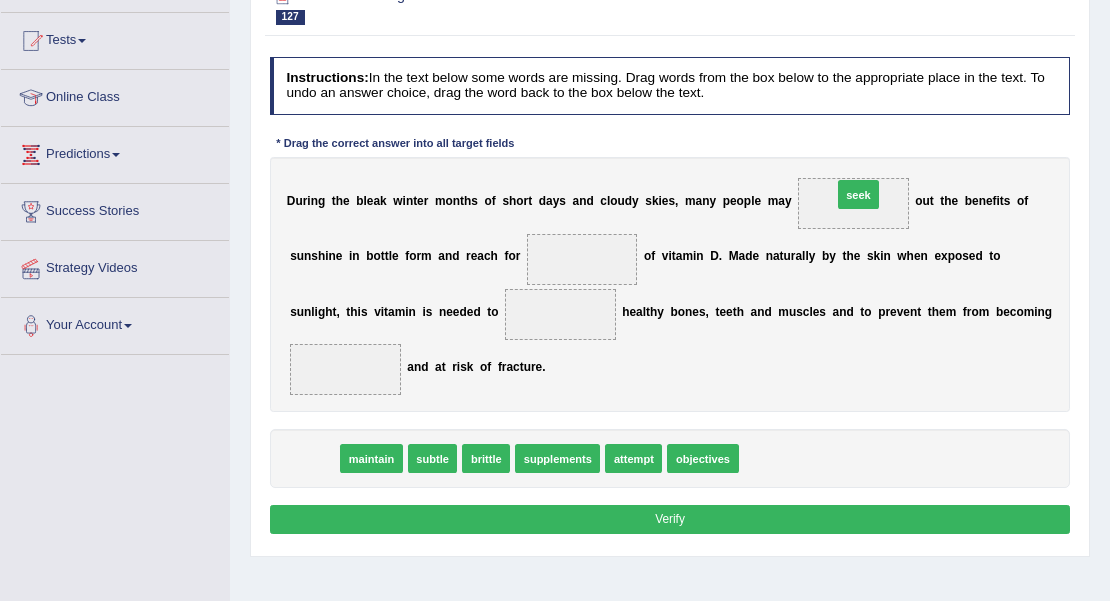 drag, startPoint x: 311, startPoint y: 451, endPoint x: 951, endPoint y: 140, distance: 711.5624 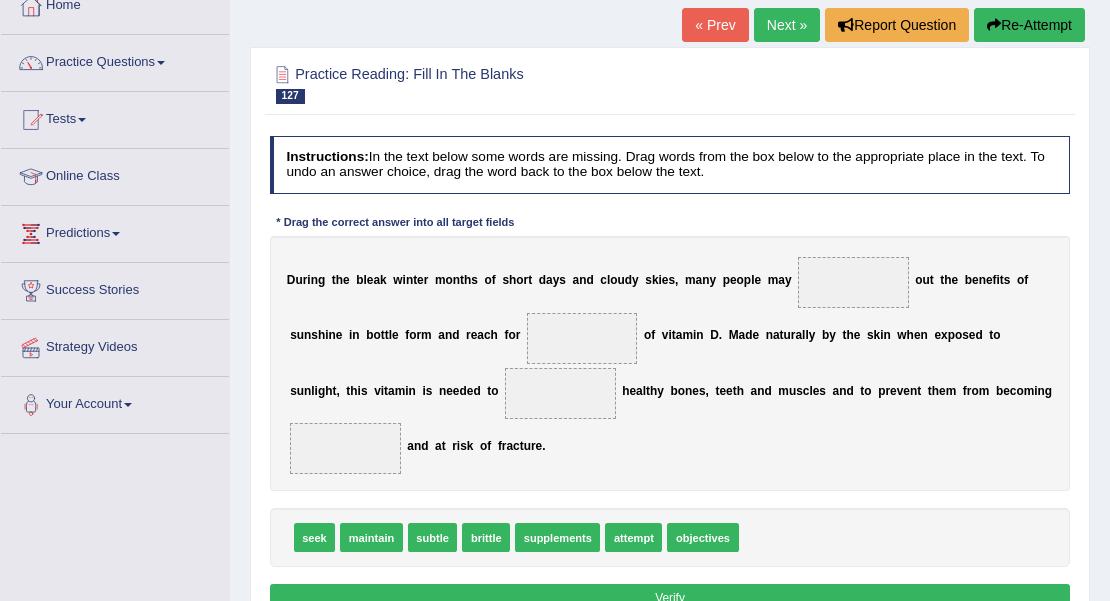 scroll, scrollTop: 0, scrollLeft: 0, axis: both 